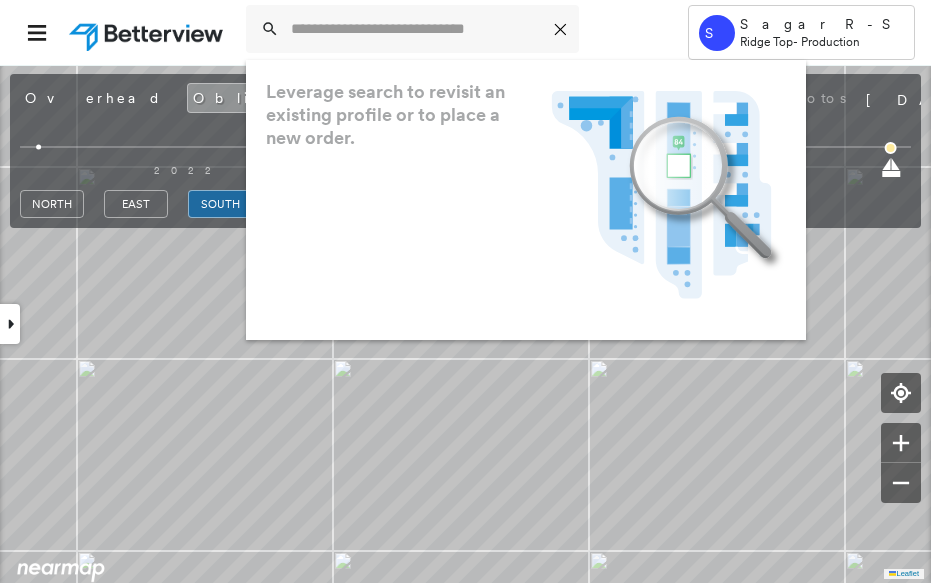 scroll, scrollTop: 0, scrollLeft: 0, axis: both 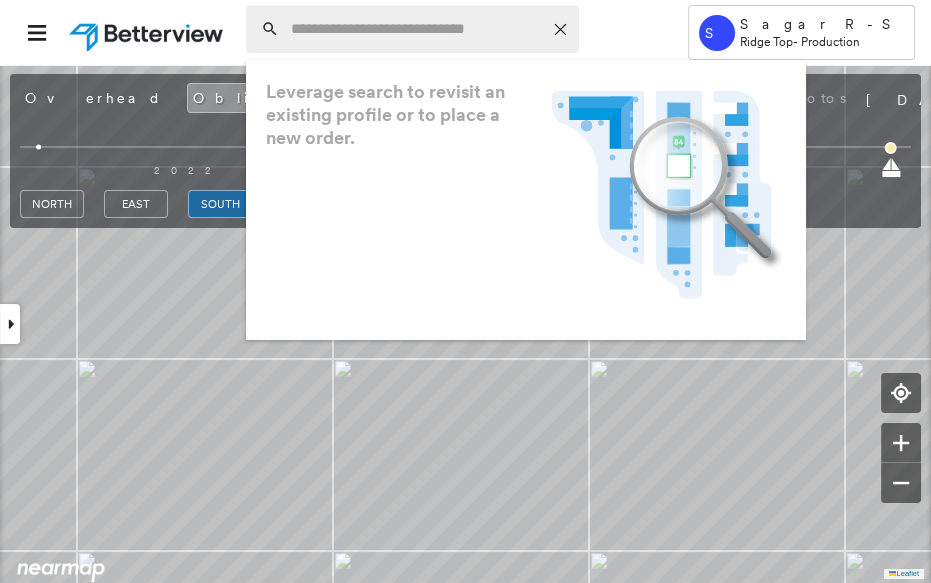 click at bounding box center [416, 29] 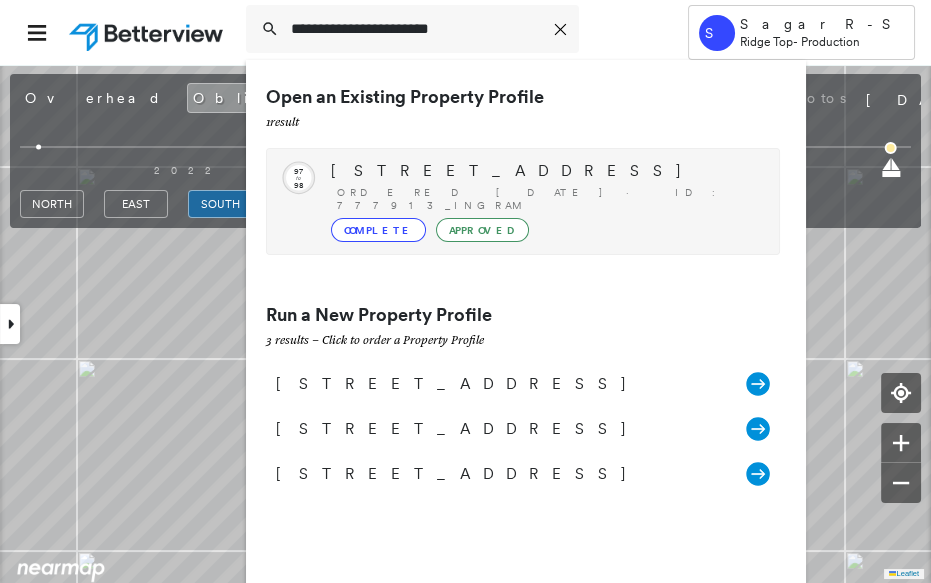 type on "**********" 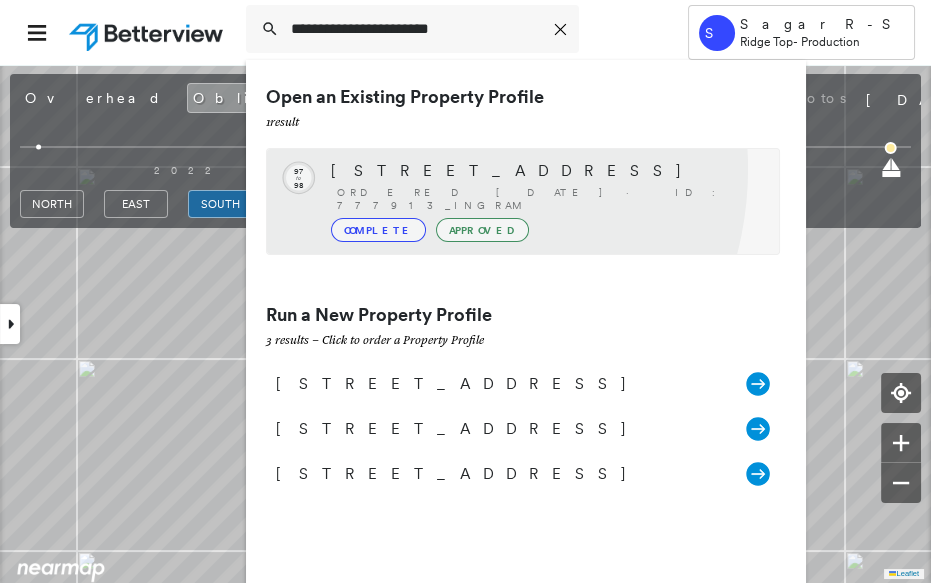 click on "6575 Belle Cote Cir, Argyle, TX 76226" at bounding box center [545, 171] 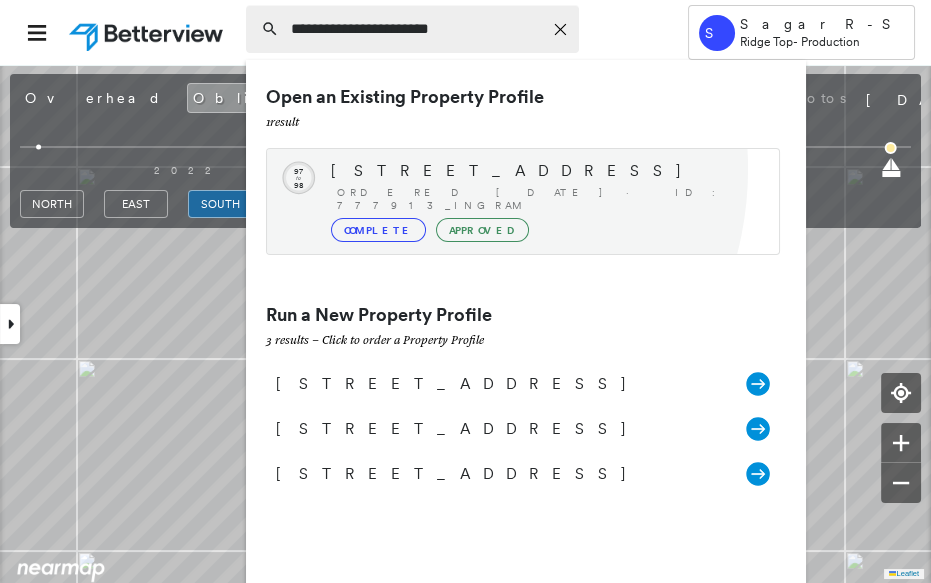 type 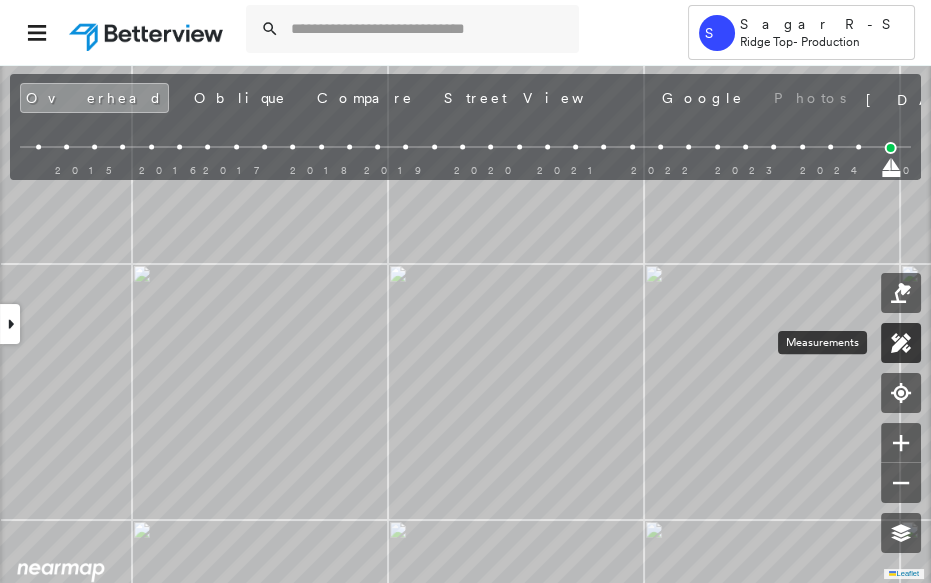 click 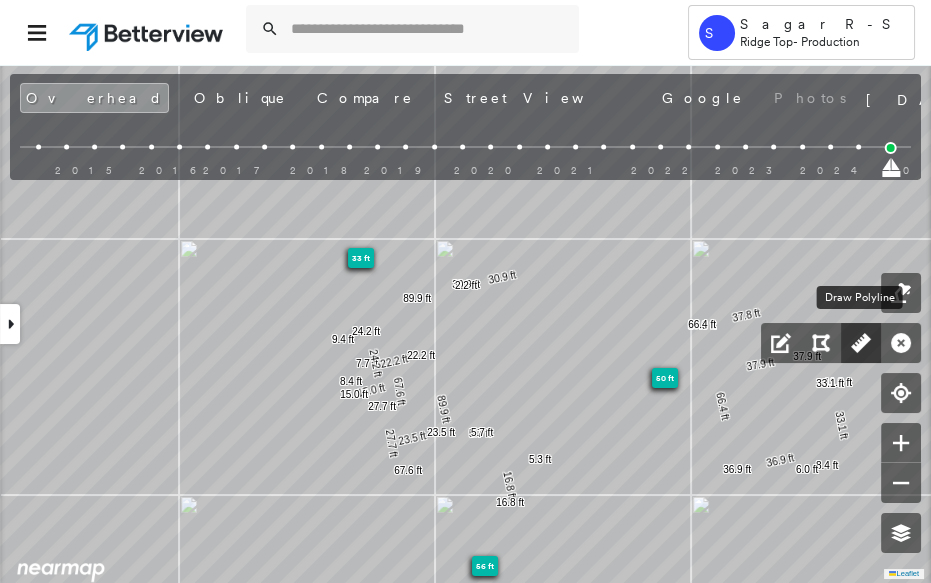 click 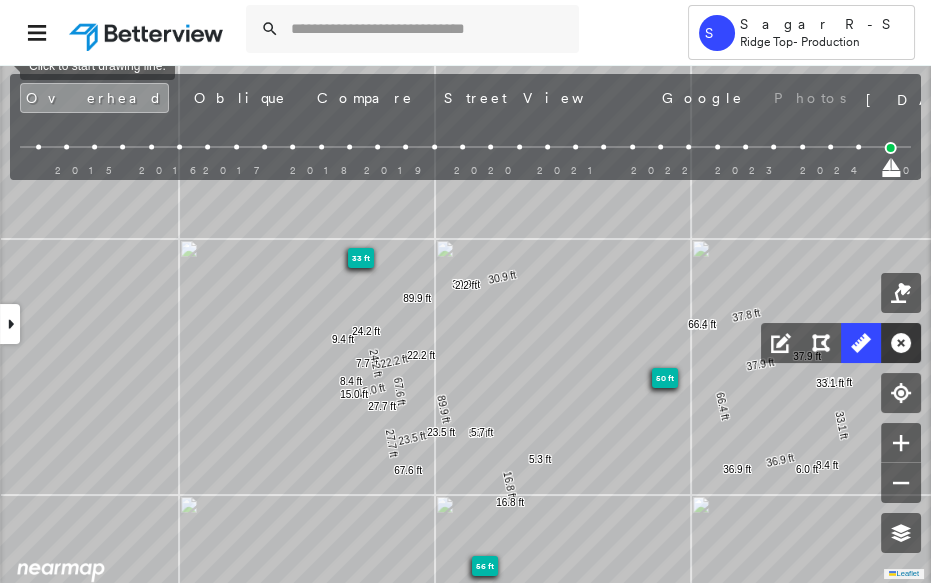 click 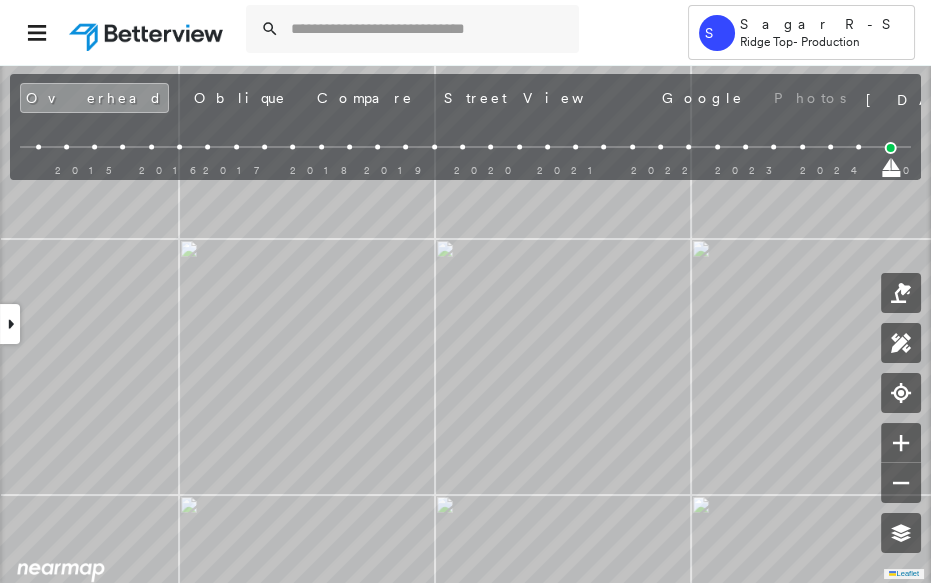 click at bounding box center [10, 324] 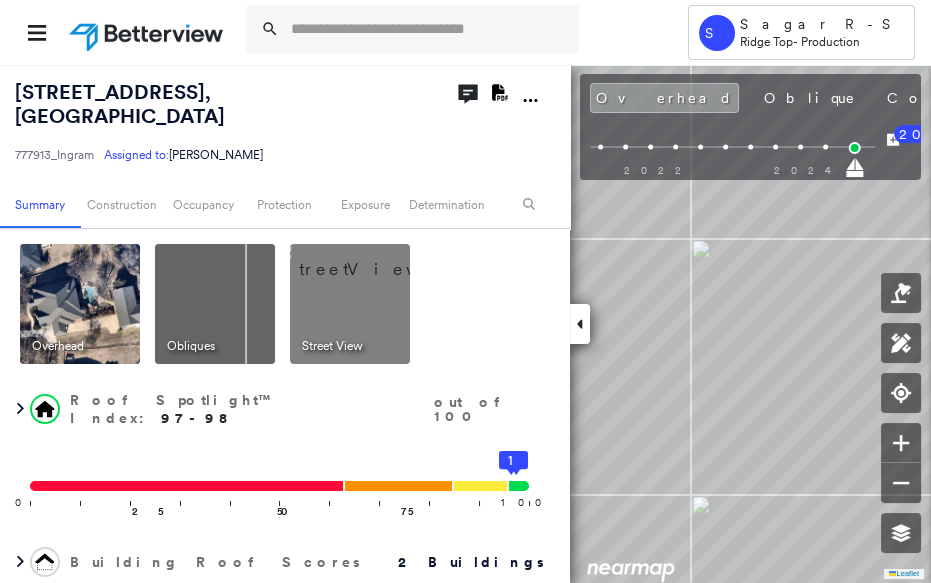 click at bounding box center [580, 324] 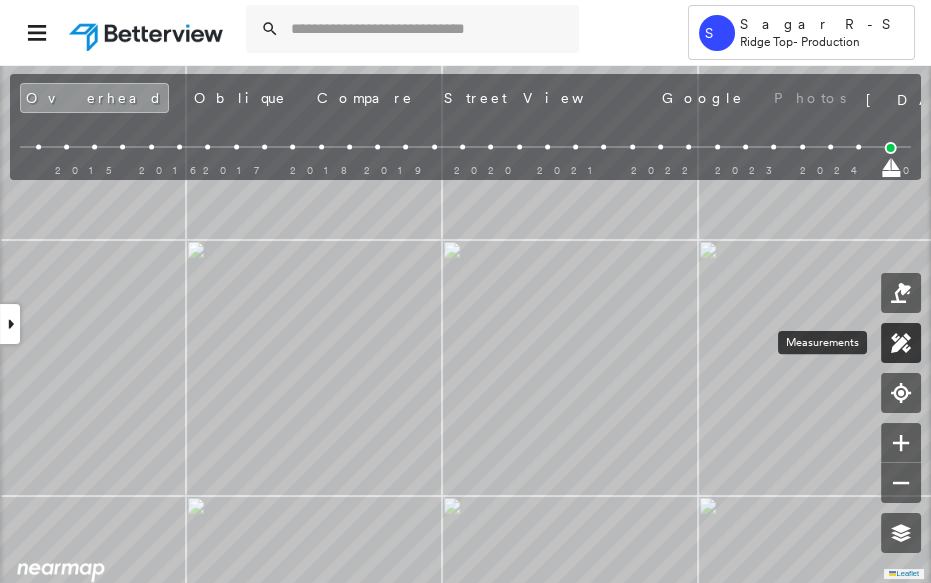 click 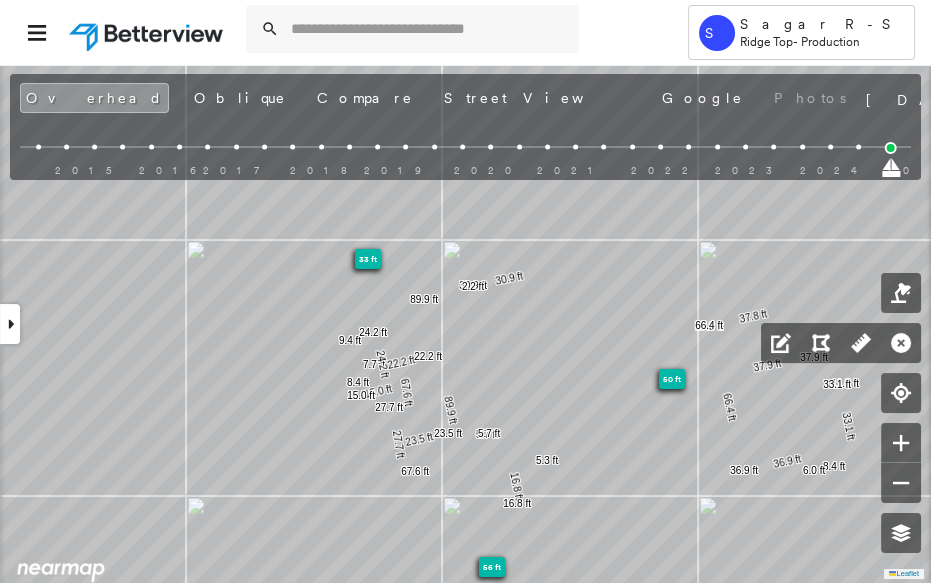 click 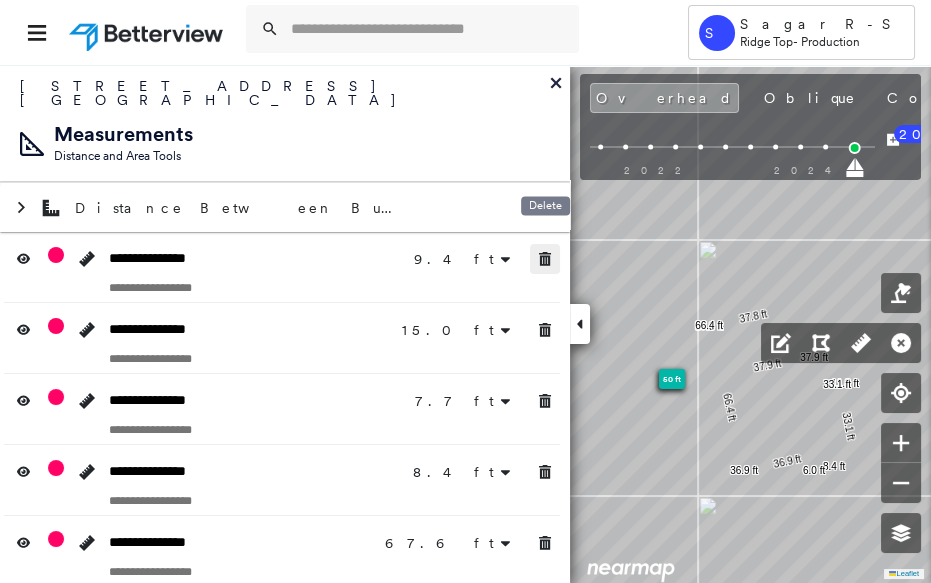 click 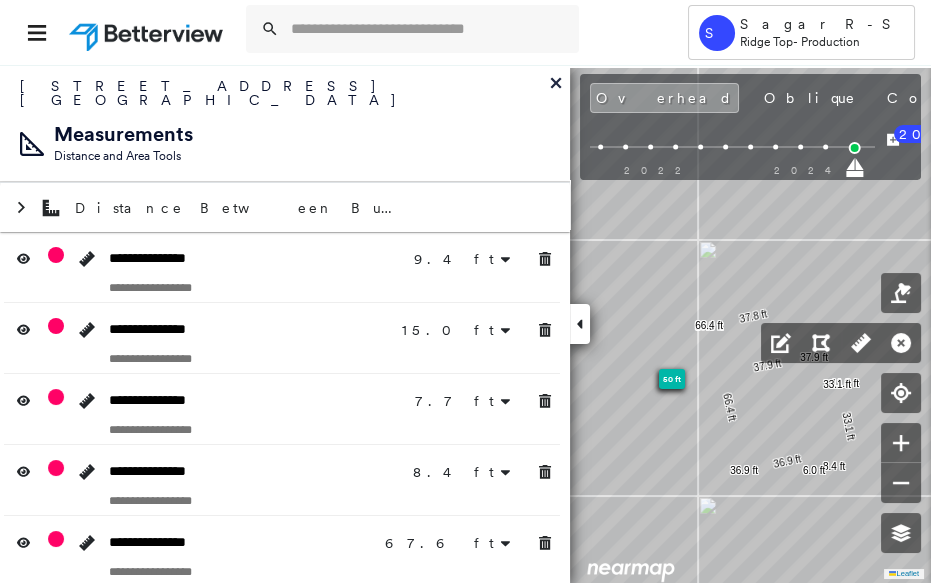 click at bounding box center (580, 324) 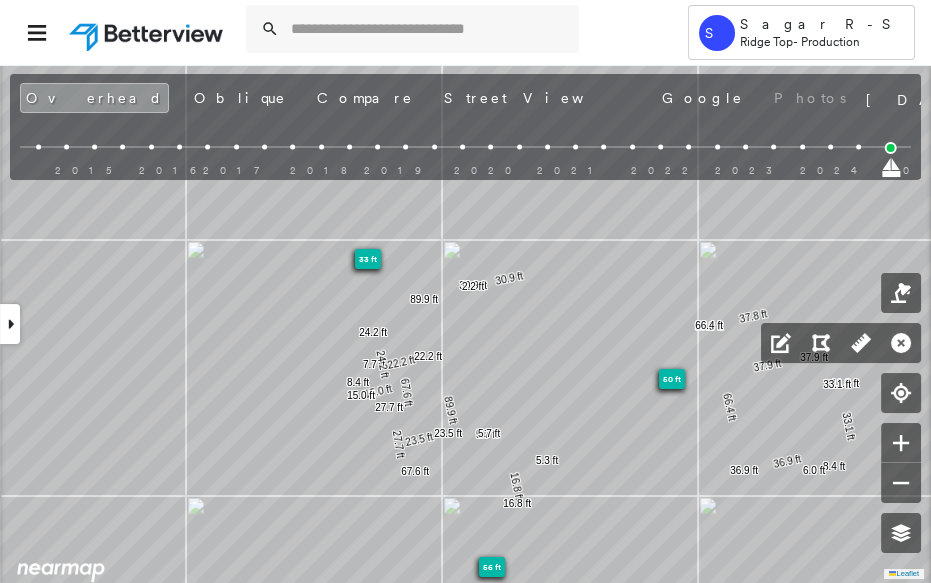 click at bounding box center [10, 324] 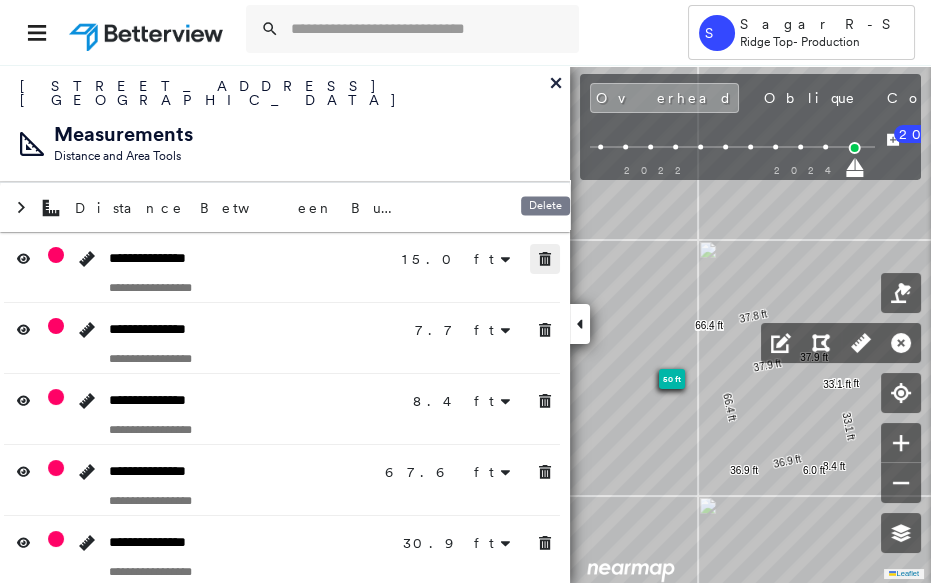 click at bounding box center (545, 259) 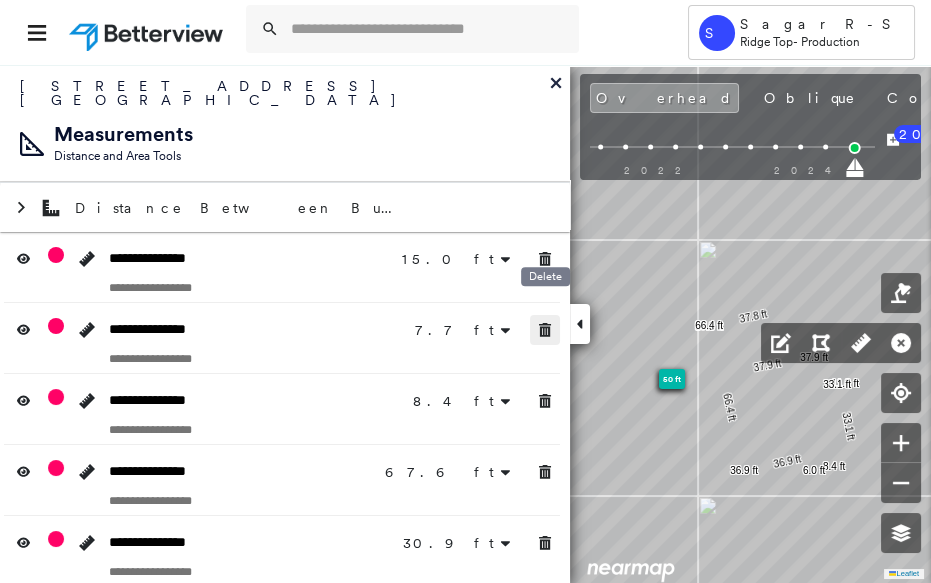 click 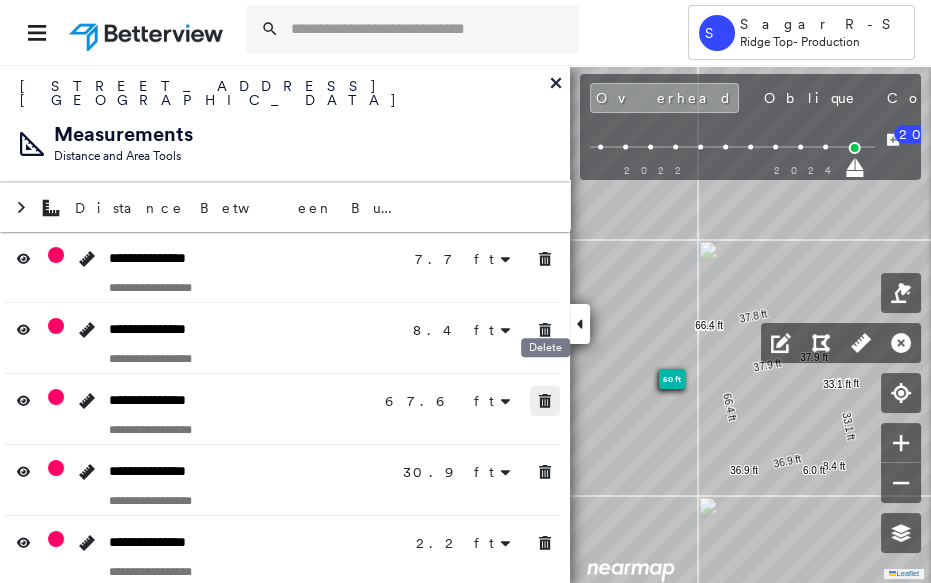 drag, startPoint x: 541, startPoint y: 384, endPoint x: 539, endPoint y: 454, distance: 70.028564 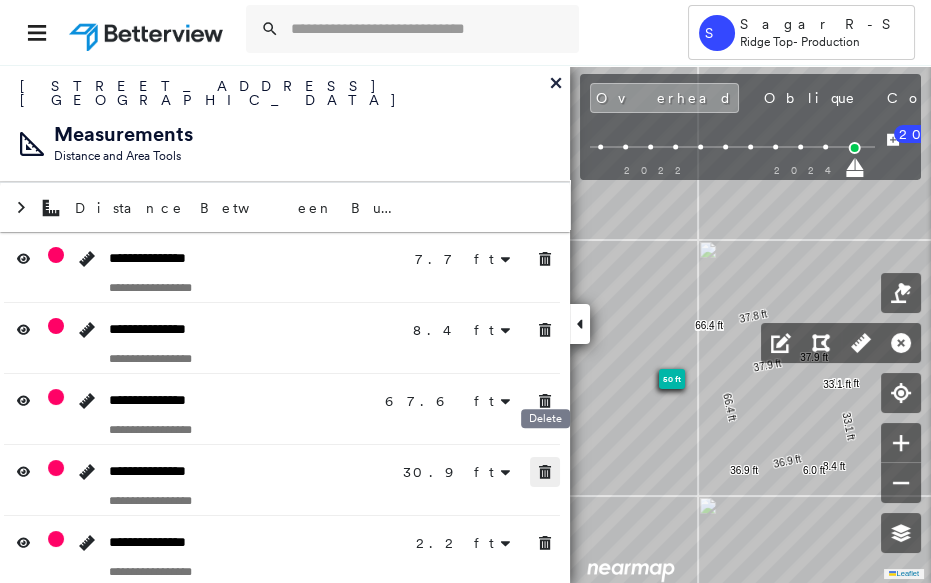 click at bounding box center (545, 543) 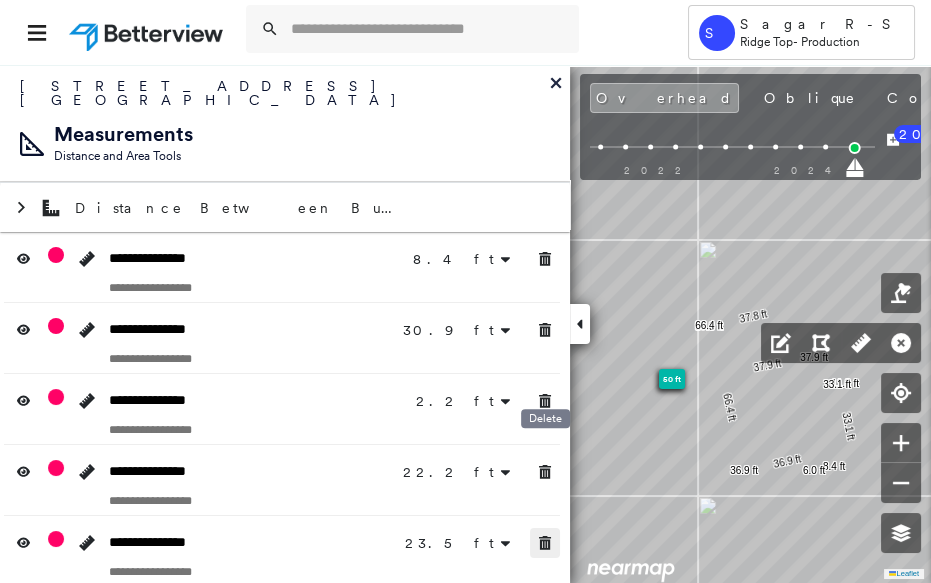 click 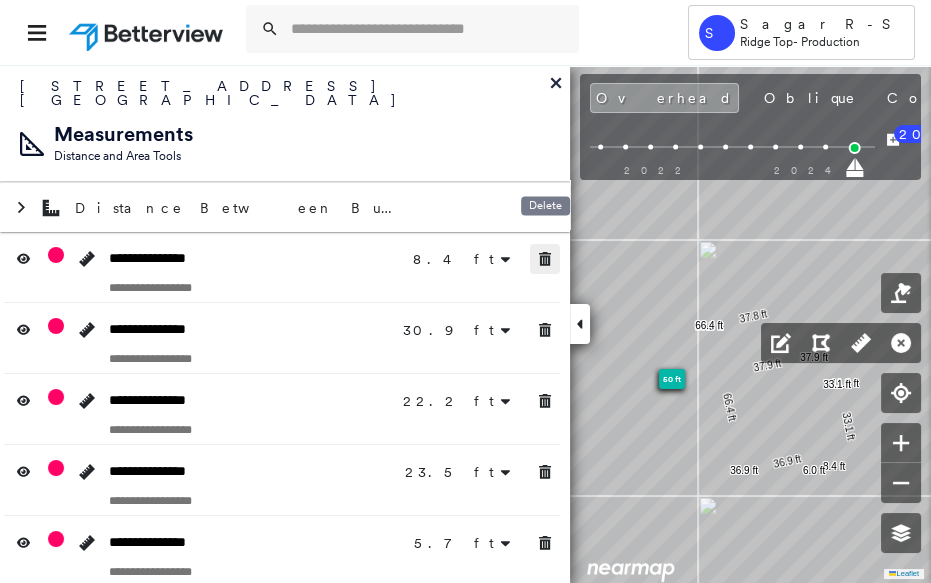 click 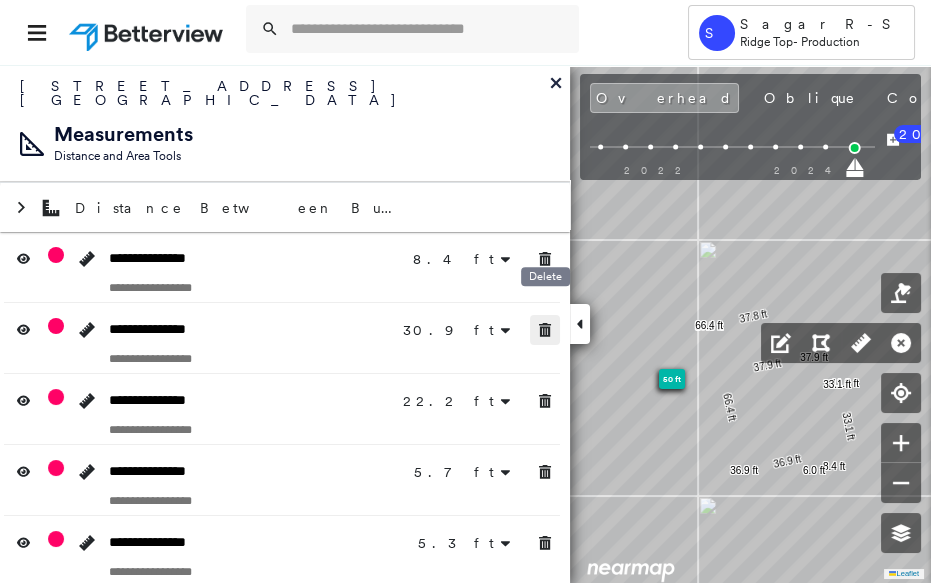 click 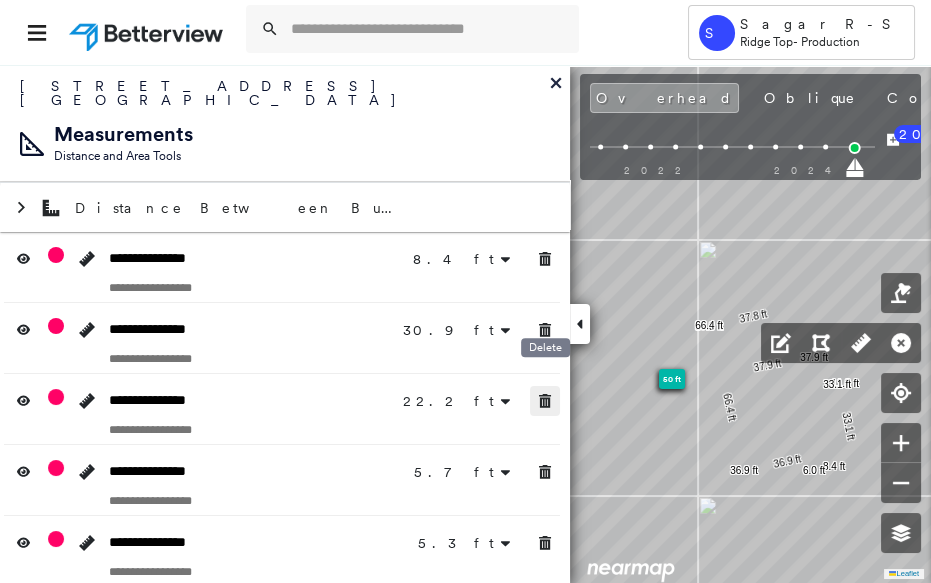 click at bounding box center (545, 472) 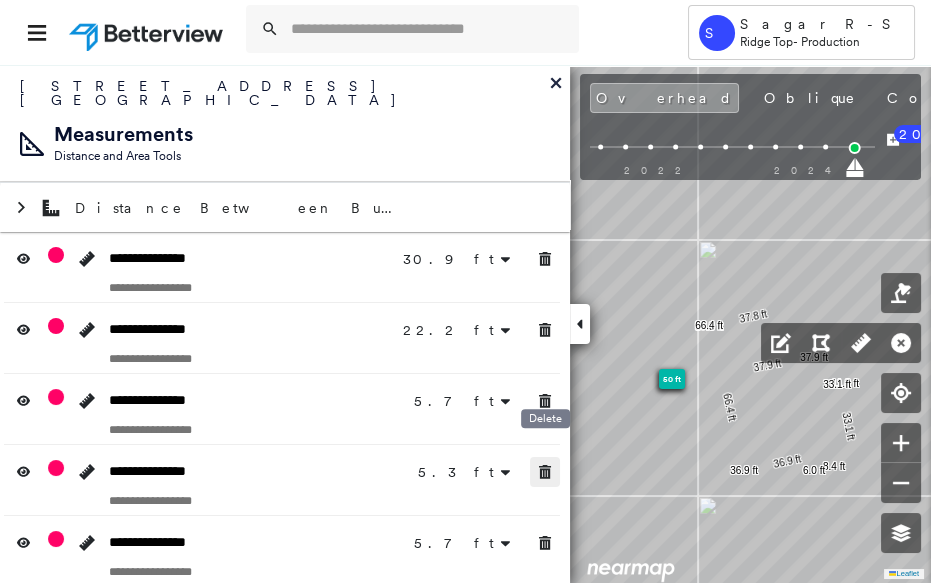 click on "**********" at bounding box center (285, 835) 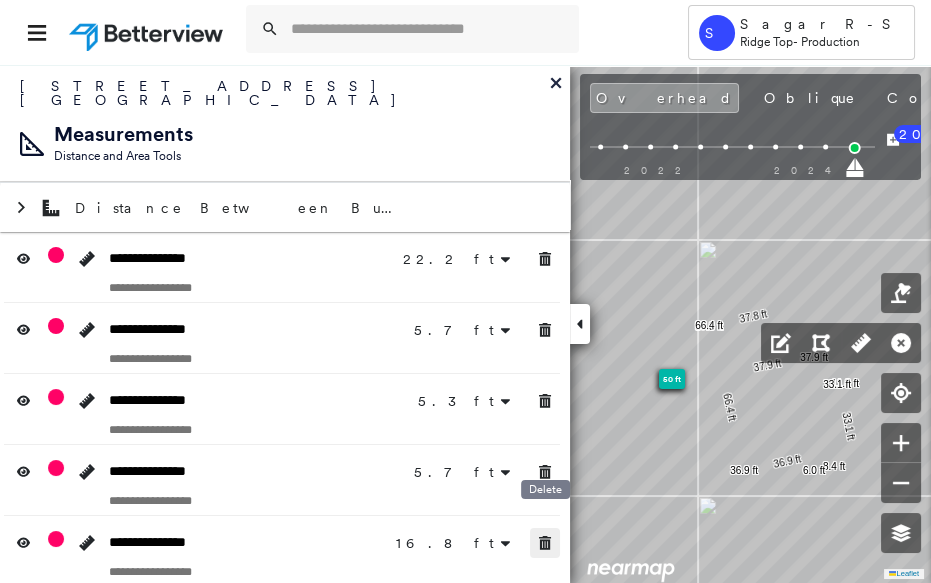 click 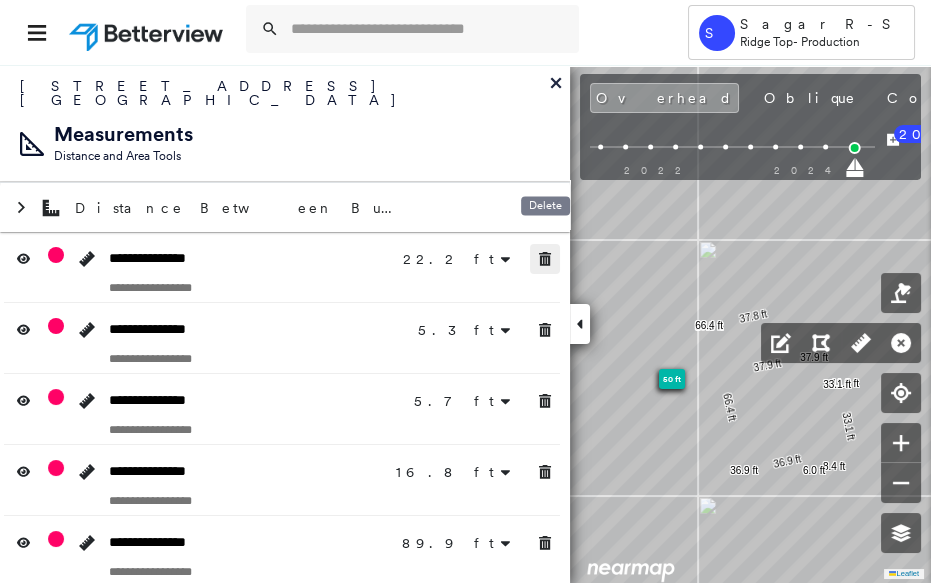 click 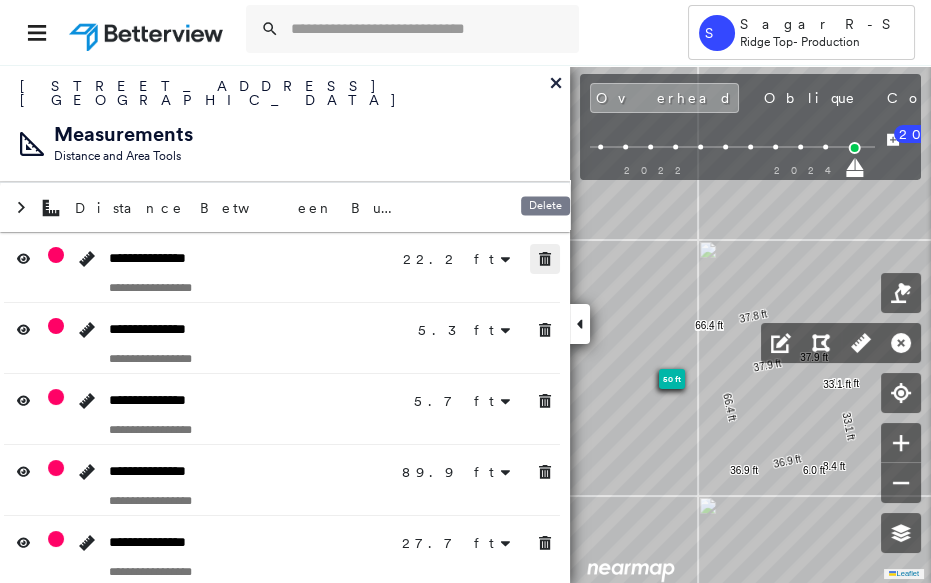 click 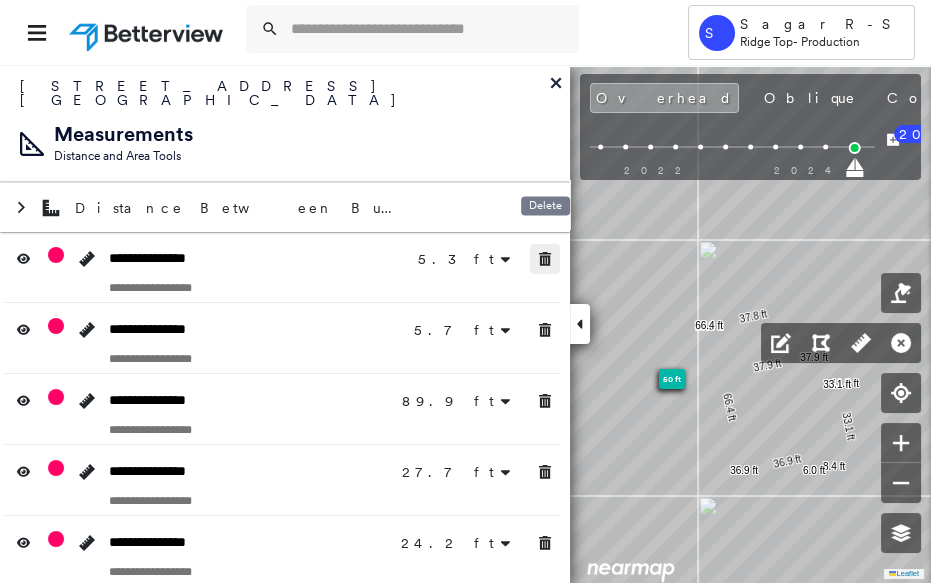 click 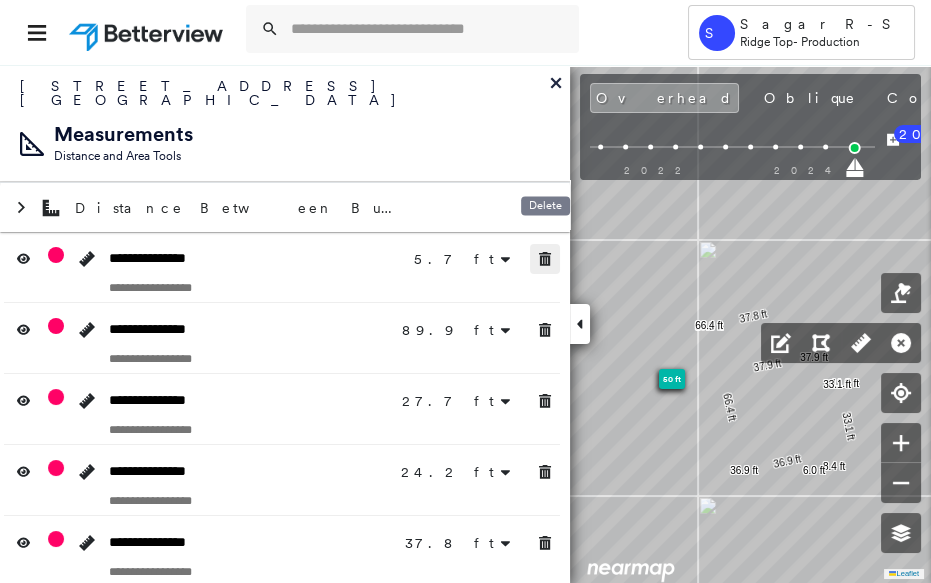click at bounding box center [545, 259] 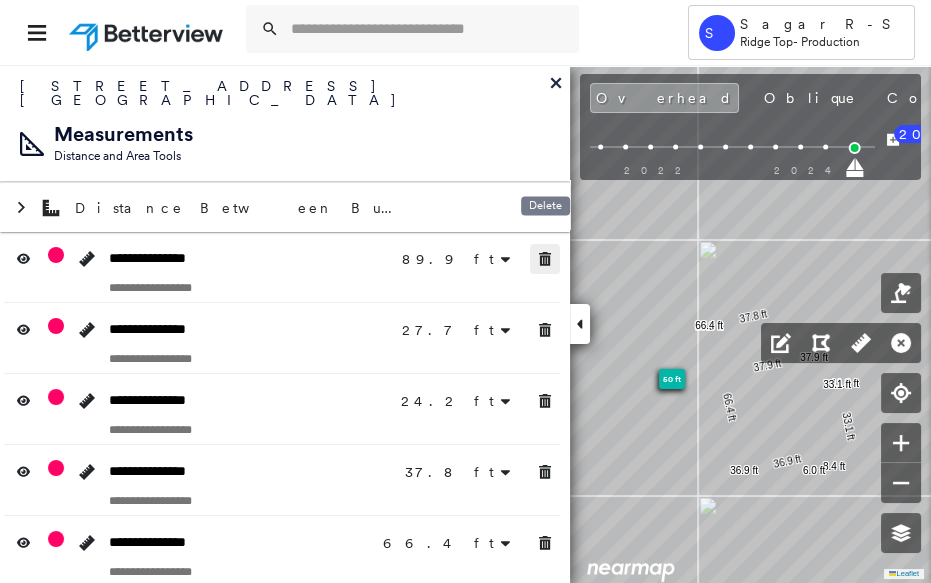 click 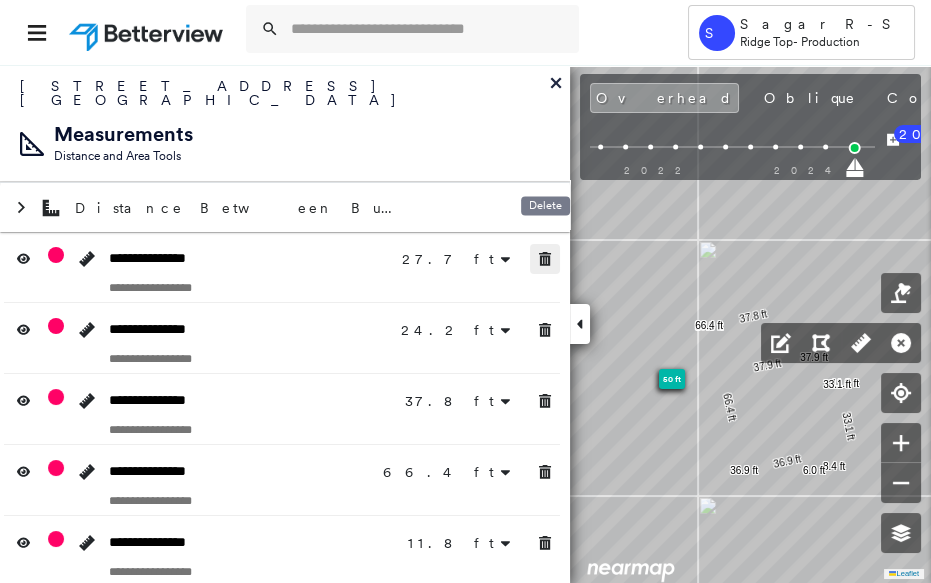 click 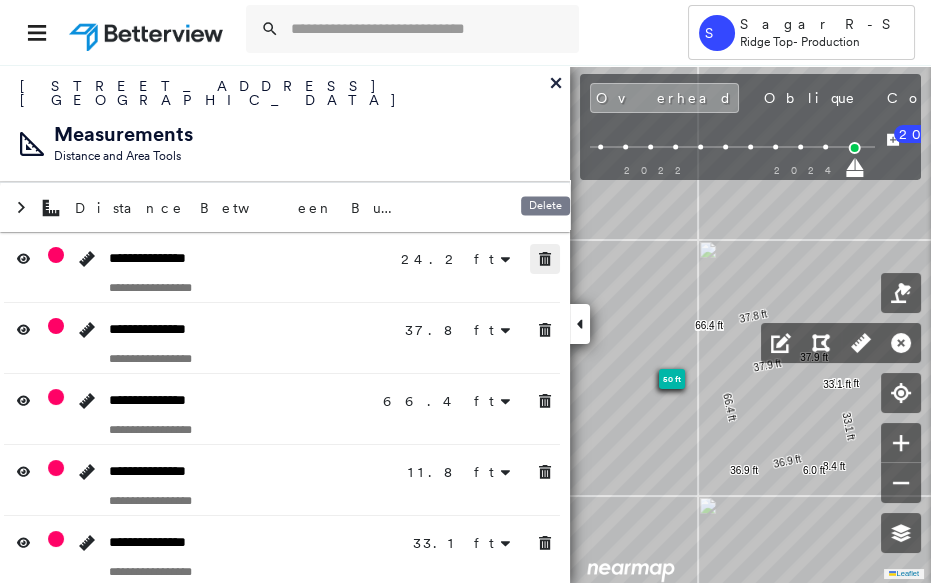 click 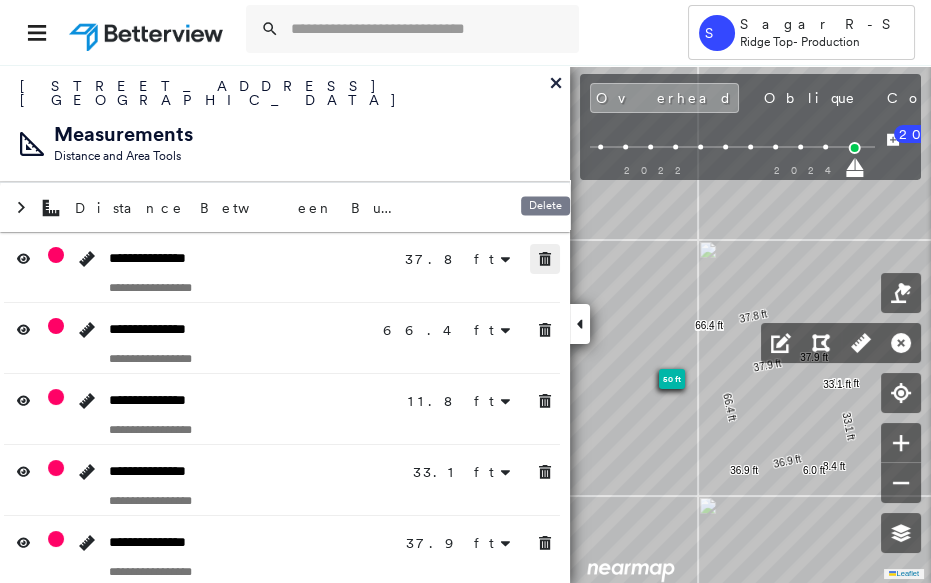 click 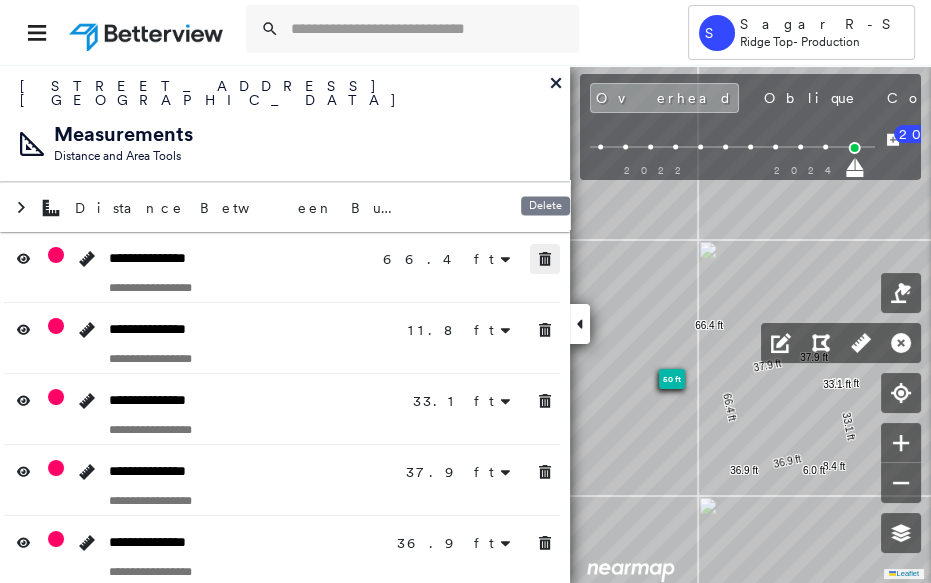 click 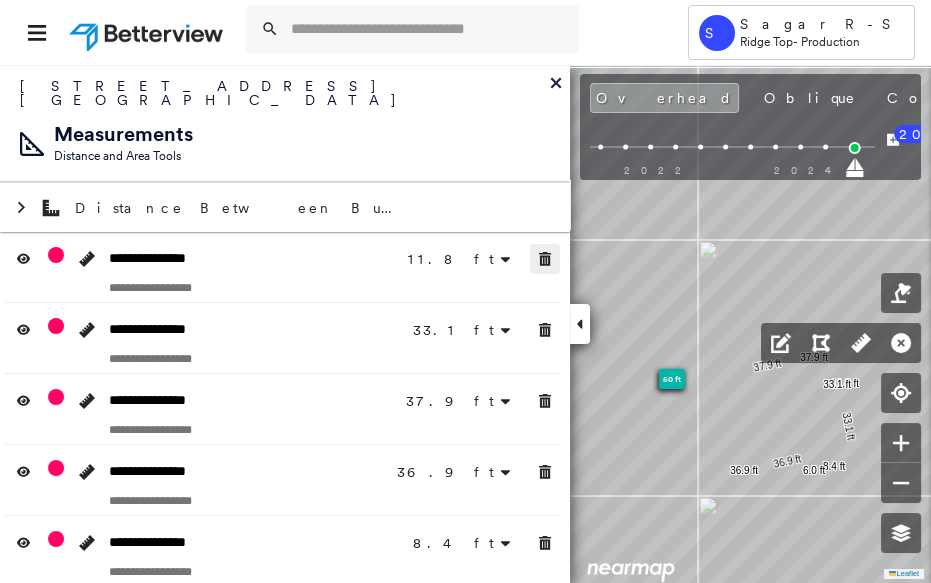 click 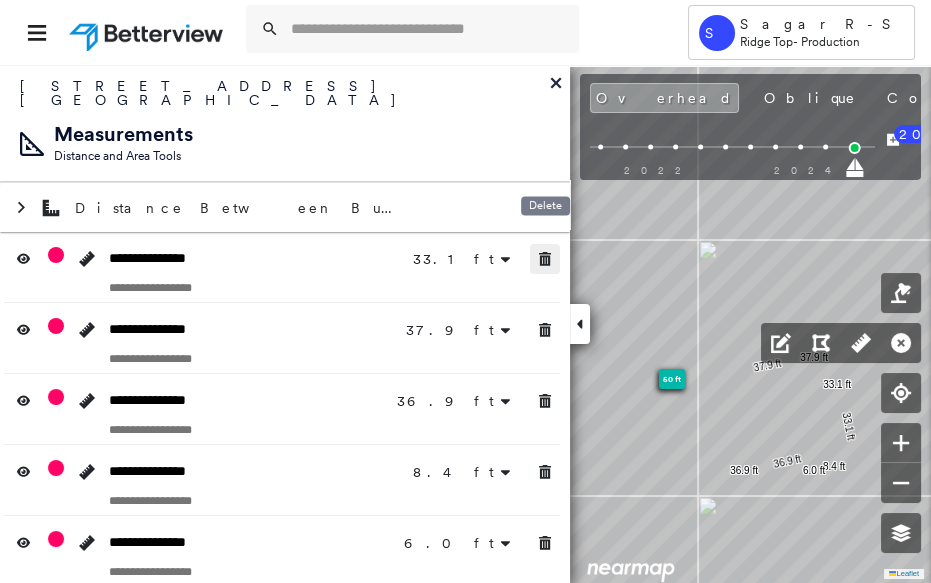 click 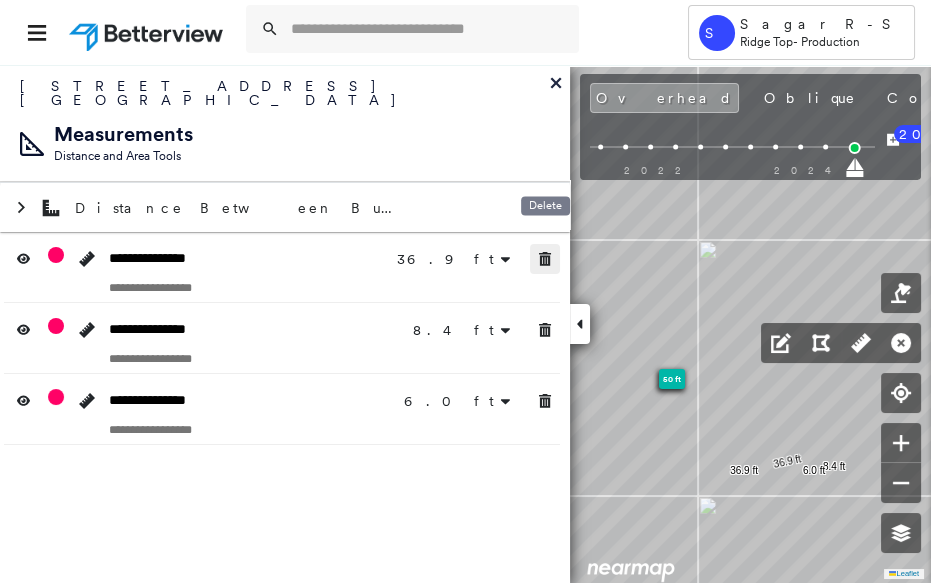 click 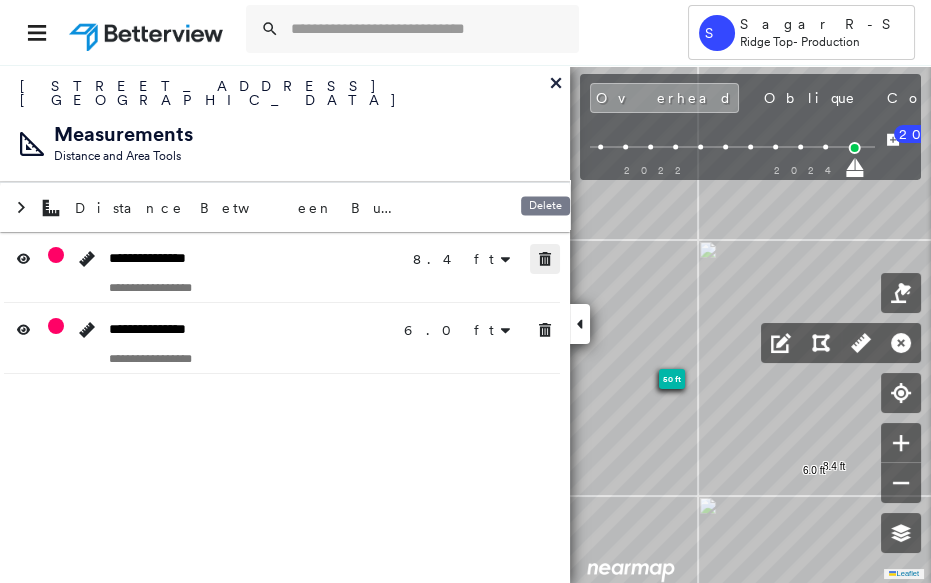 click 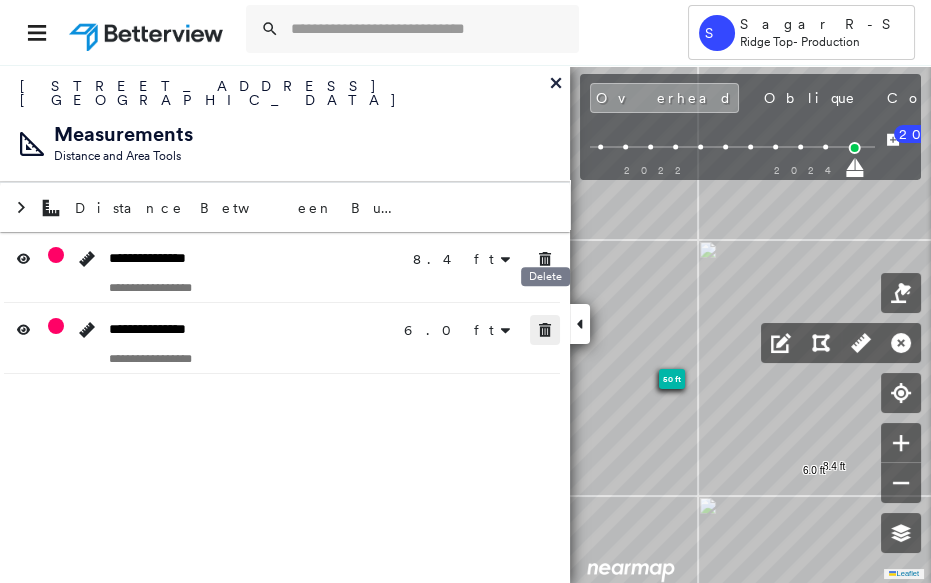 click 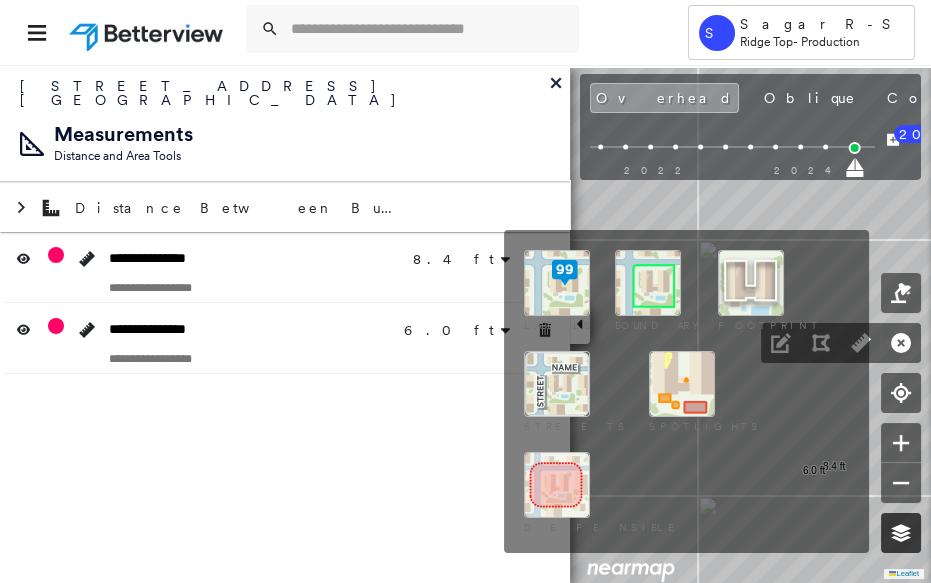 click 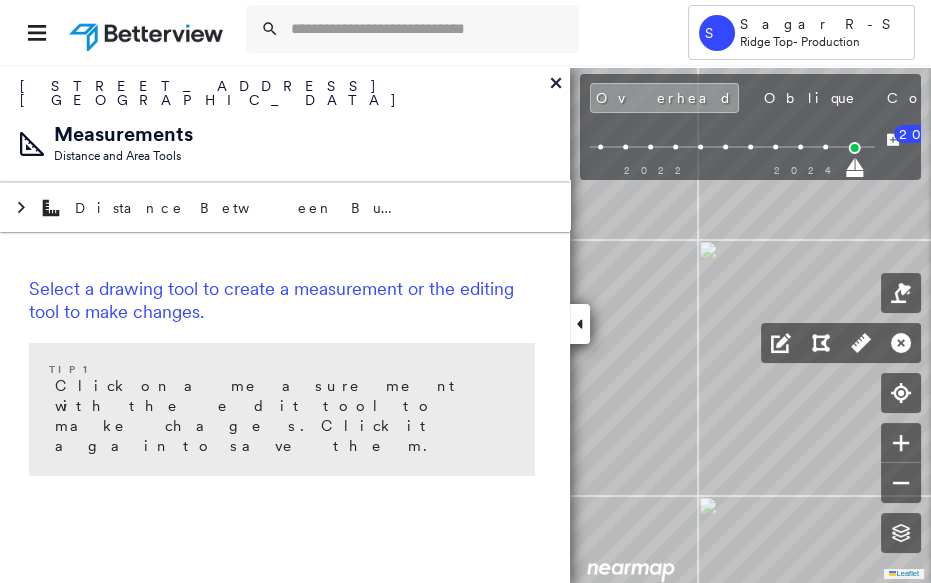 click 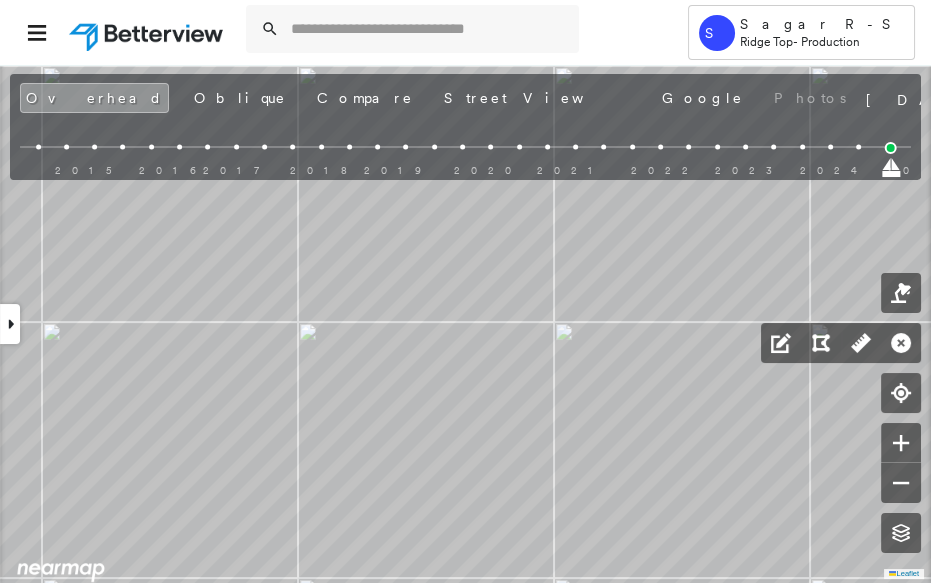click at bounding box center (858, 147) 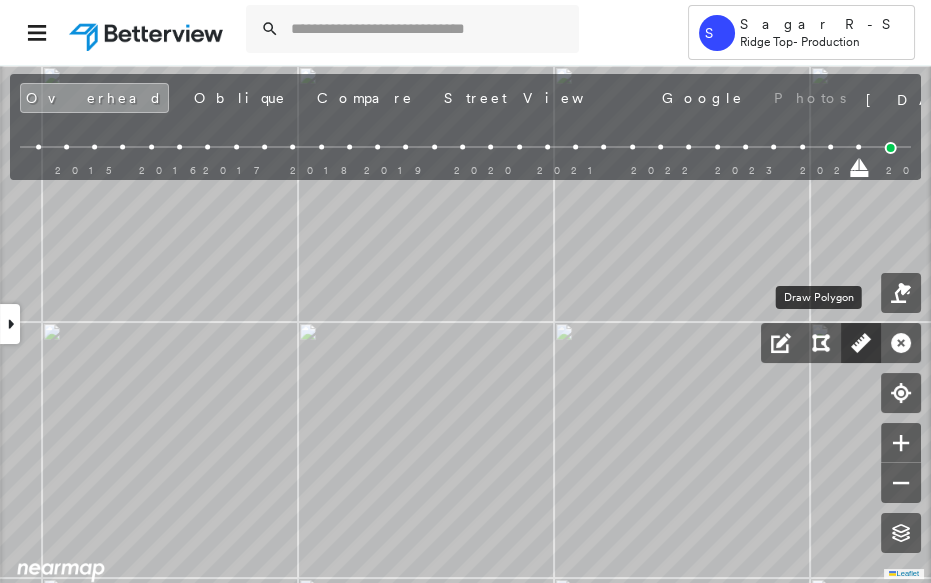 click 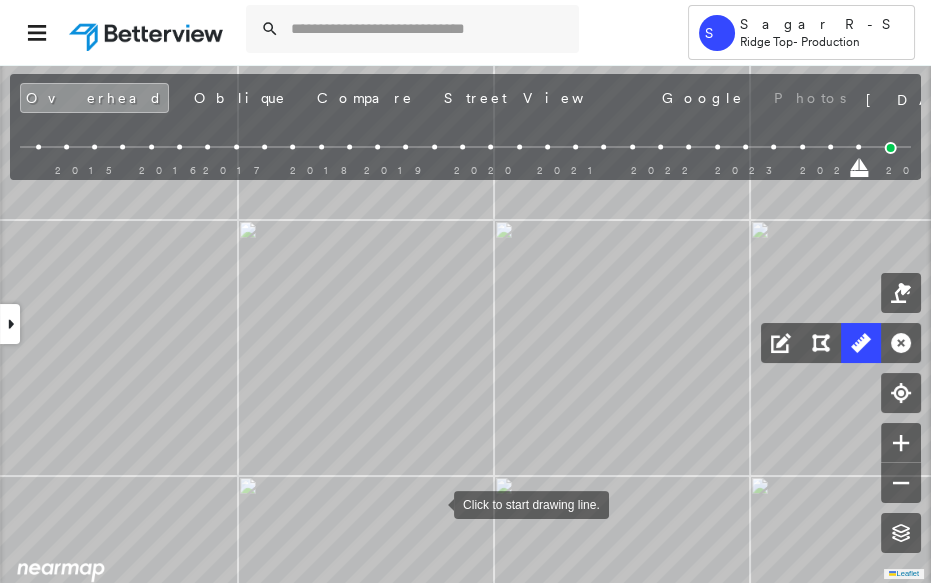 click at bounding box center [434, 503] 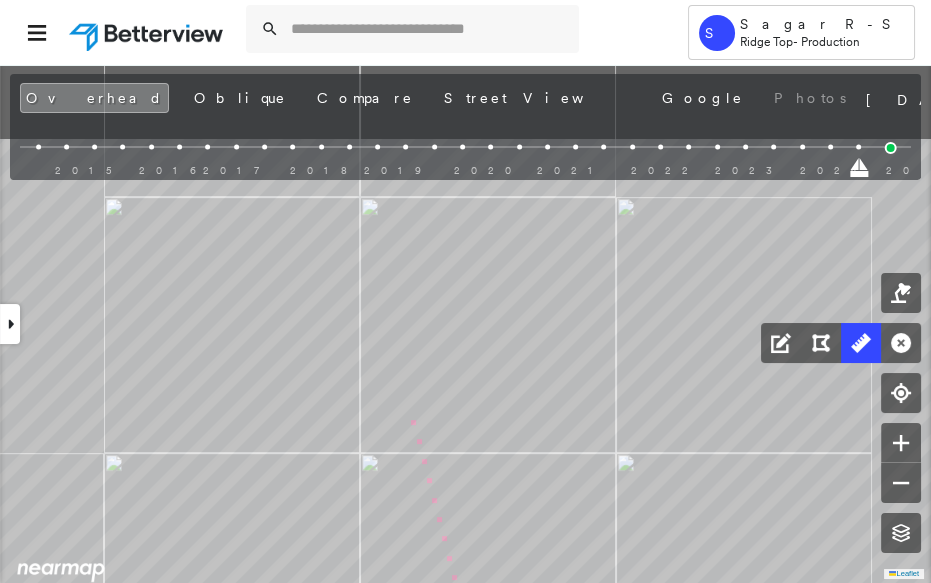 drag, startPoint x: 361, startPoint y: 261, endPoint x: 436, endPoint y: 563, distance: 311.17358 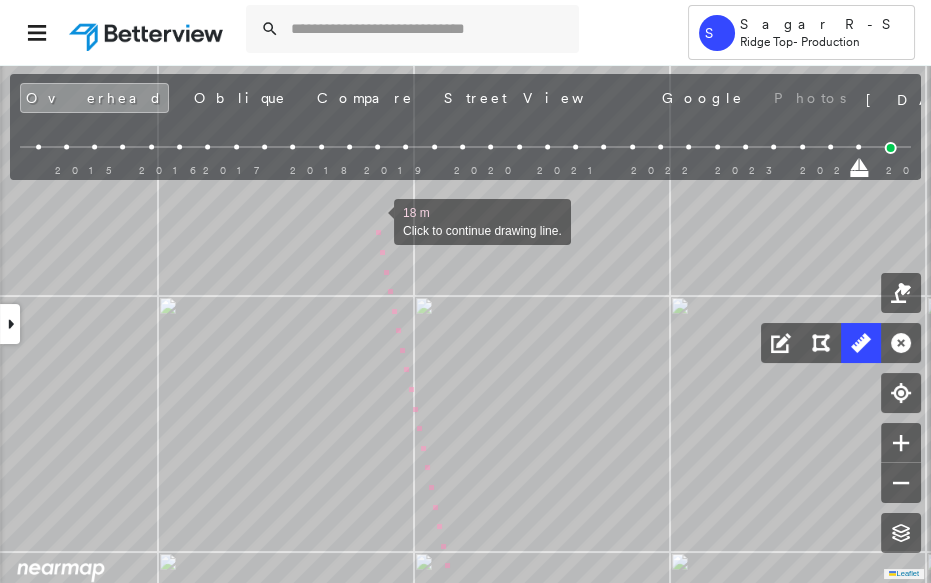 click at bounding box center [374, 220] 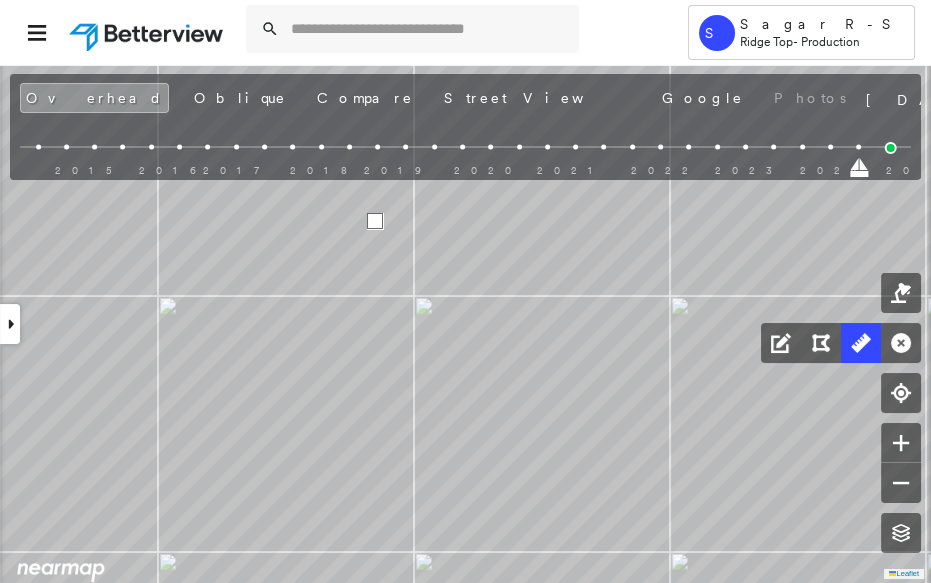 click at bounding box center (375, 221) 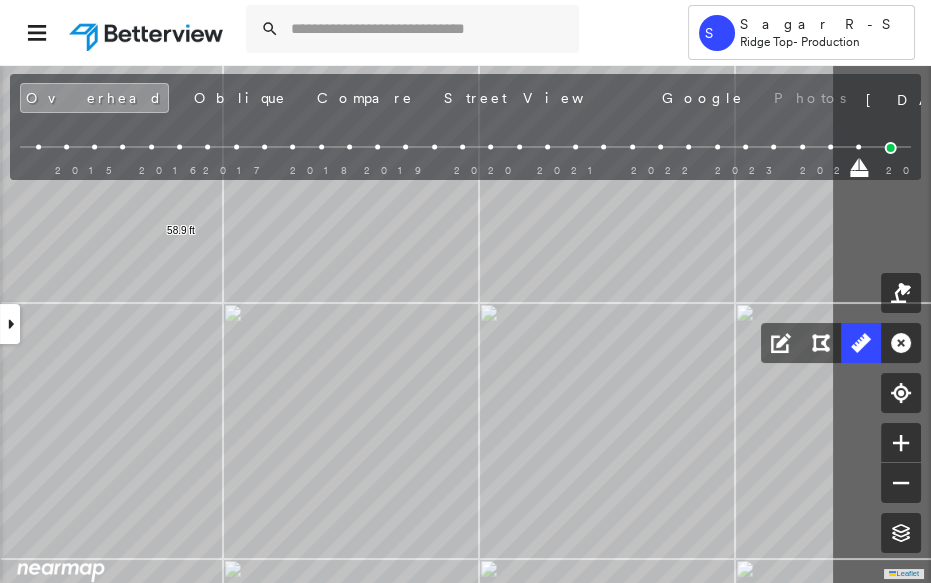 click on "58.9 ft 58.9 ft Click to start drawing line." at bounding box center (1, 434) 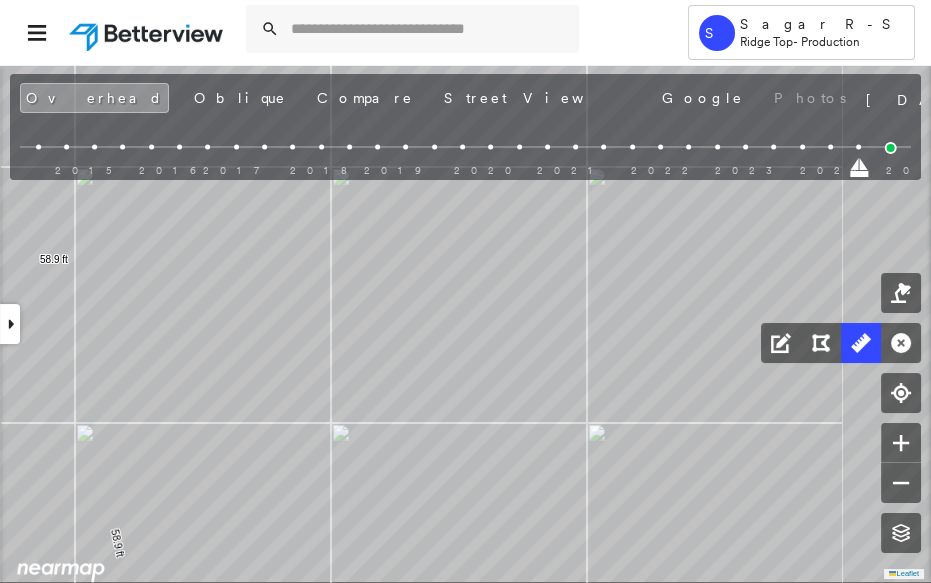 drag, startPoint x: 537, startPoint y: 449, endPoint x: 424, endPoint y: 328, distance: 165.55966 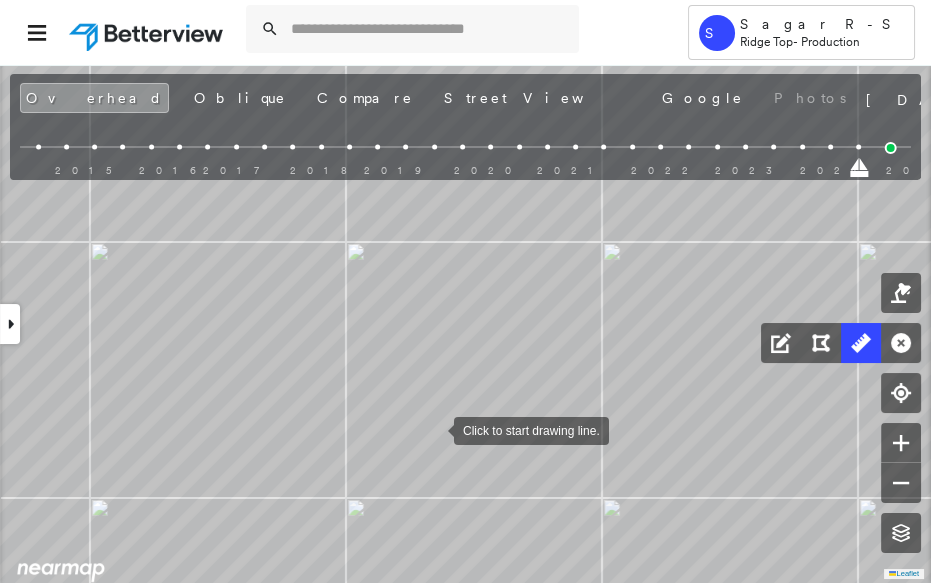 click at bounding box center (434, 429) 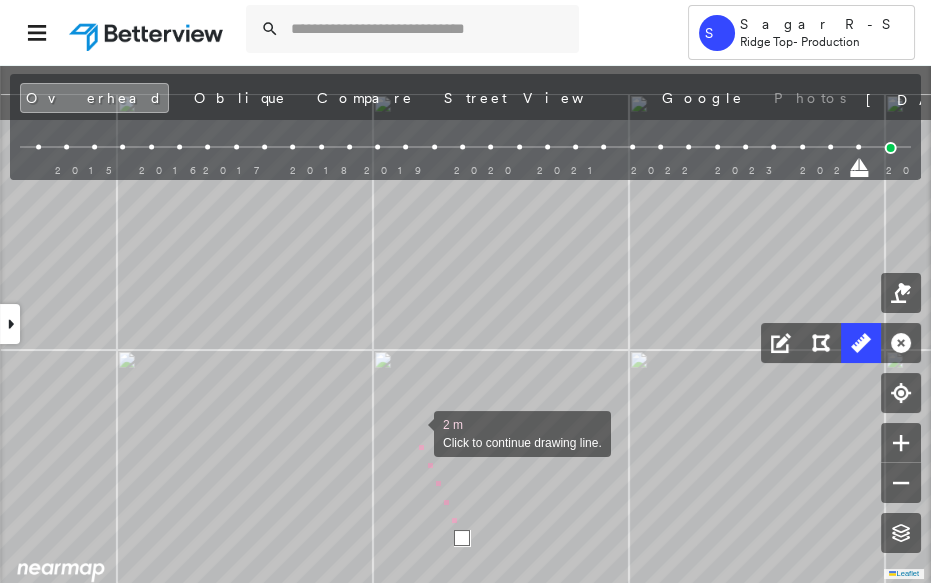 drag, startPoint x: 406, startPoint y: 410, endPoint x: 413, endPoint y: 375, distance: 35.69314 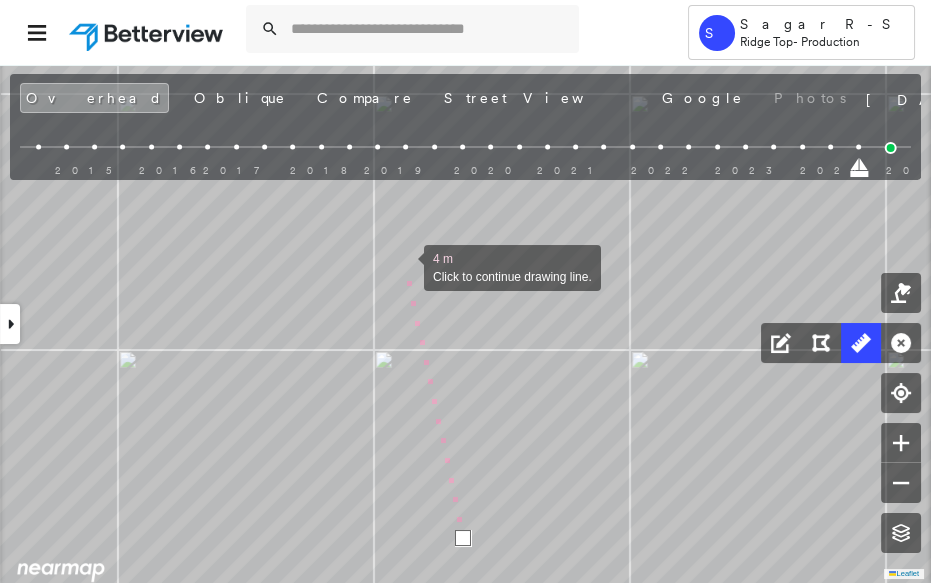 click at bounding box center (404, 266) 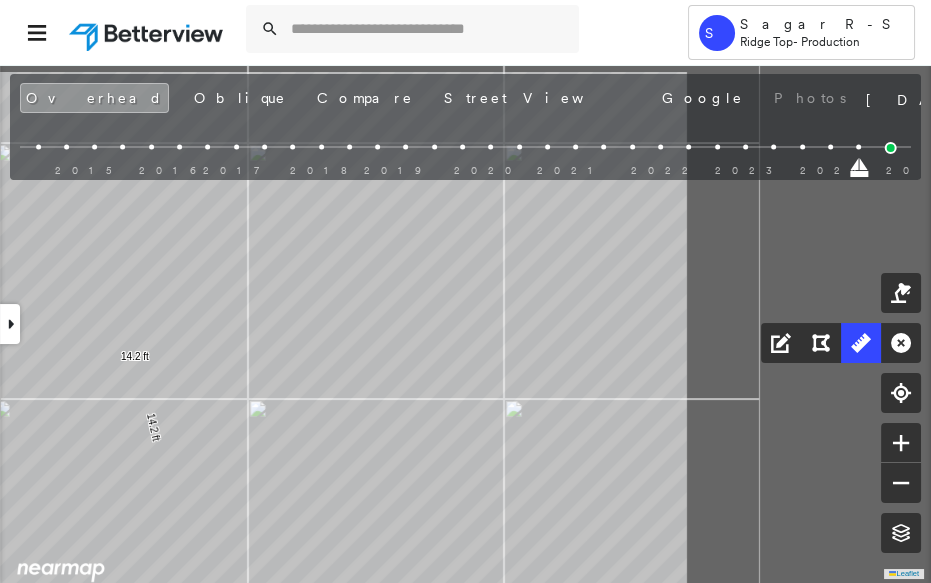 click on "58.9 ft 58.9 ft 14.2 ft 14.2 ft Click to start drawing line." at bounding box center [-727, 476] 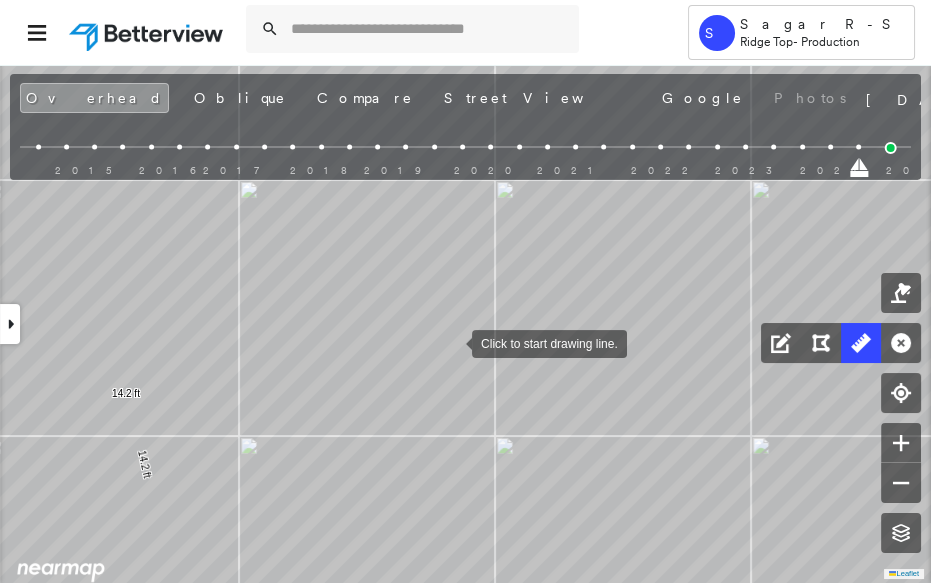 drag, startPoint x: 453, startPoint y: 325, endPoint x: 455, endPoint y: 382, distance: 57.035076 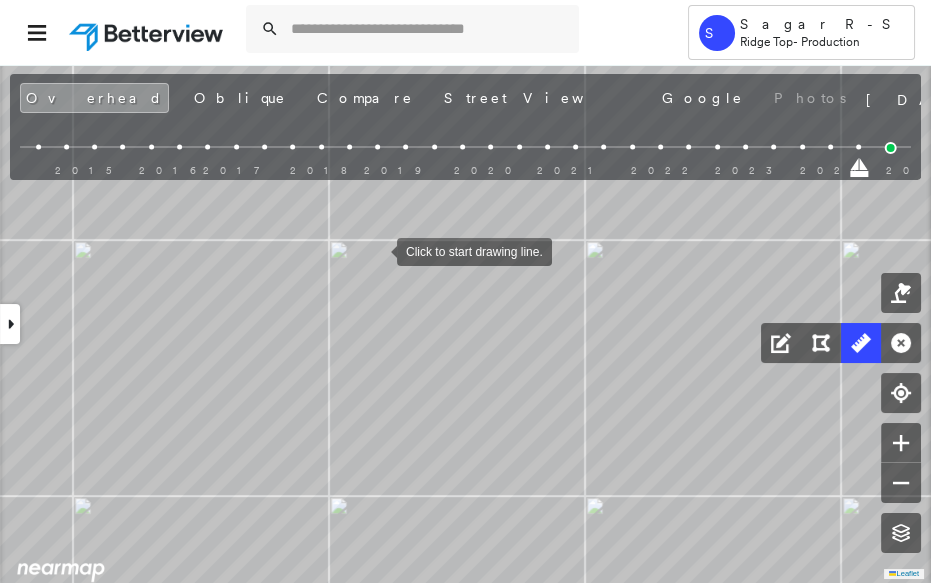 click at bounding box center (377, 250) 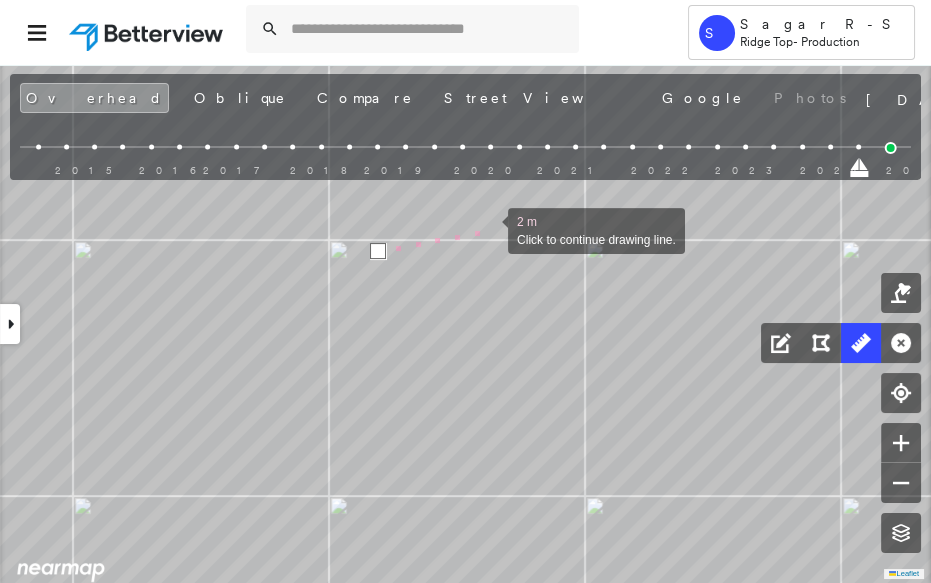 click at bounding box center (488, 229) 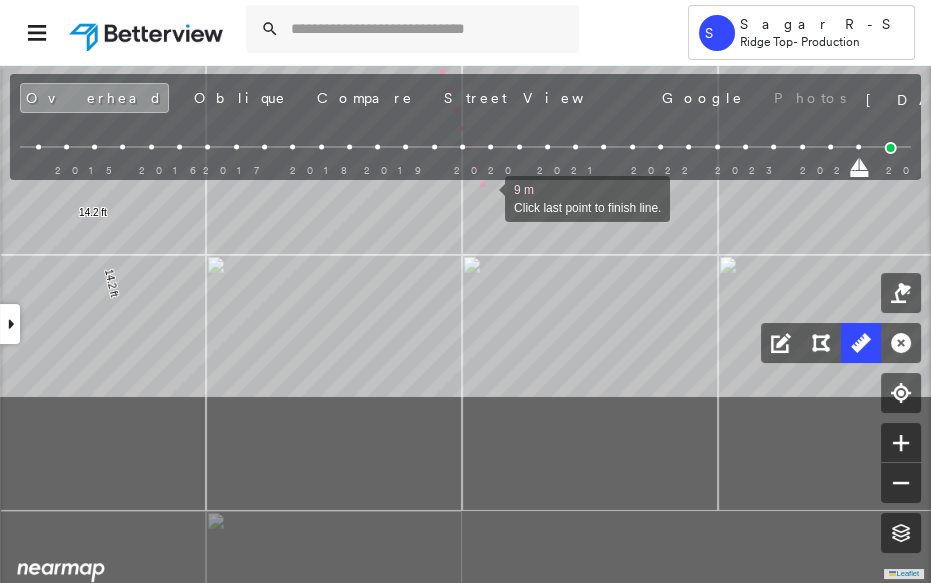 drag, startPoint x: 536, startPoint y: 348, endPoint x: 485, endPoint y: 198, distance: 158.43295 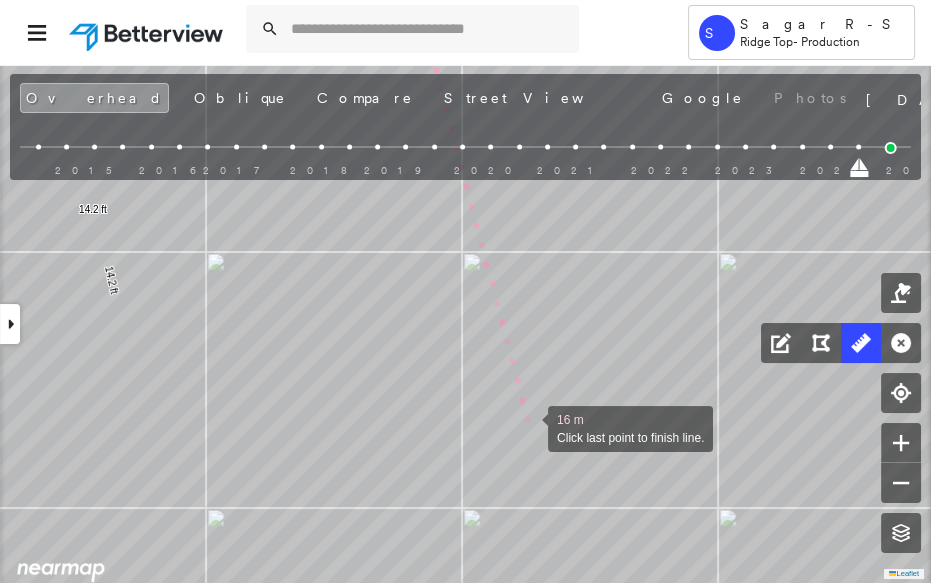 click at bounding box center [528, 427] 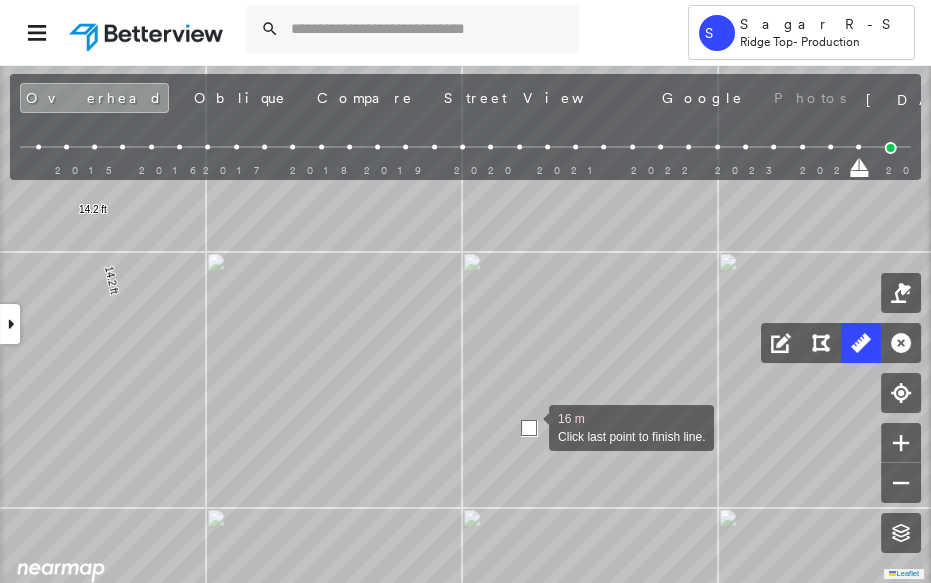 click at bounding box center [529, 428] 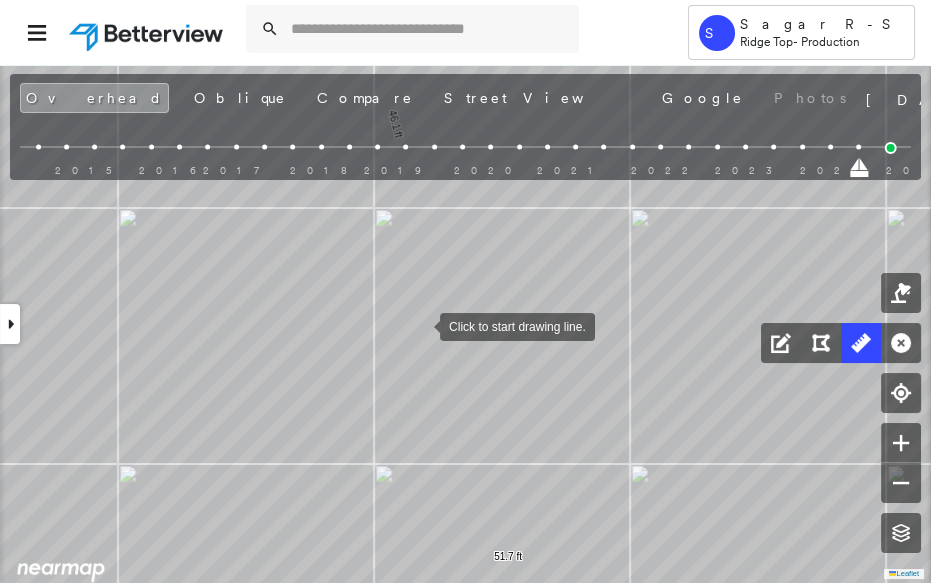 click at bounding box center (420, 325) 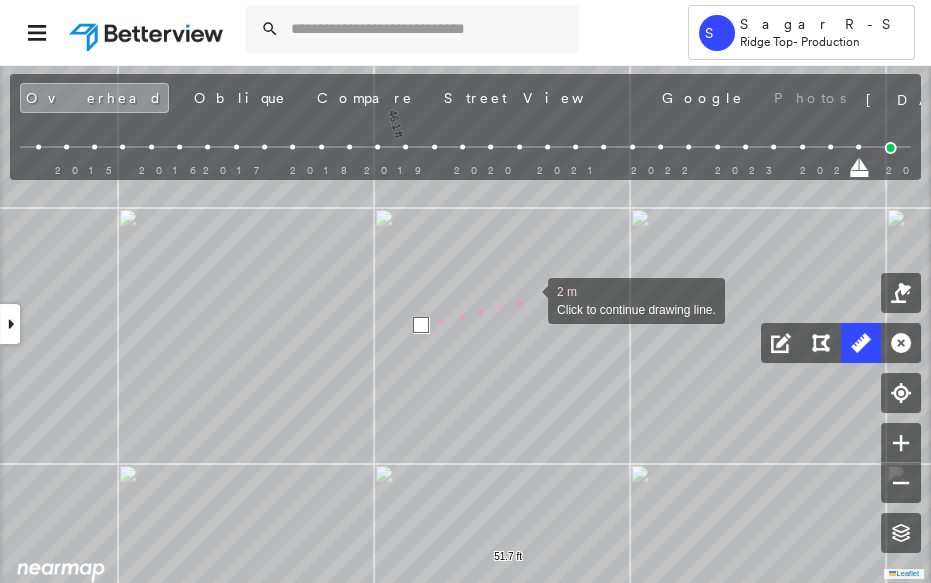 drag, startPoint x: 528, startPoint y: 299, endPoint x: 590, endPoint y: 335, distance: 71.693794 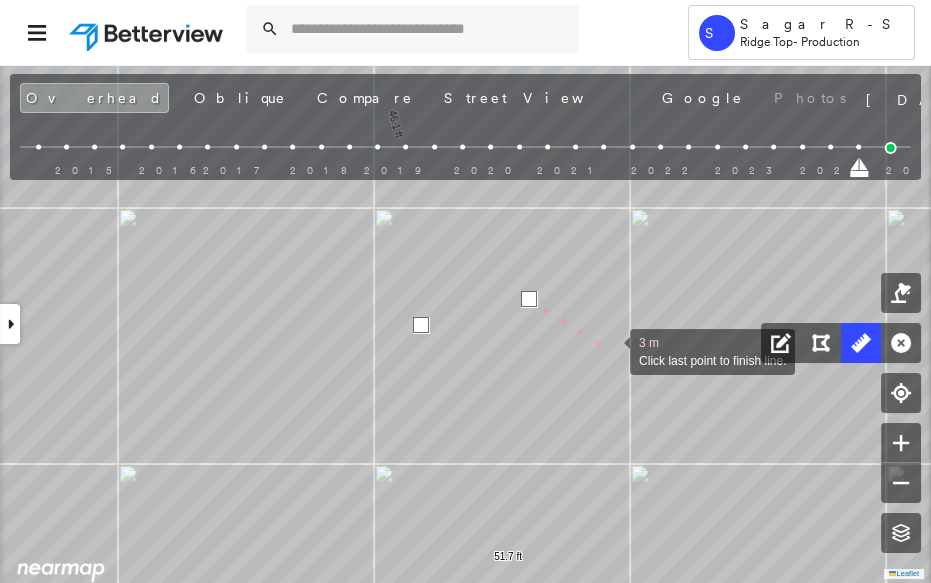 click at bounding box center (610, 350) 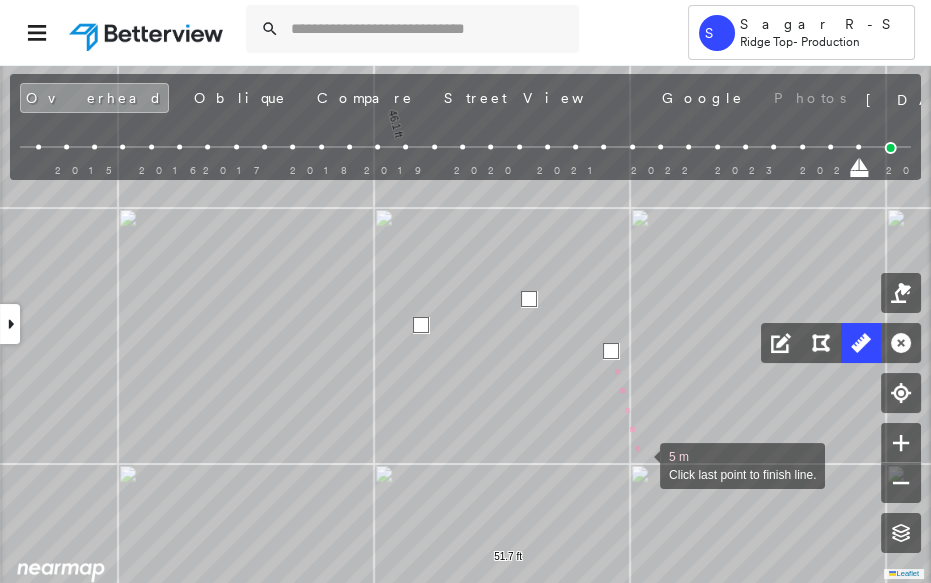 click at bounding box center [640, 464] 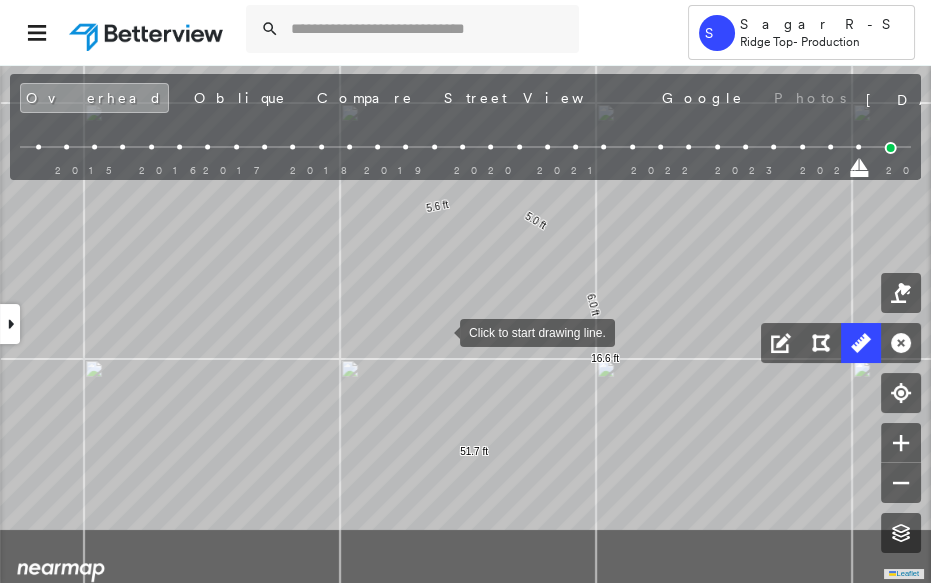 drag, startPoint x: 467, startPoint y: 412, endPoint x: 430, endPoint y: 347, distance: 74.793045 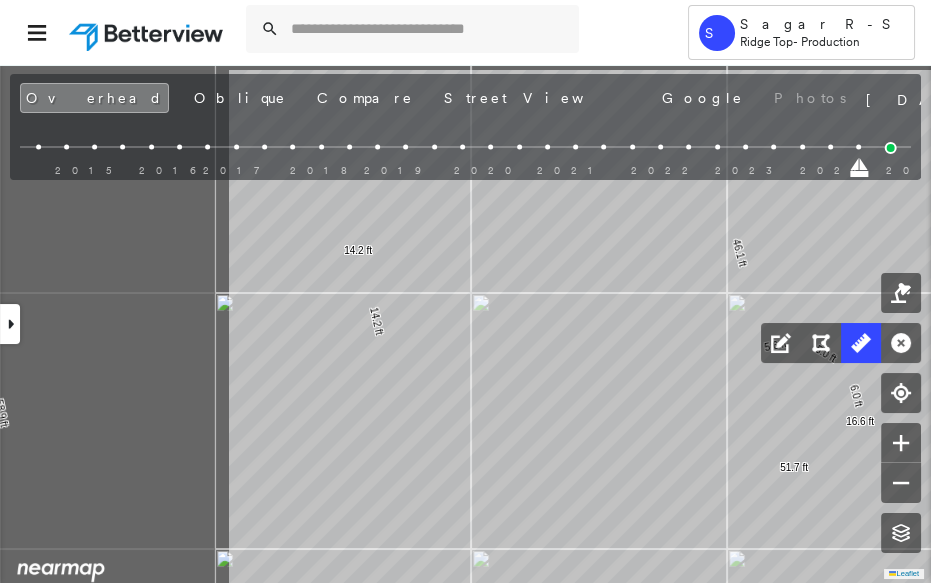click on "58.9 ft 58.9 ft 14.2 ft 14.2 ft 5.6 ft 46.1 ft 51.7 ft 5.6 ft 5.0 ft 6.0 ft 16.6 ft Click to start drawing line." at bounding box center [-514, 301] 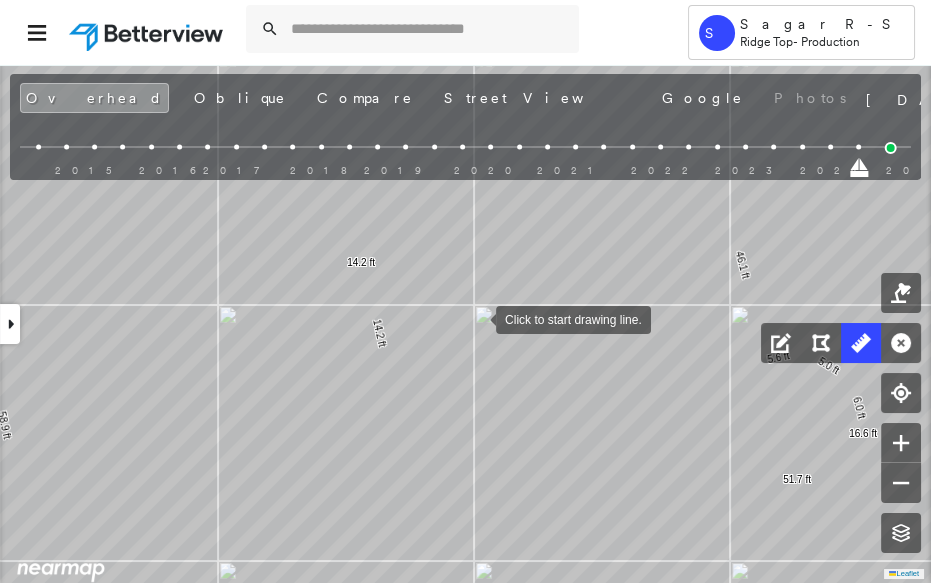 drag, startPoint x: 473, startPoint y: 306, endPoint x: 540, endPoint y: 525, distance: 229.01965 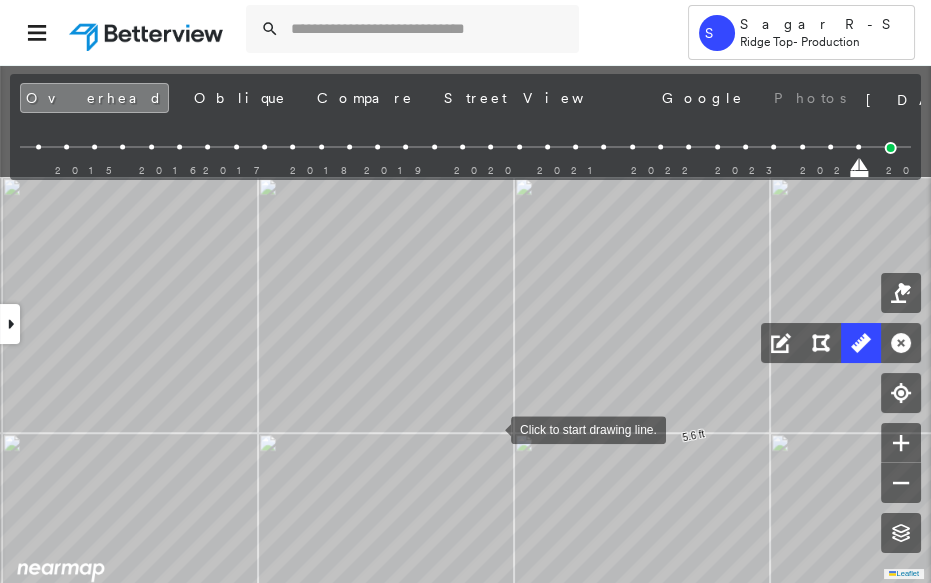 drag, startPoint x: 513, startPoint y: 339, endPoint x: 492, endPoint y: 427, distance: 90.47099 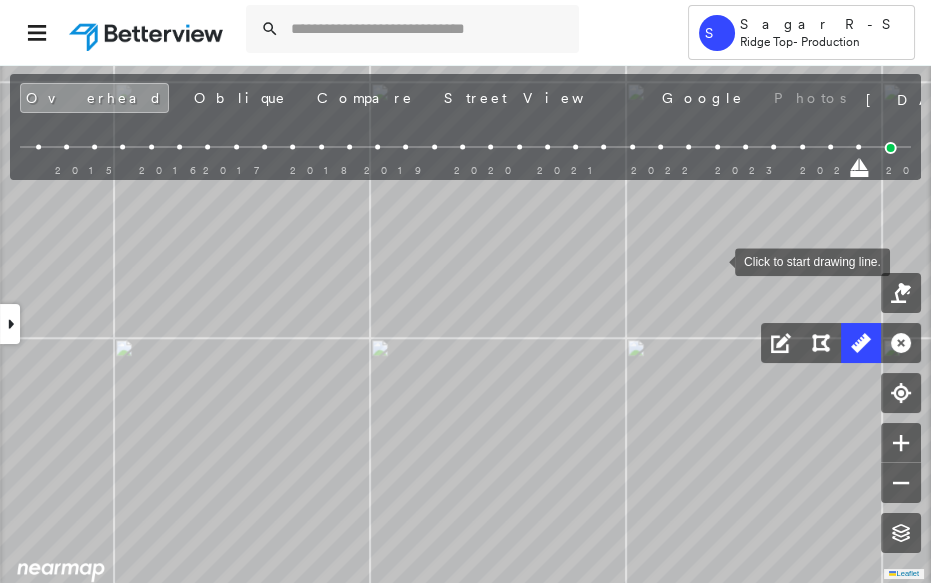 click at bounding box center (715, 260) 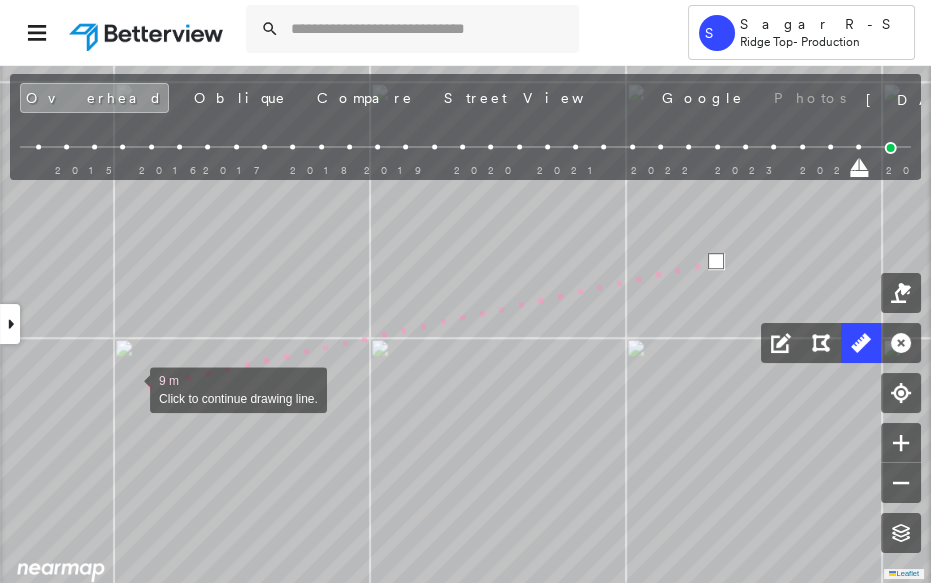 click at bounding box center (130, 388) 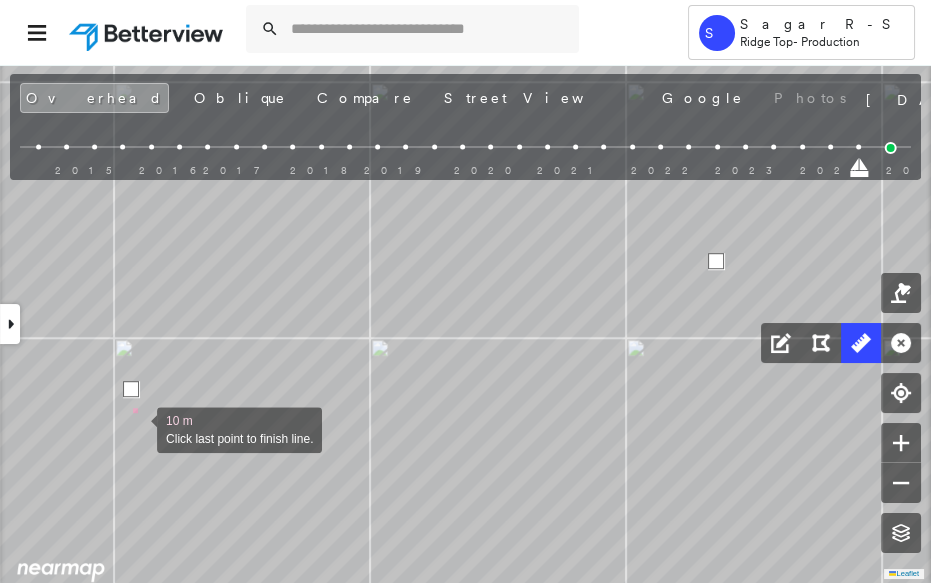 click at bounding box center [137, 428] 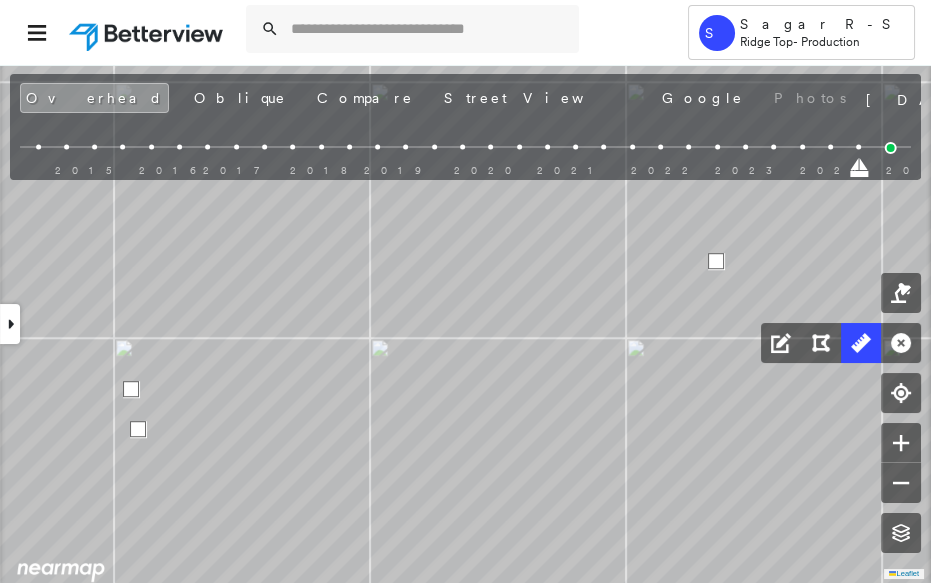 click at bounding box center [138, 429] 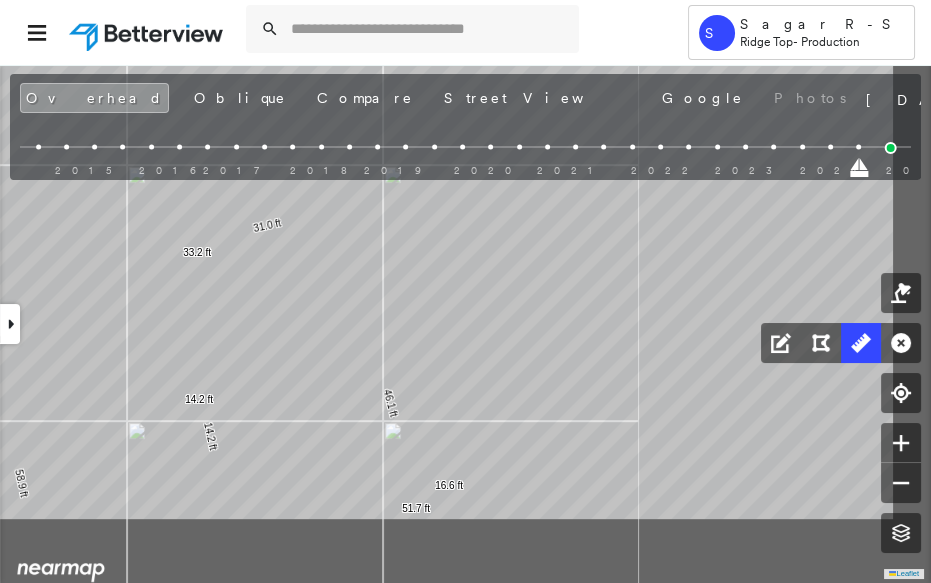drag, startPoint x: 592, startPoint y: 469, endPoint x: 435, endPoint y: 316, distance: 219.22134 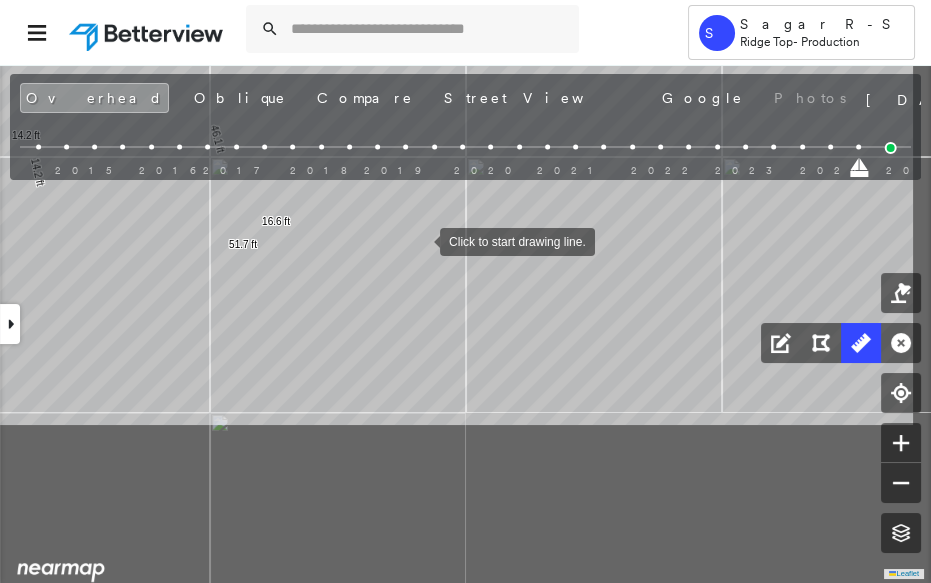 drag, startPoint x: 532, startPoint y: 451, endPoint x: 421, endPoint y: 241, distance: 237.53105 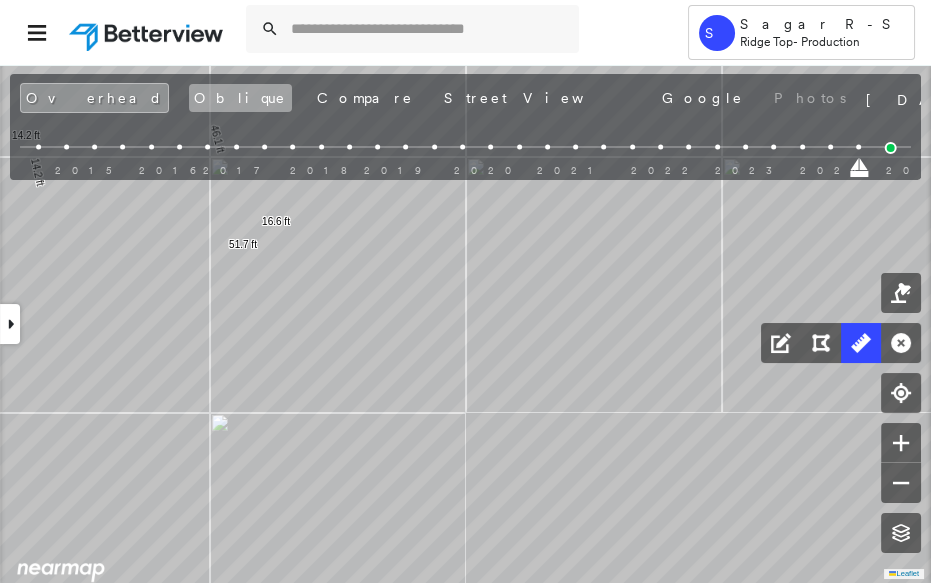 click on "Oblique" at bounding box center (240, 98) 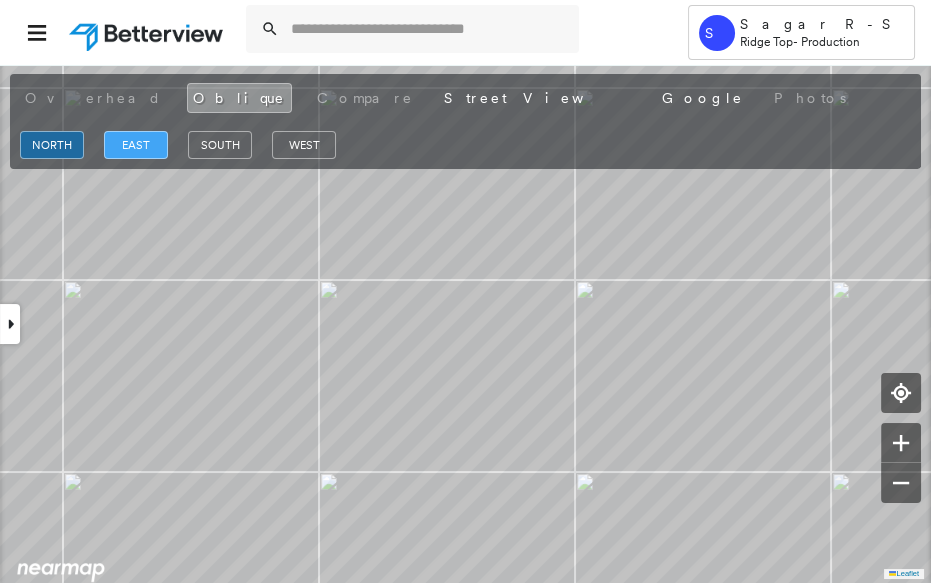 click on "east" at bounding box center (136, 145) 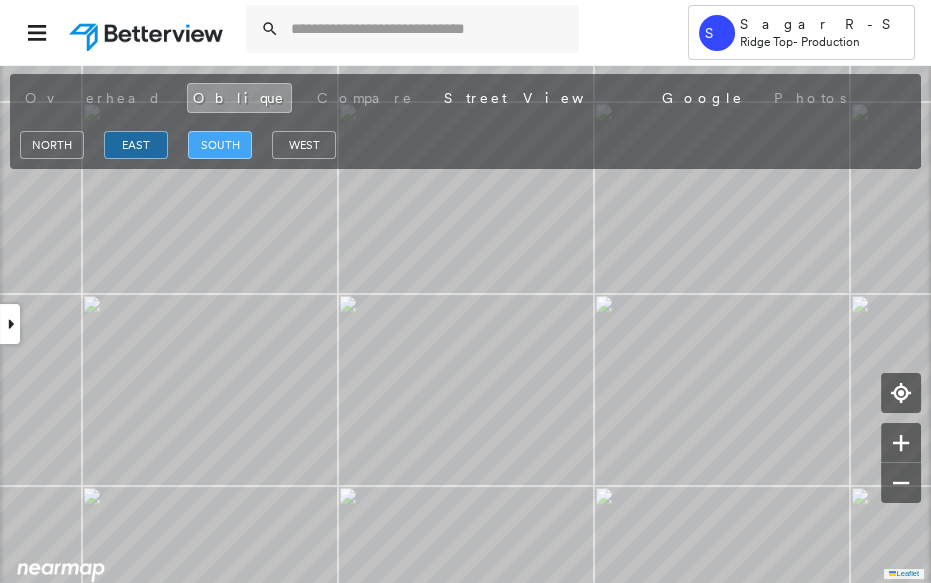 click on "south" at bounding box center (220, 145) 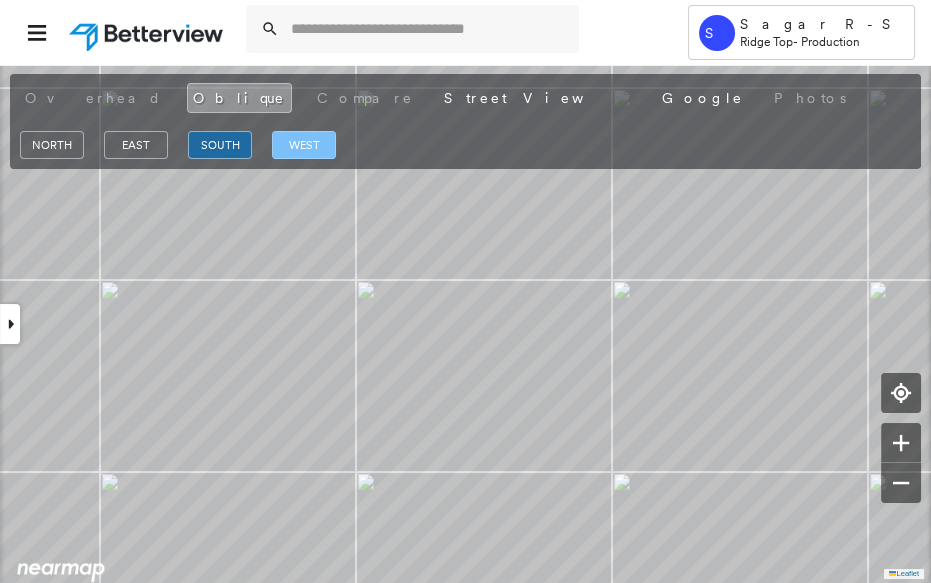 click on "west" at bounding box center [304, 145] 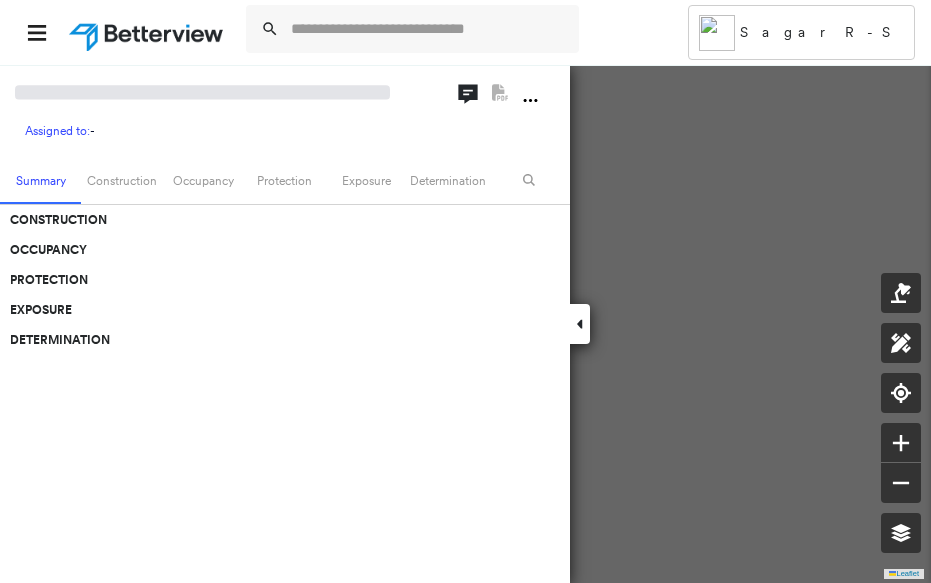 scroll, scrollTop: 0, scrollLeft: 0, axis: both 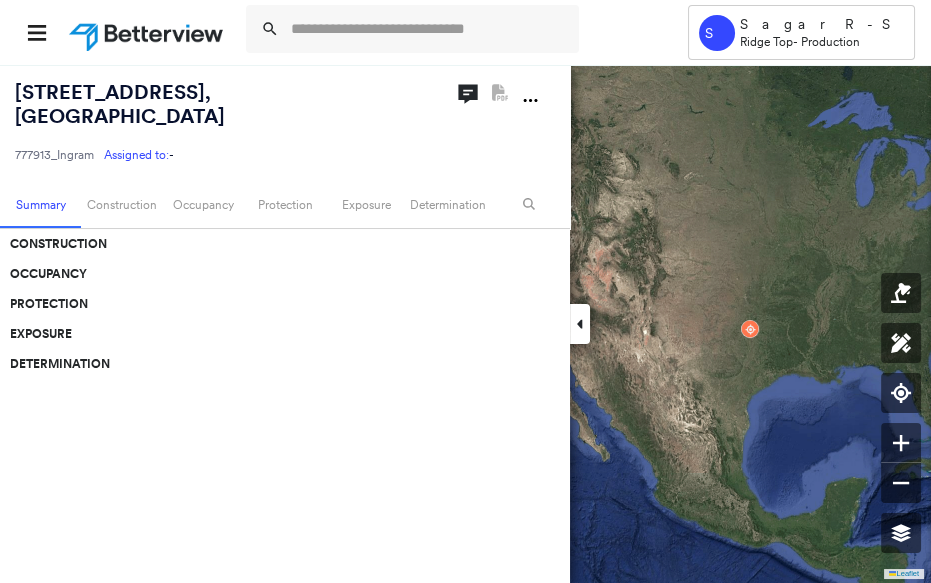 click 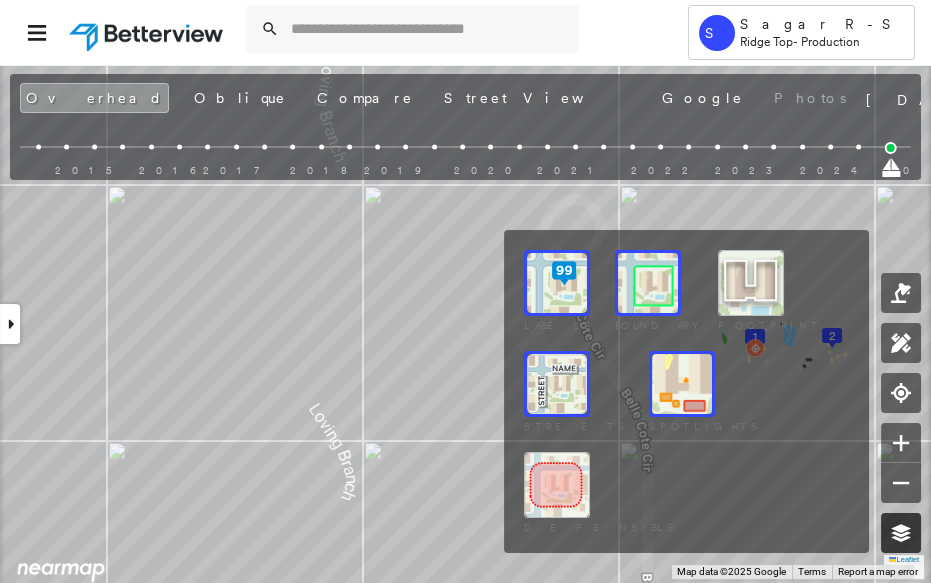 click 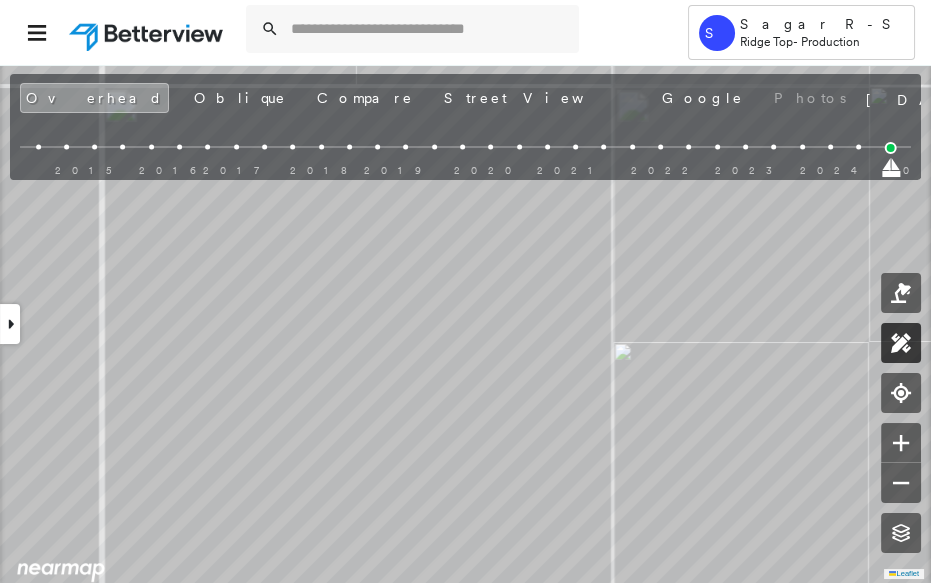 click 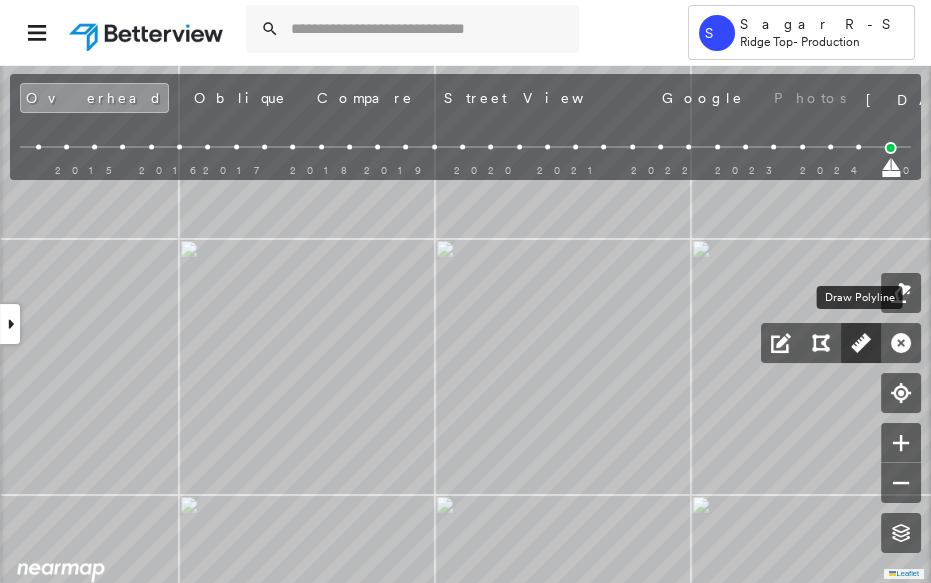 click 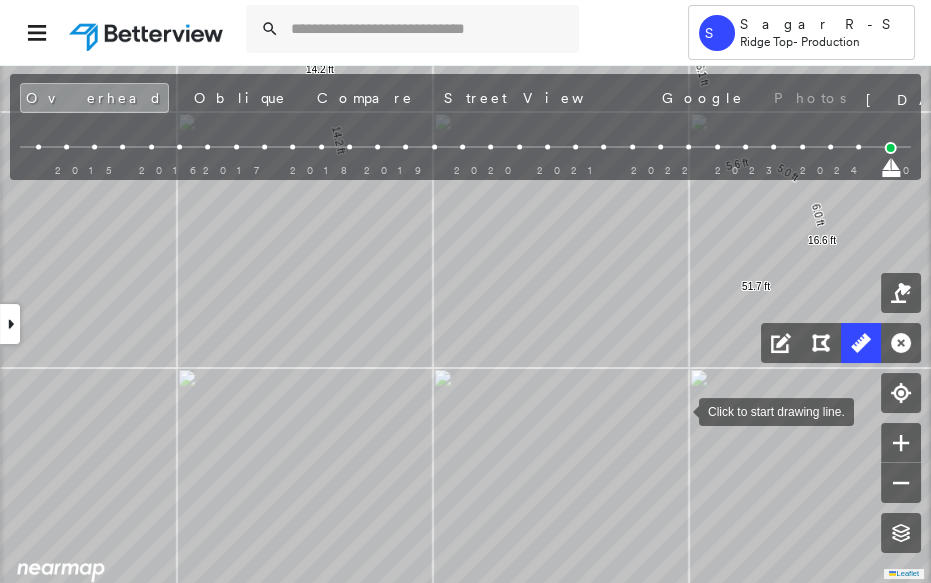 drag, startPoint x: 680, startPoint y: 410, endPoint x: 644, endPoint y: 415, distance: 36.345562 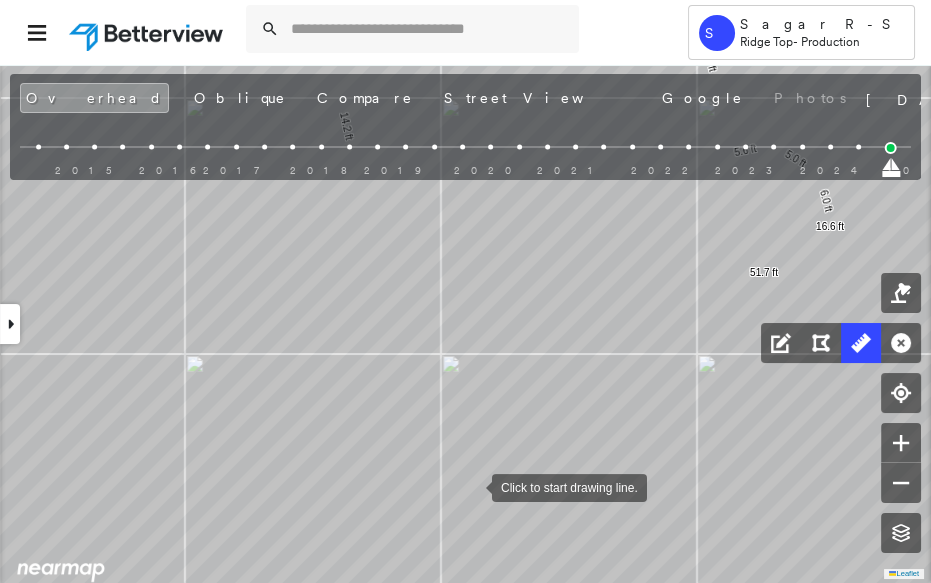 drag, startPoint x: 381, startPoint y: 517, endPoint x: 467, endPoint y: 489, distance: 90.44335 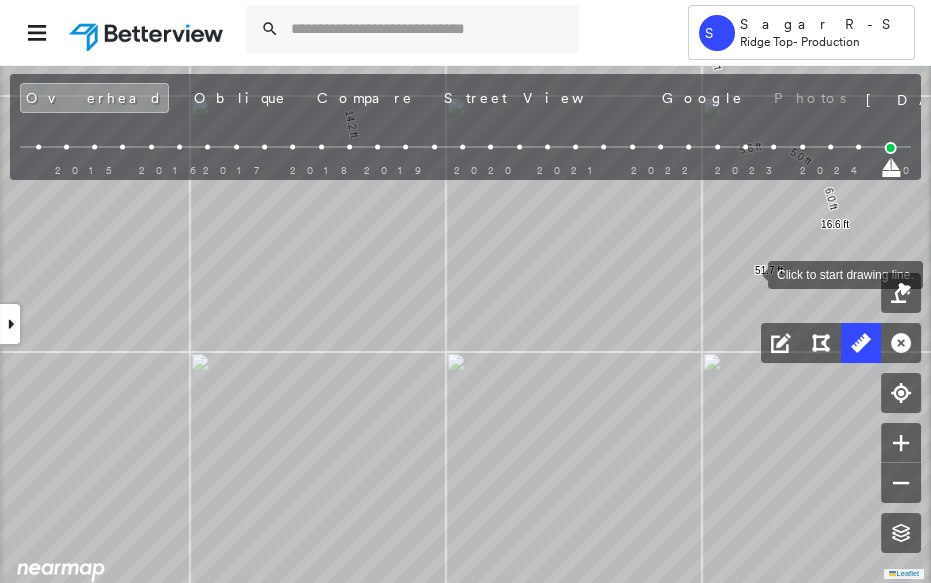 click at bounding box center [748, 273] 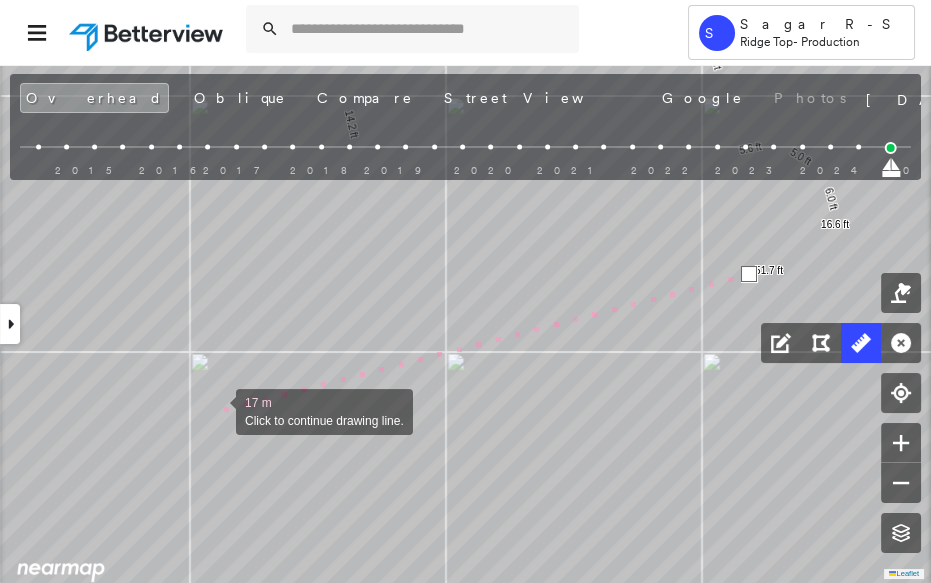click at bounding box center [216, 410] 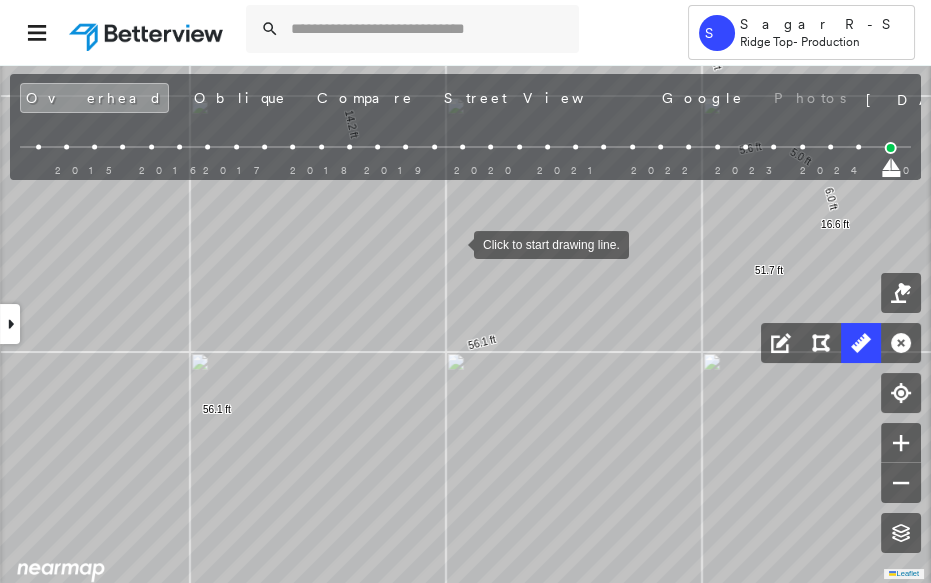 drag, startPoint x: 454, startPoint y: 243, endPoint x: 506, endPoint y: 370, distance: 137.23338 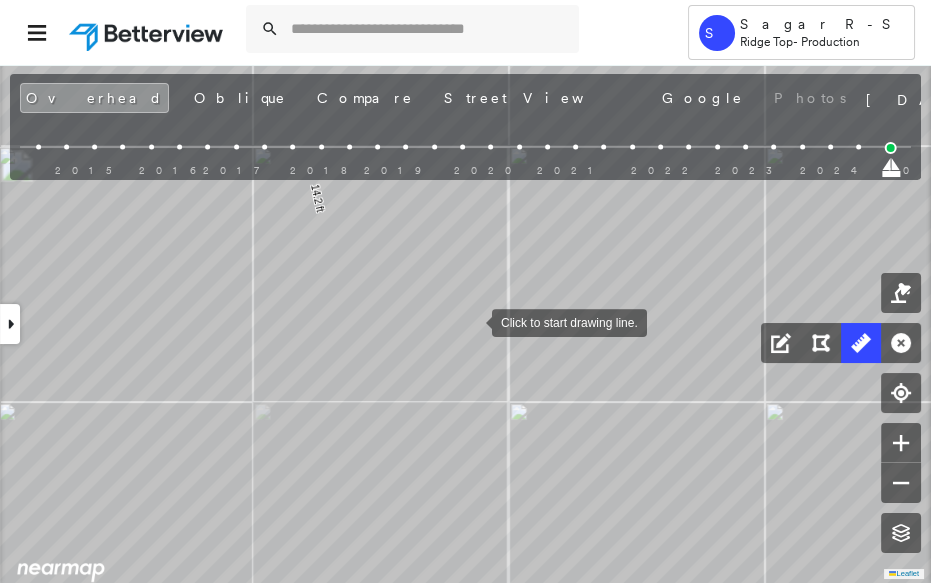 click at bounding box center [472, 321] 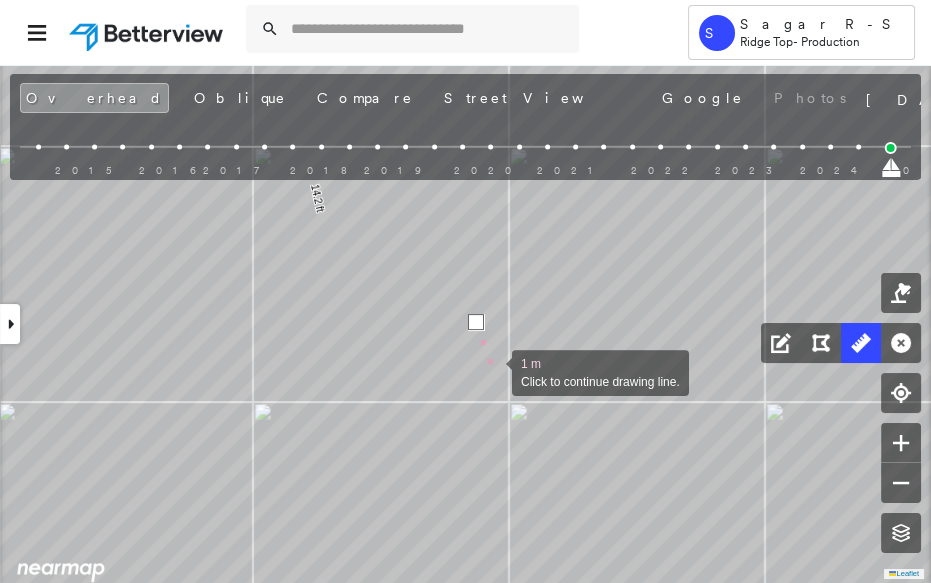 click at bounding box center (492, 371) 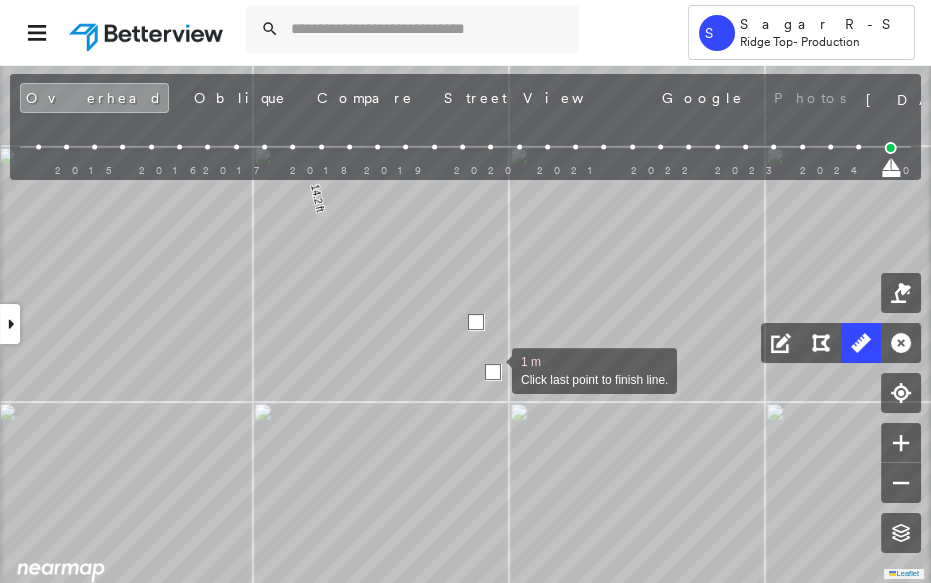 click at bounding box center [493, 372] 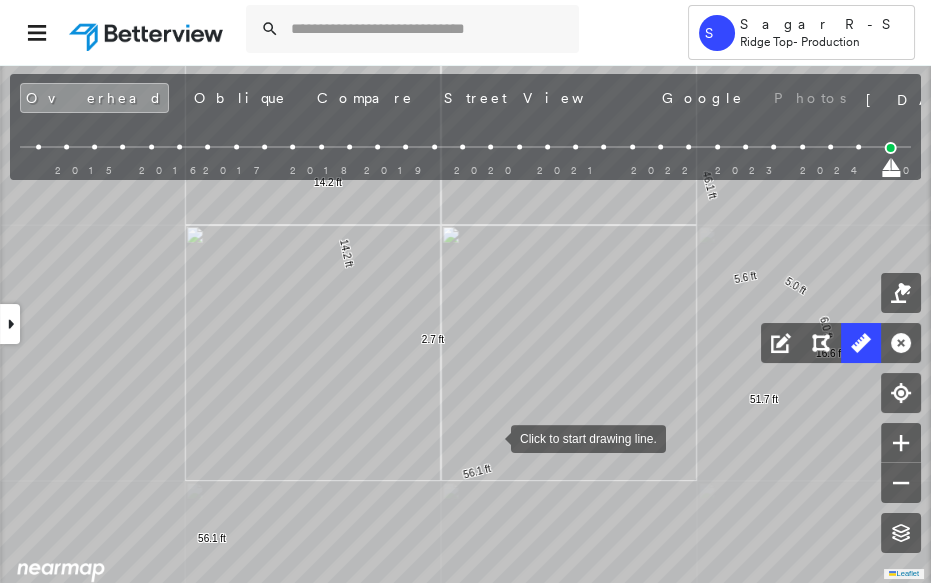drag, startPoint x: 442, startPoint y: 397, endPoint x: 457, endPoint y: 274, distance: 123.911255 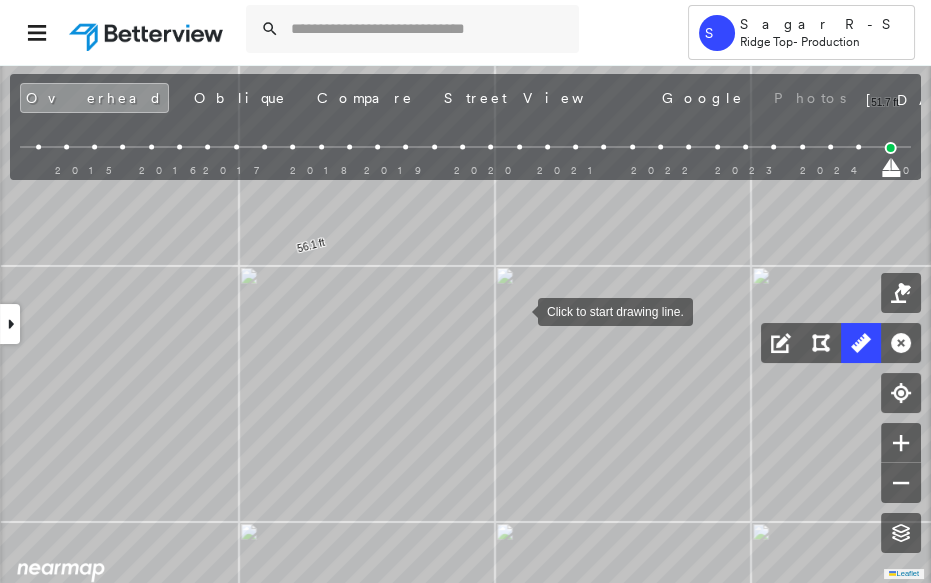 drag, startPoint x: 517, startPoint y: 310, endPoint x: 531, endPoint y: 350, distance: 42.379242 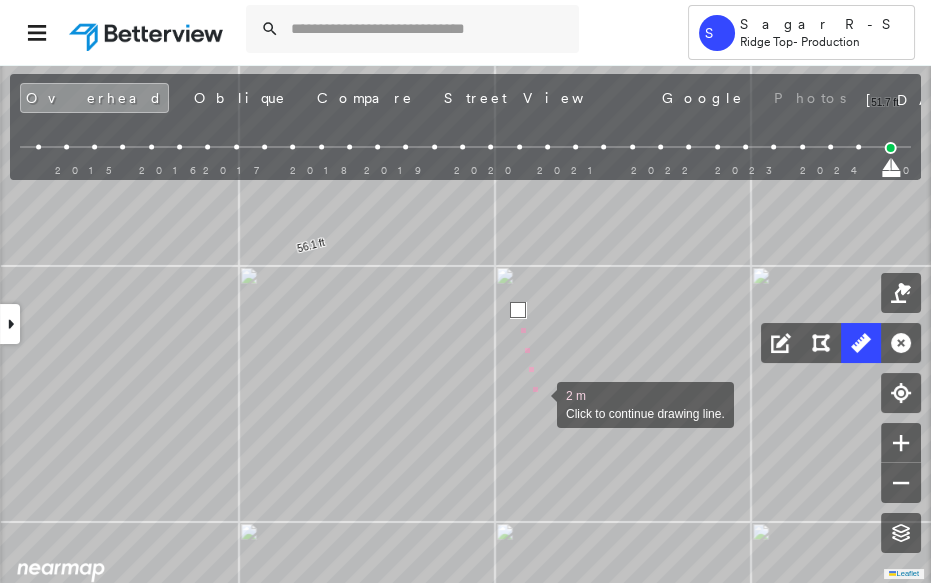 click at bounding box center [537, 403] 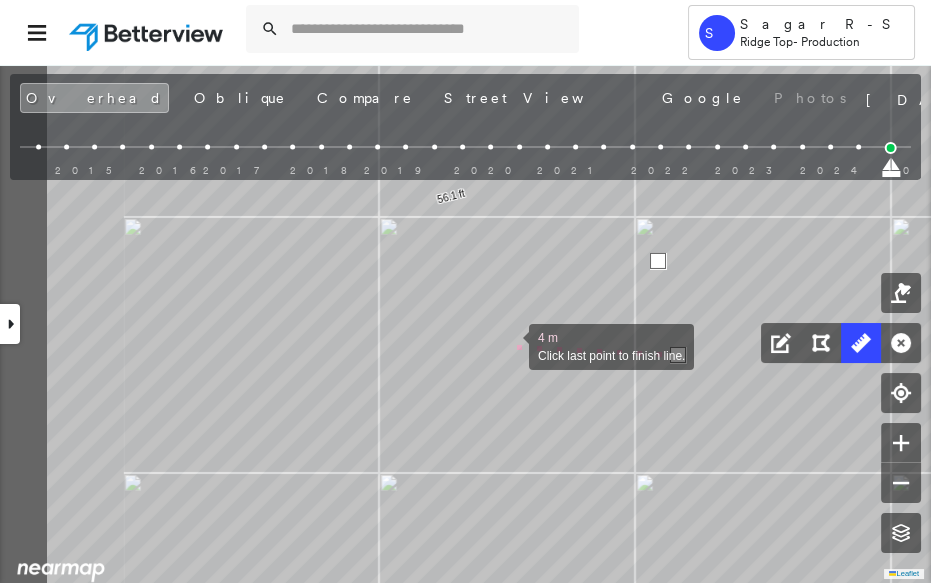 drag, startPoint x: 422, startPoint y: 369, endPoint x: 667, endPoint y: 290, distance: 257.42184 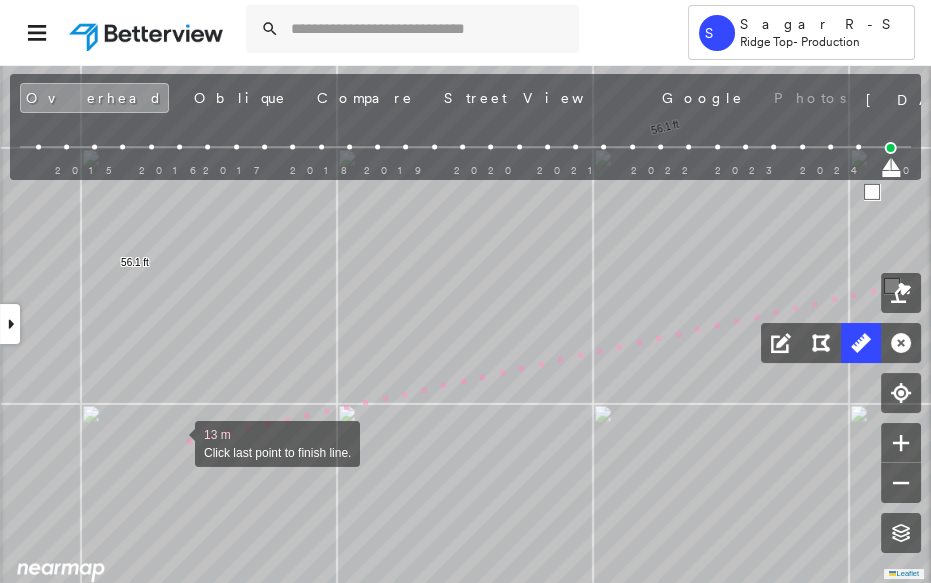 click at bounding box center (175, 442) 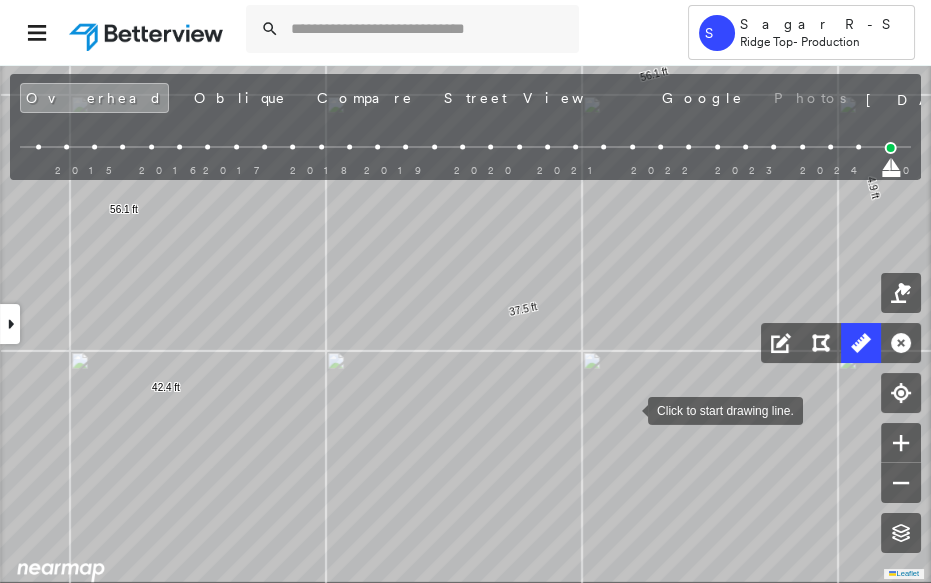 drag, startPoint x: 639, startPoint y: 463, endPoint x: 628, endPoint y: 410, distance: 54.129475 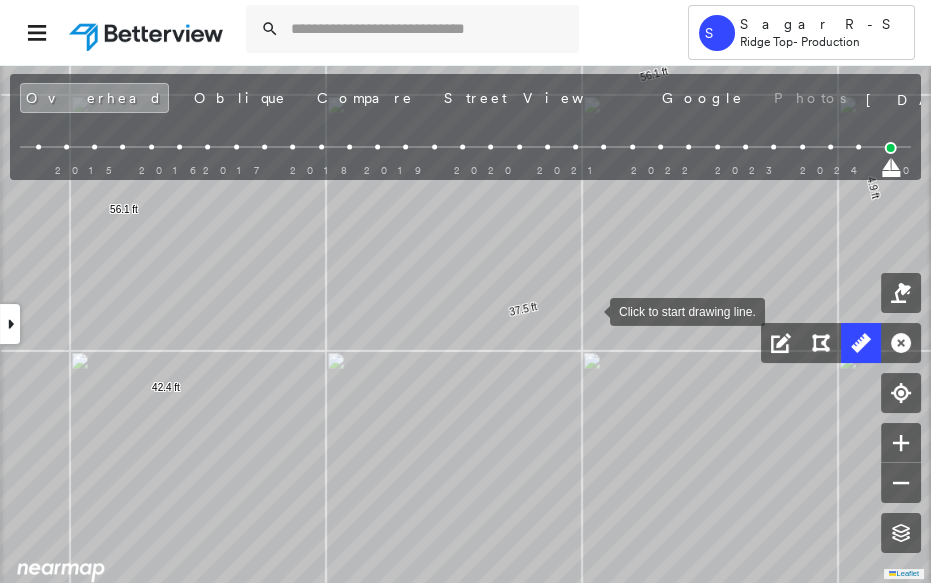 click at bounding box center [590, 310] 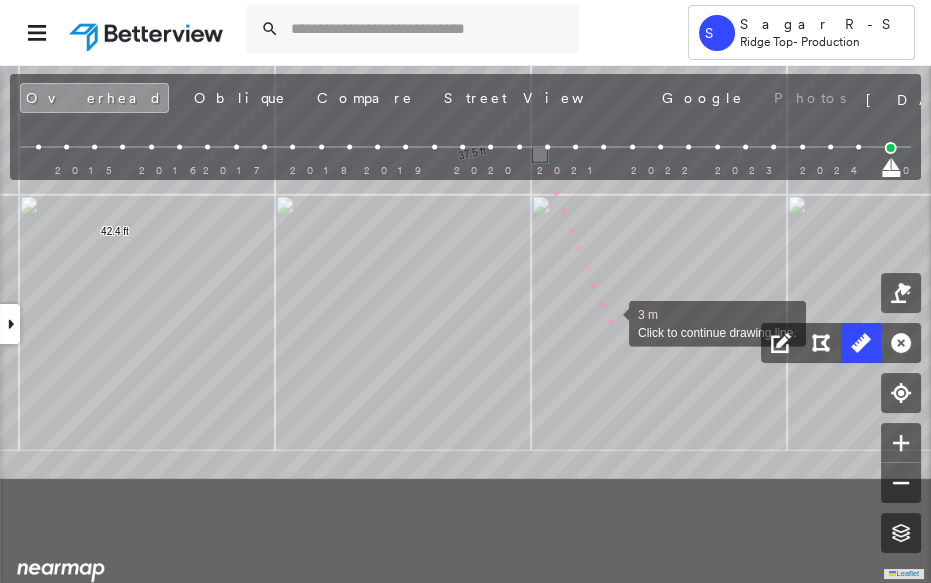 drag, startPoint x: 633, startPoint y: 398, endPoint x: 610, endPoint y: 374, distance: 33.24154 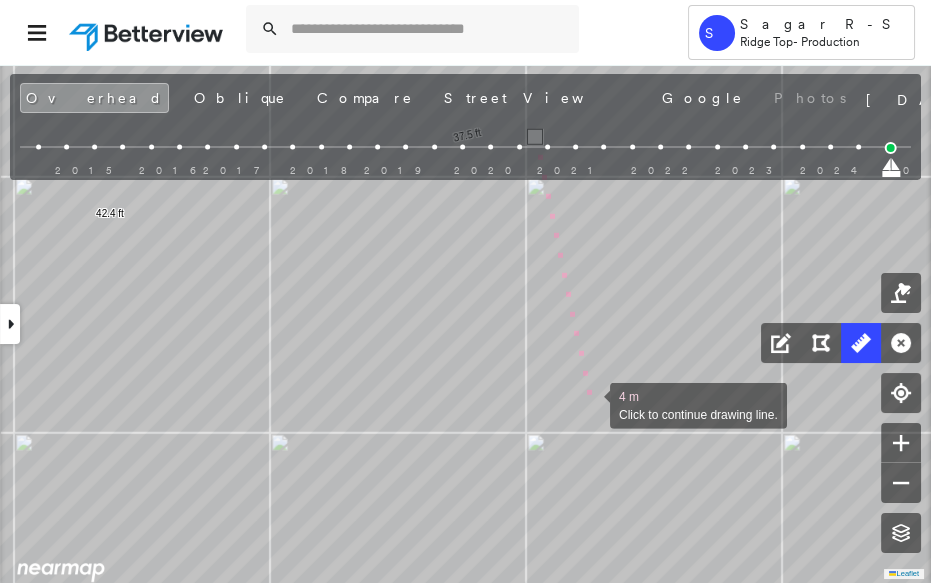 click at bounding box center [590, 404] 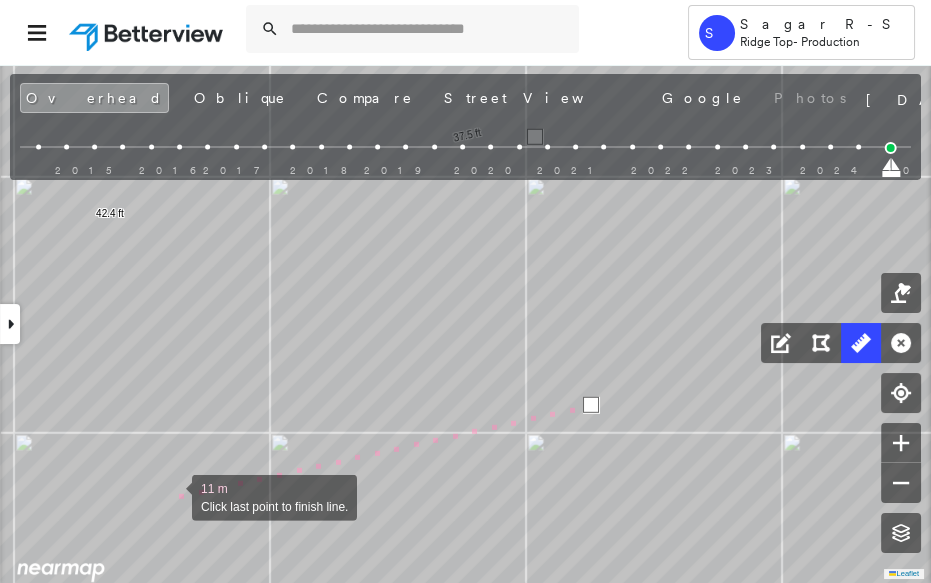 click at bounding box center (172, 496) 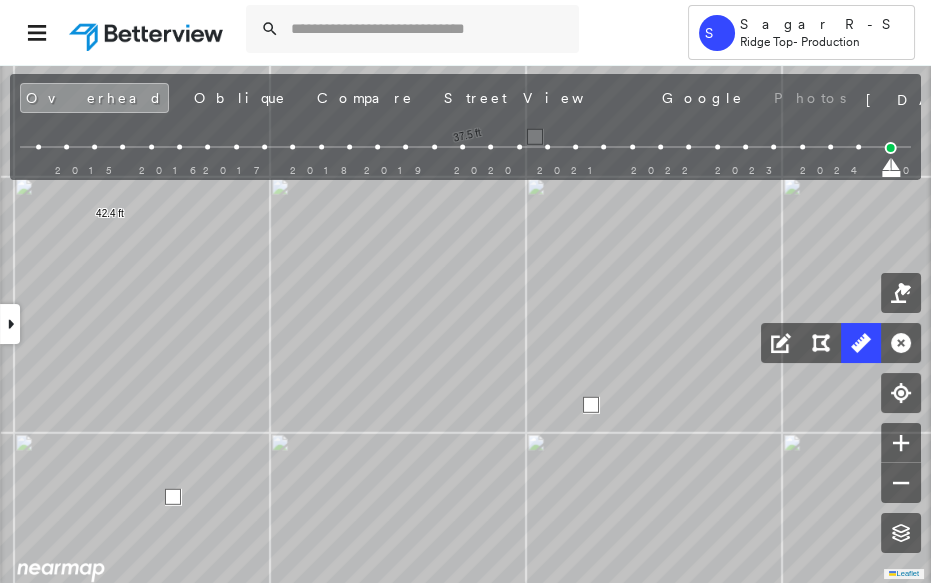 click at bounding box center [173, 497] 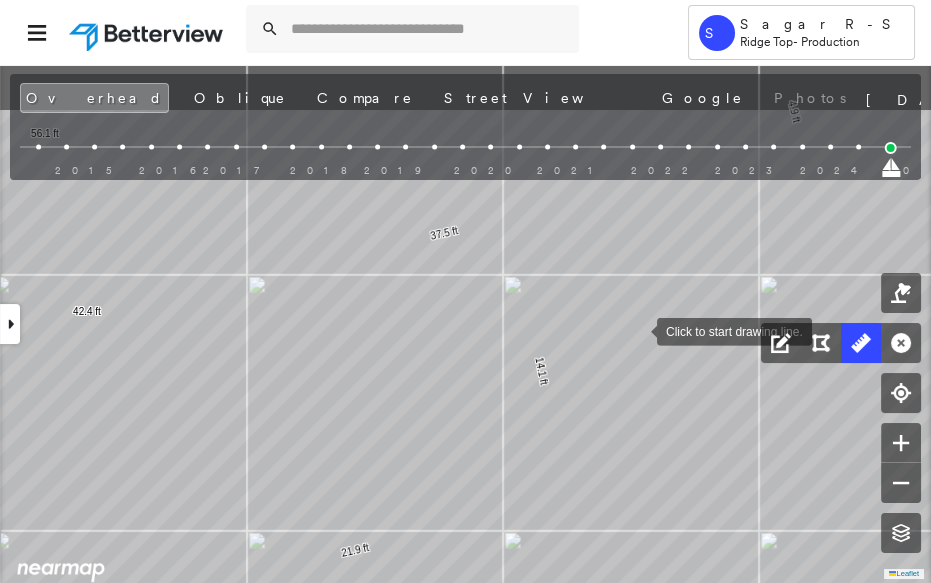 drag, startPoint x: 665, startPoint y: 243, endPoint x: 631, endPoint y: 353, distance: 115.134705 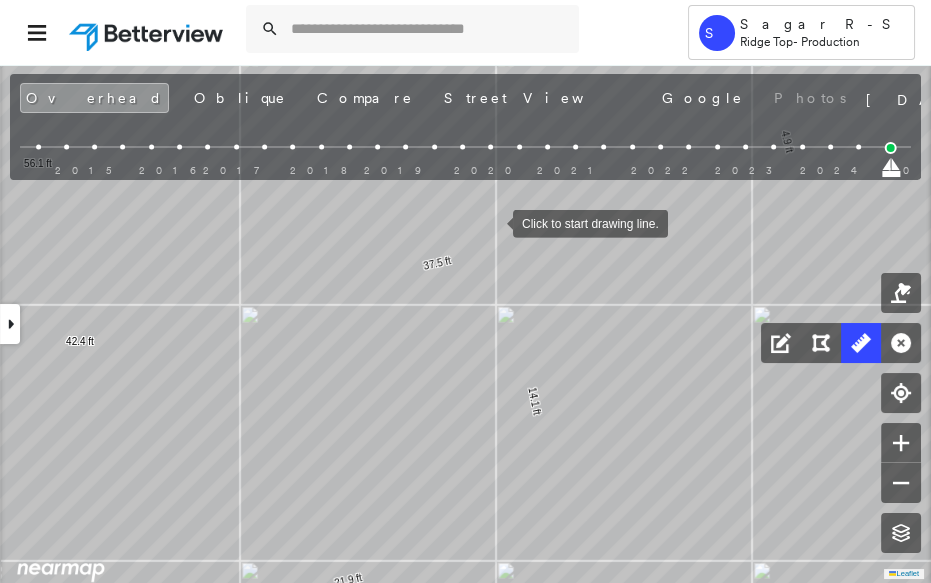 click at bounding box center [493, 222] 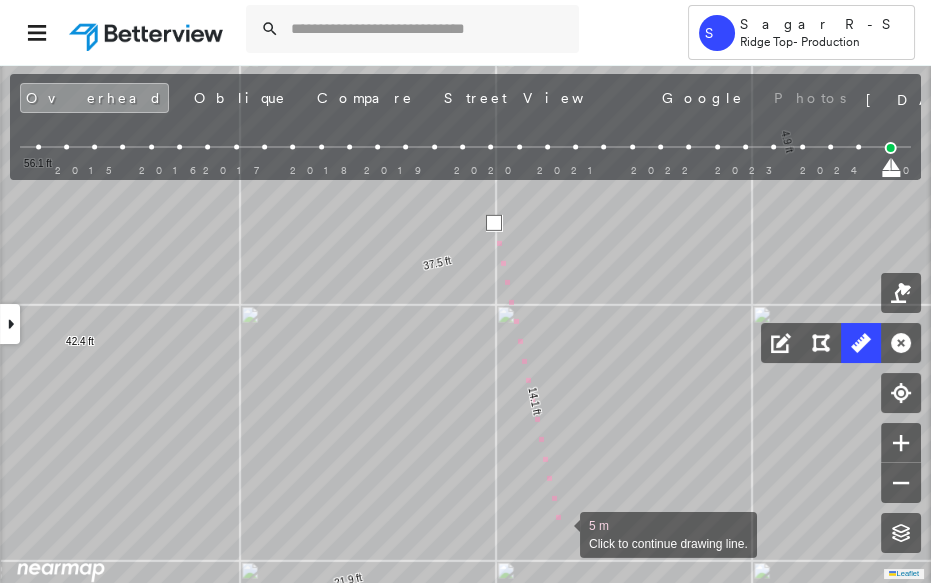 click at bounding box center (560, 533) 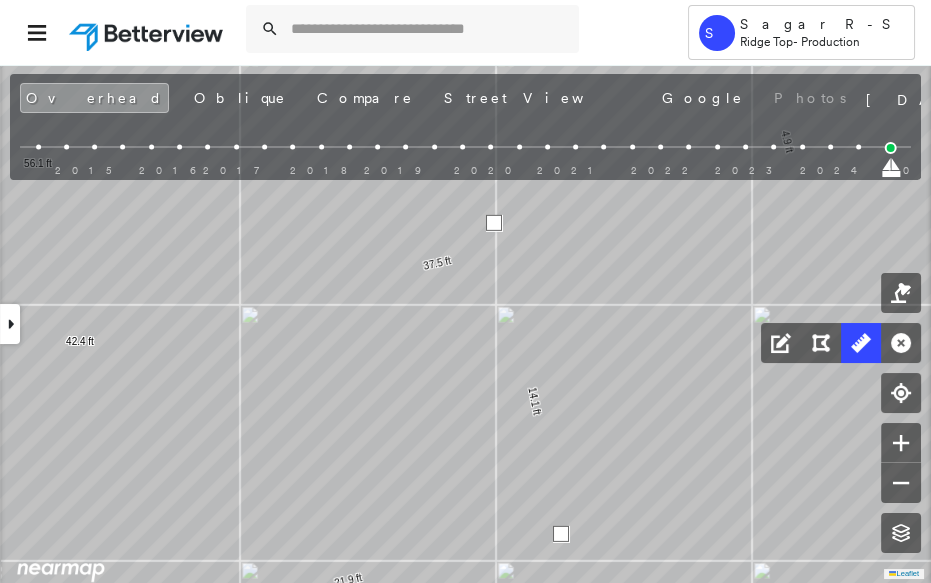 click at bounding box center [561, 534] 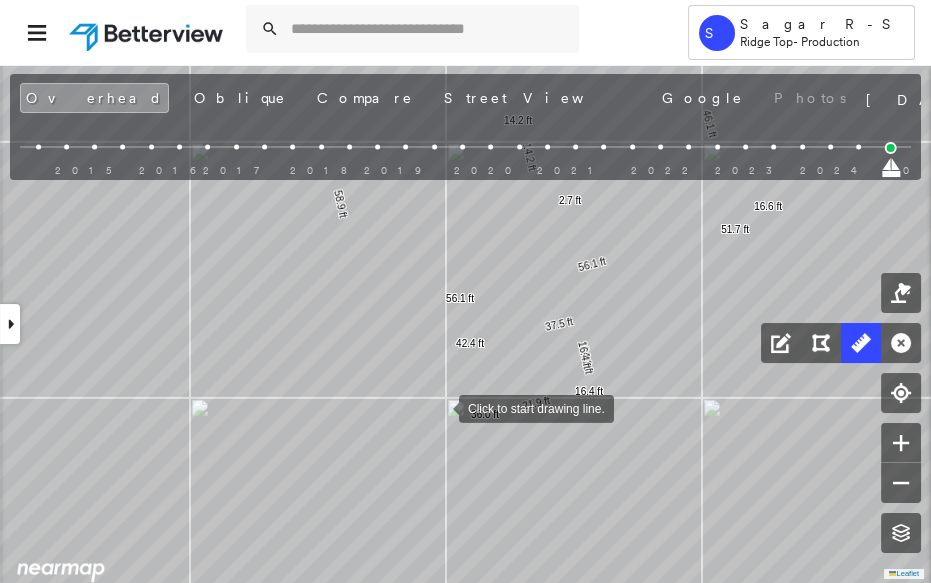 drag, startPoint x: 135, startPoint y: 90, endPoint x: 79, endPoint y: 132, distance: 70 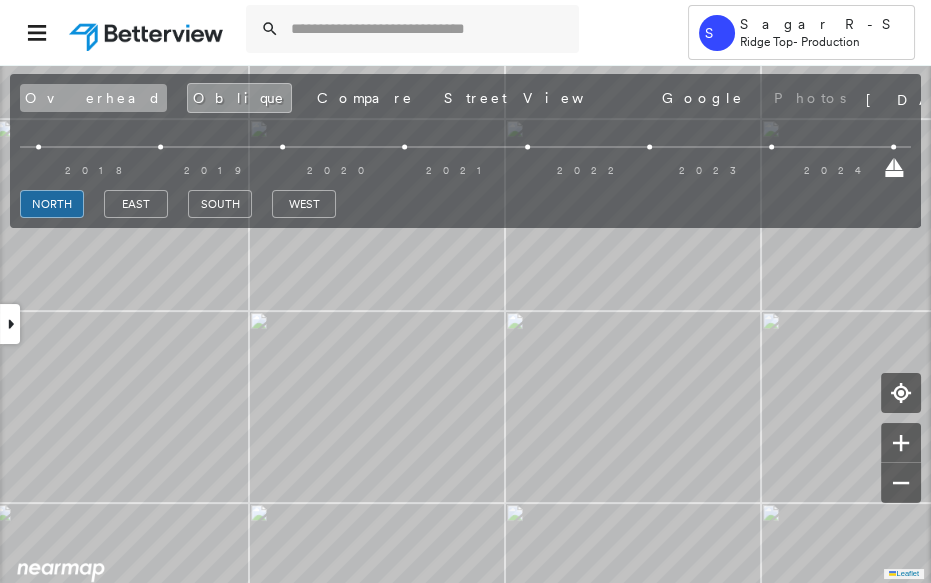 drag, startPoint x: 85, startPoint y: 81, endPoint x: 70, endPoint y: 94, distance: 19.849434 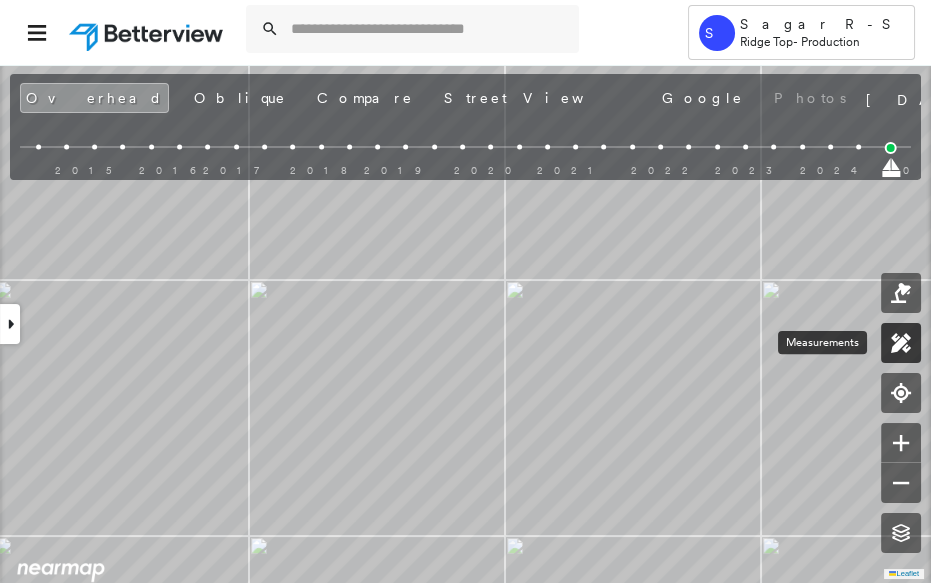 click at bounding box center (901, 343) 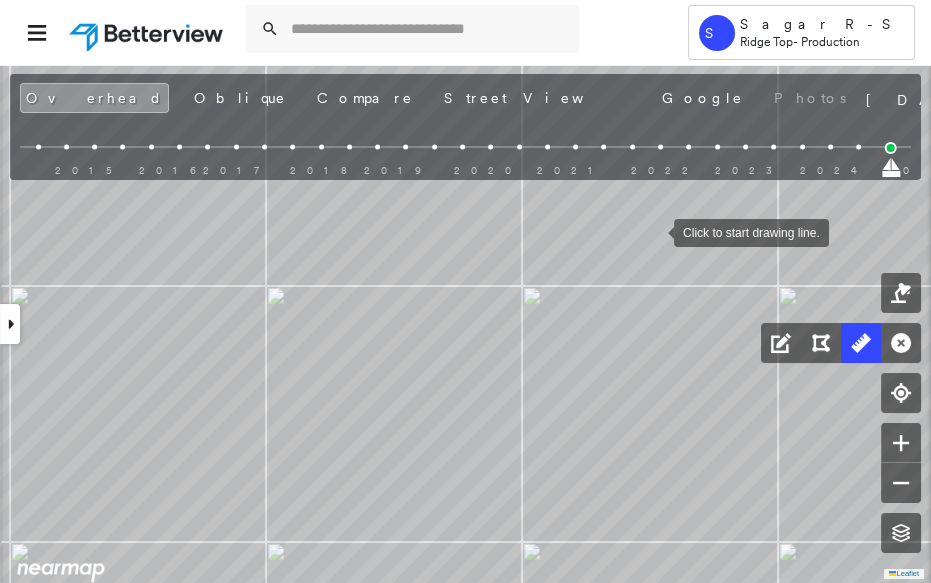 click at bounding box center (654, 231) 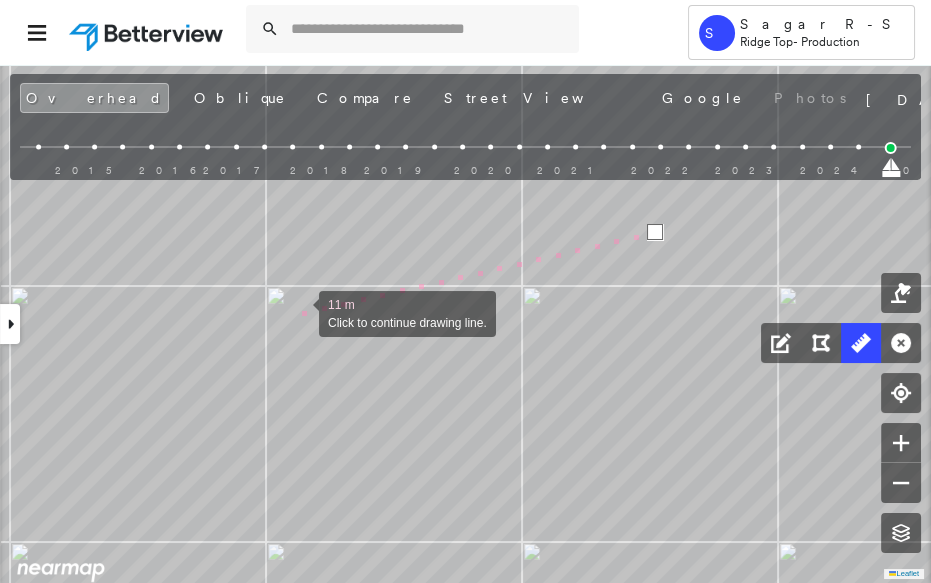 click at bounding box center [299, 312] 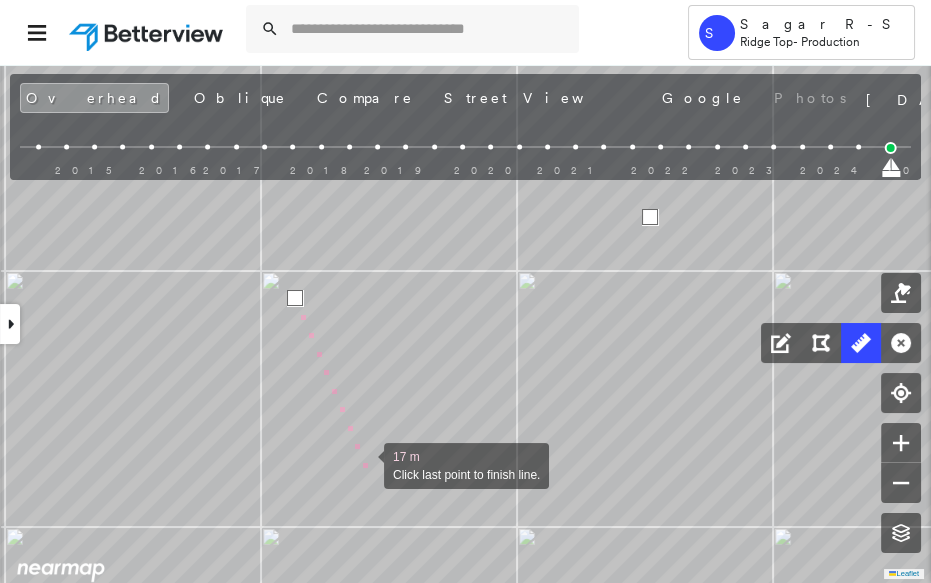 drag, startPoint x: 369, startPoint y: 479, endPoint x: 316, endPoint y: 171, distance: 312.5268 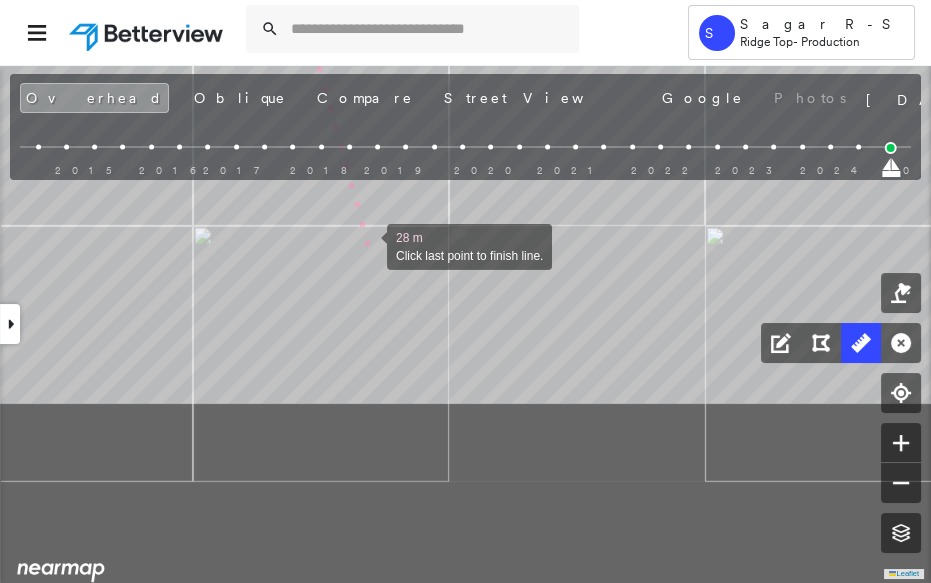 drag, startPoint x: 380, startPoint y: 478, endPoint x: 367, endPoint y: 247, distance: 231.36551 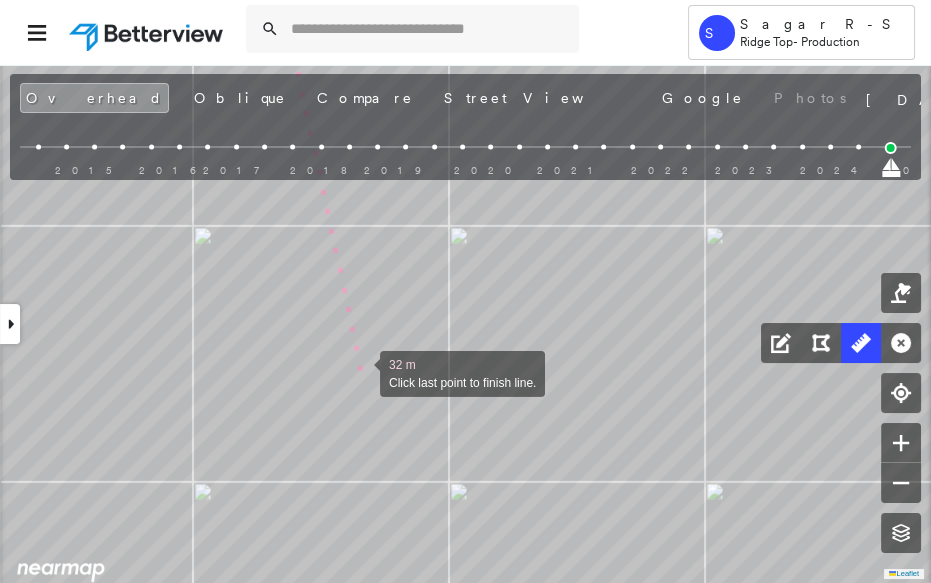 click at bounding box center [360, 372] 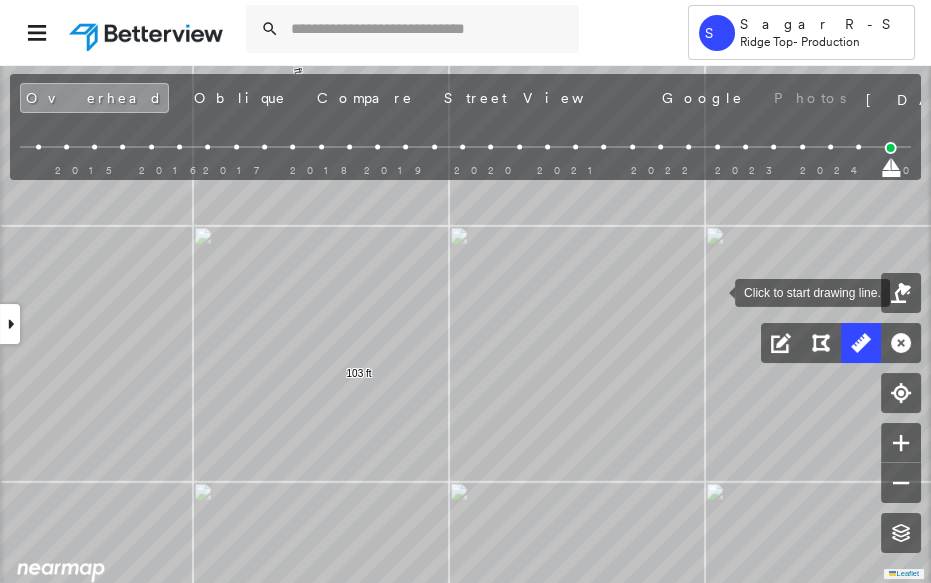 drag, startPoint x: 715, startPoint y: 291, endPoint x: 741, endPoint y: 289, distance: 26.076809 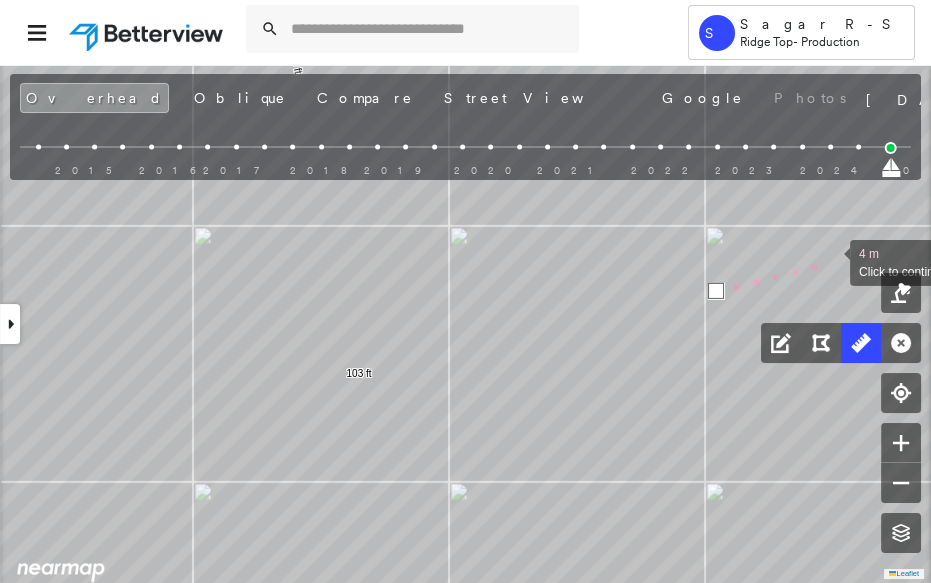 click at bounding box center [830, 261] 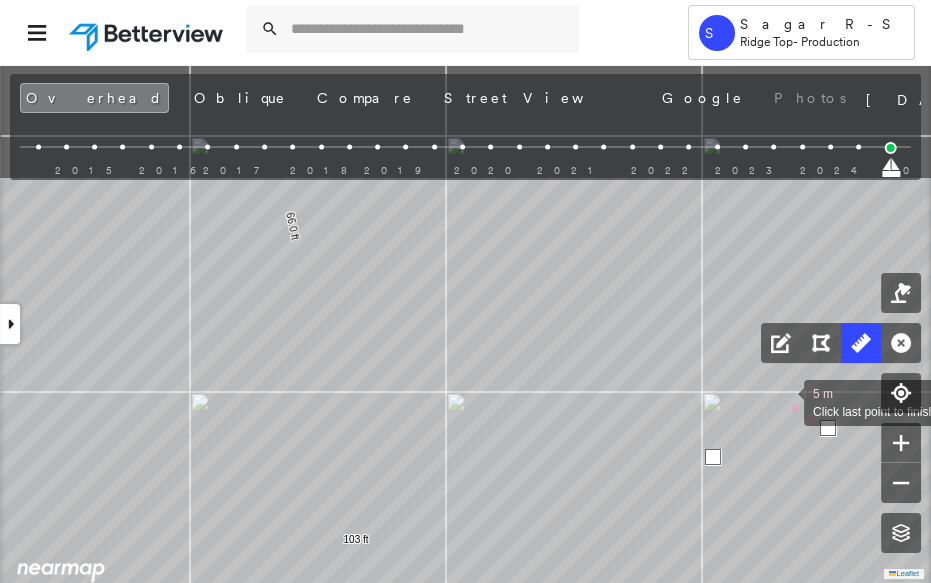 drag, startPoint x: 787, startPoint y: 229, endPoint x: 791, endPoint y: 556, distance: 327.02448 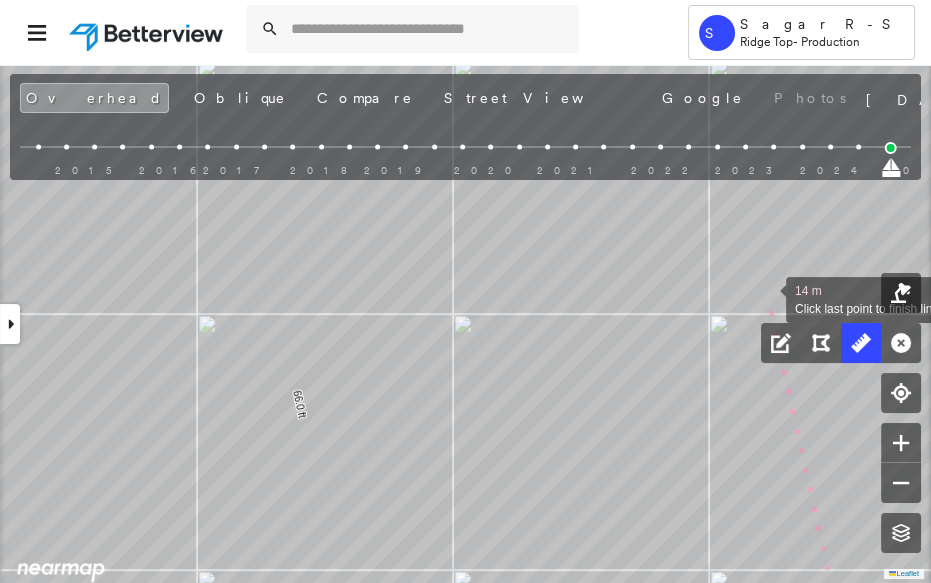 click at bounding box center [766, 298] 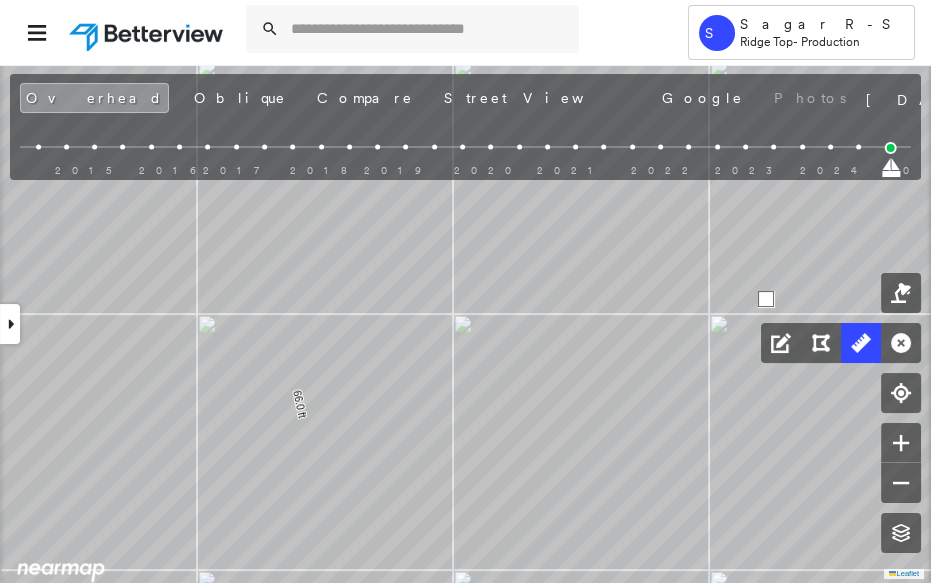 click at bounding box center [766, 299] 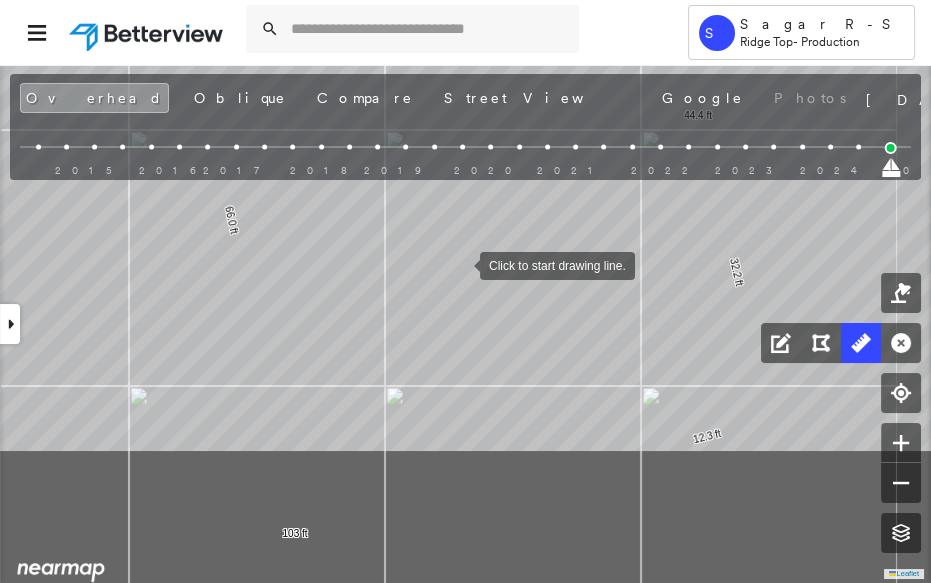 drag, startPoint x: 528, startPoint y: 449, endPoint x: 460, endPoint y: 265, distance: 196.1632 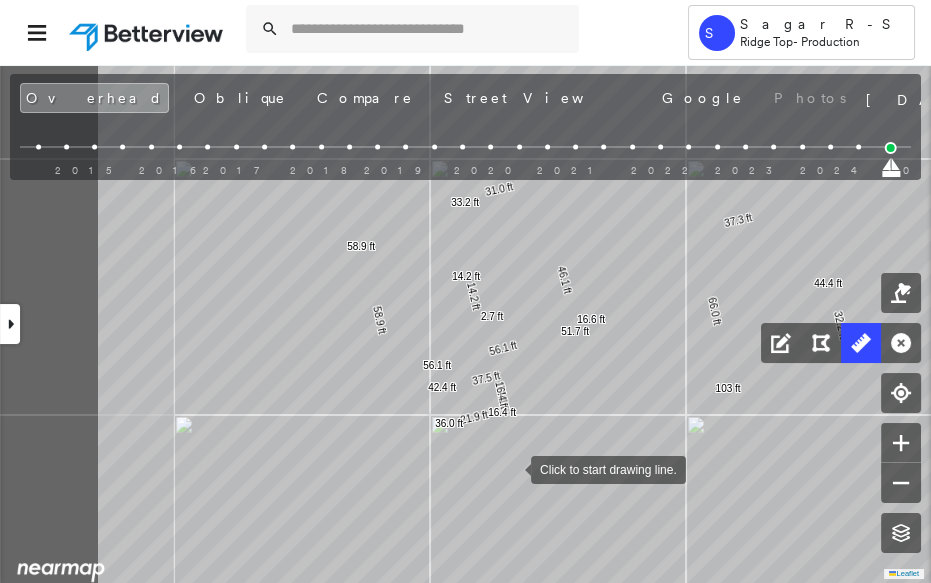 drag, startPoint x: 328, startPoint y: 498, endPoint x: 509, endPoint y: 470, distance: 183.15294 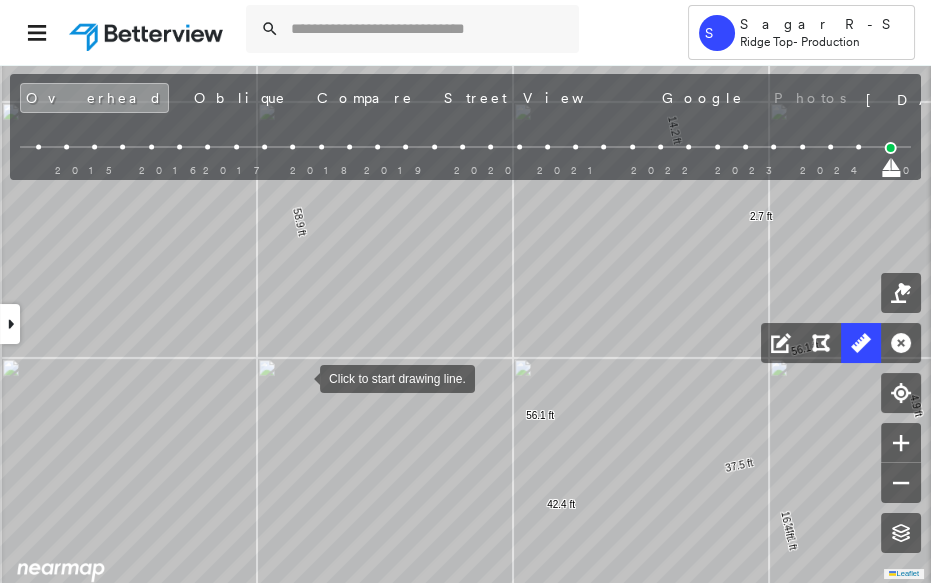 click at bounding box center [300, 377] 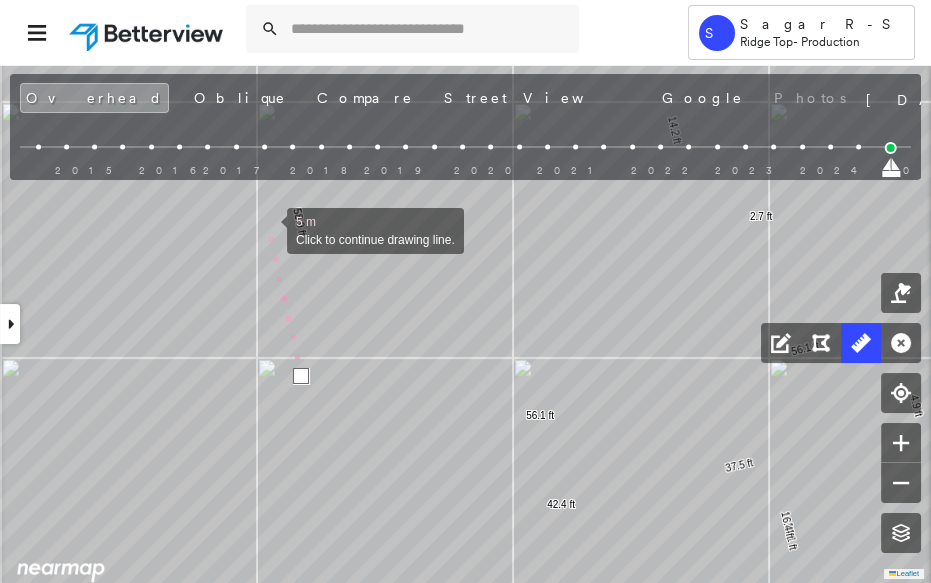 click at bounding box center (267, 229) 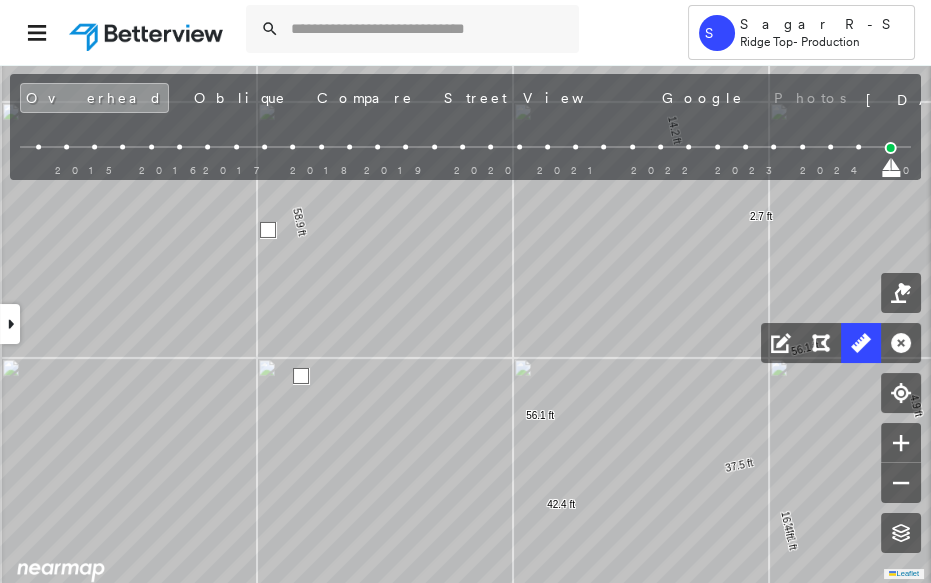 click at bounding box center (268, 230) 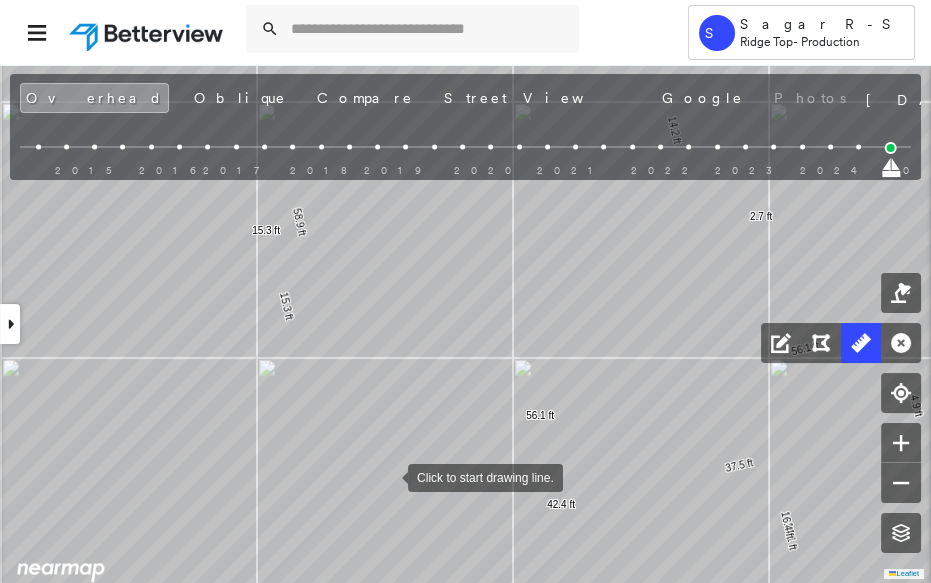 click at bounding box center [388, 476] 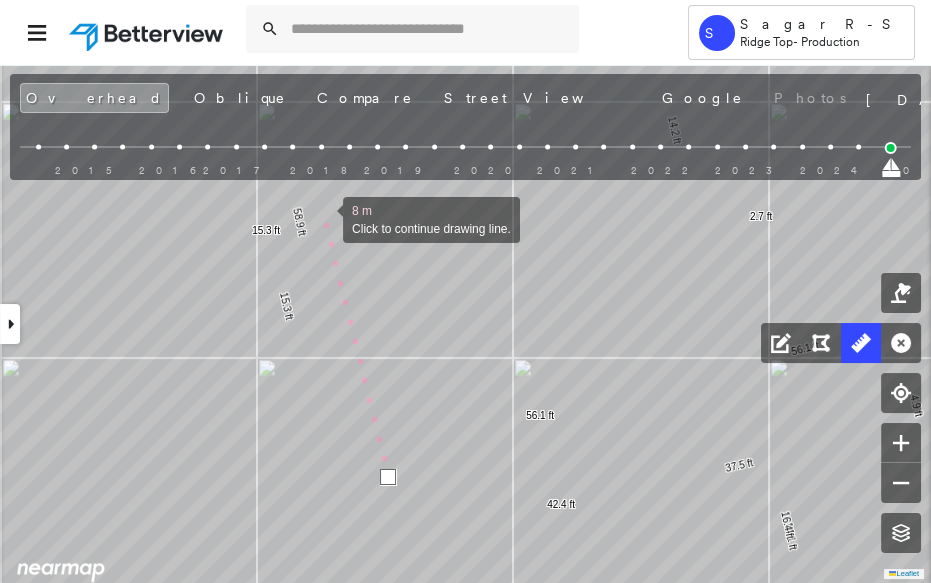 click at bounding box center [323, 218] 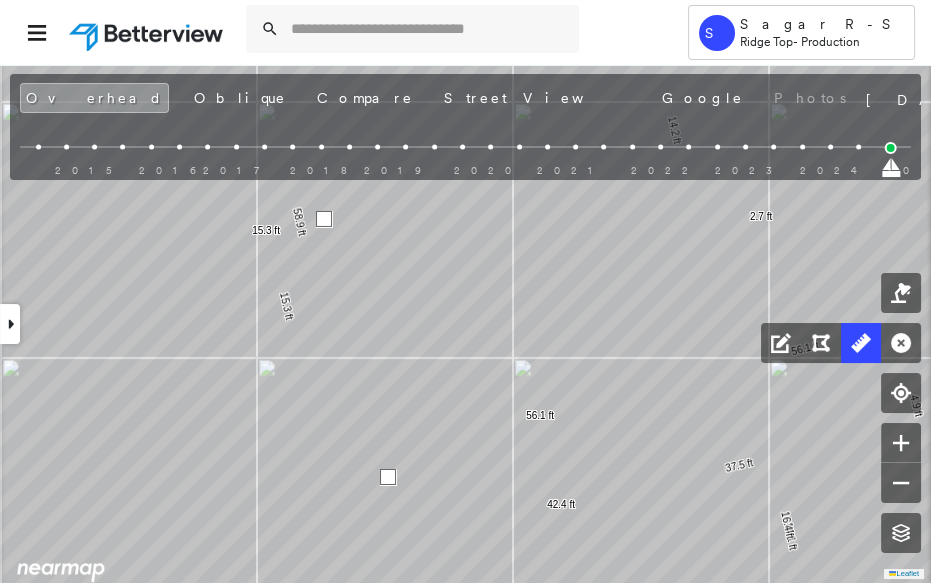 click at bounding box center (324, 219) 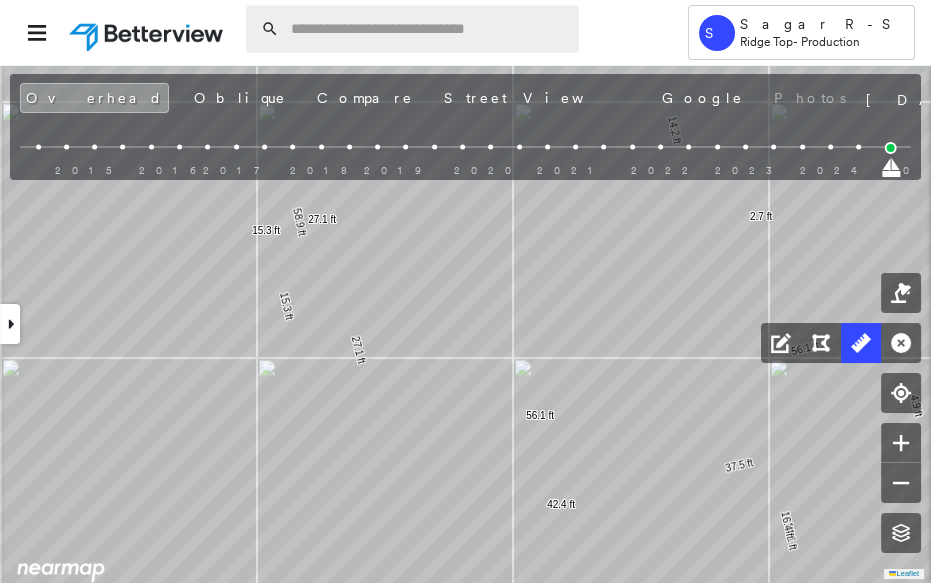 click at bounding box center [429, 29] 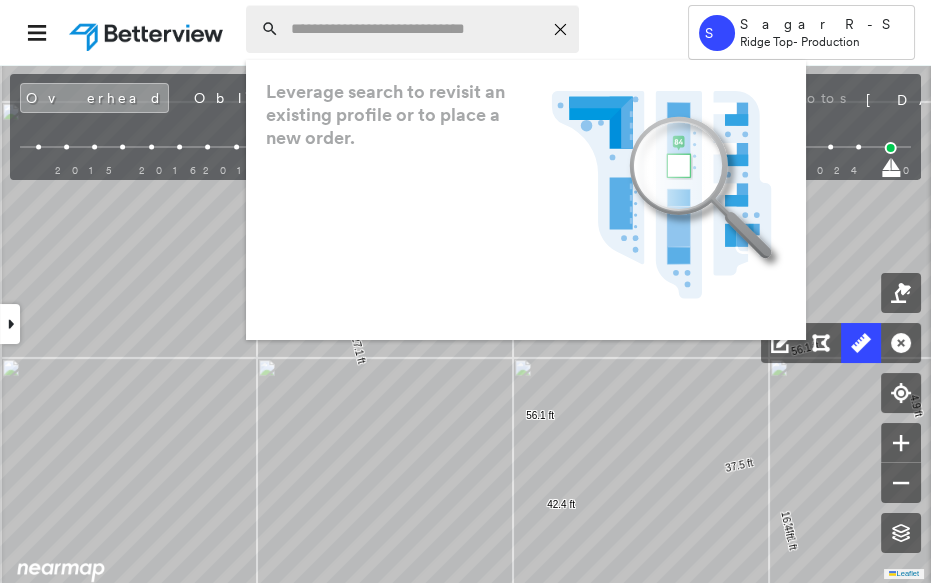 paste on "**********" 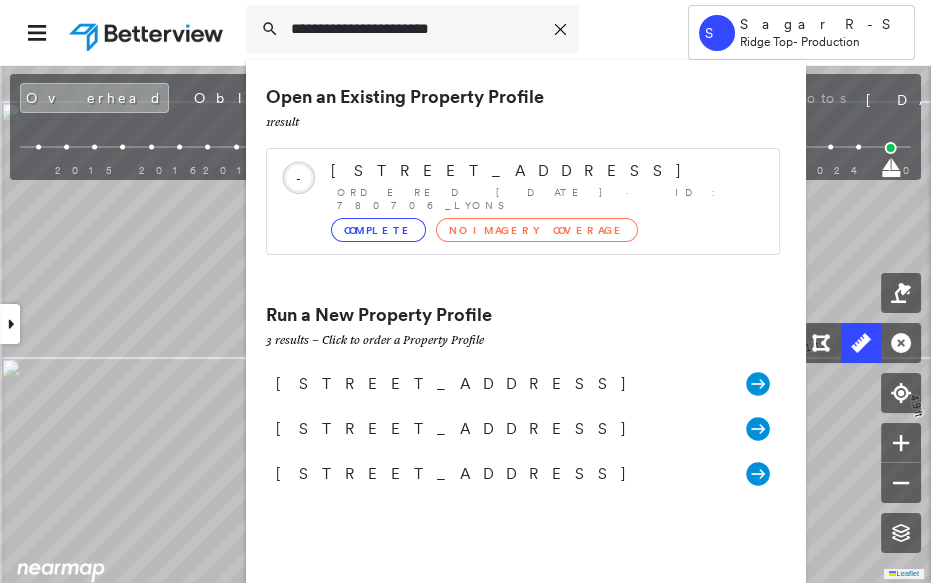 type on "**********" 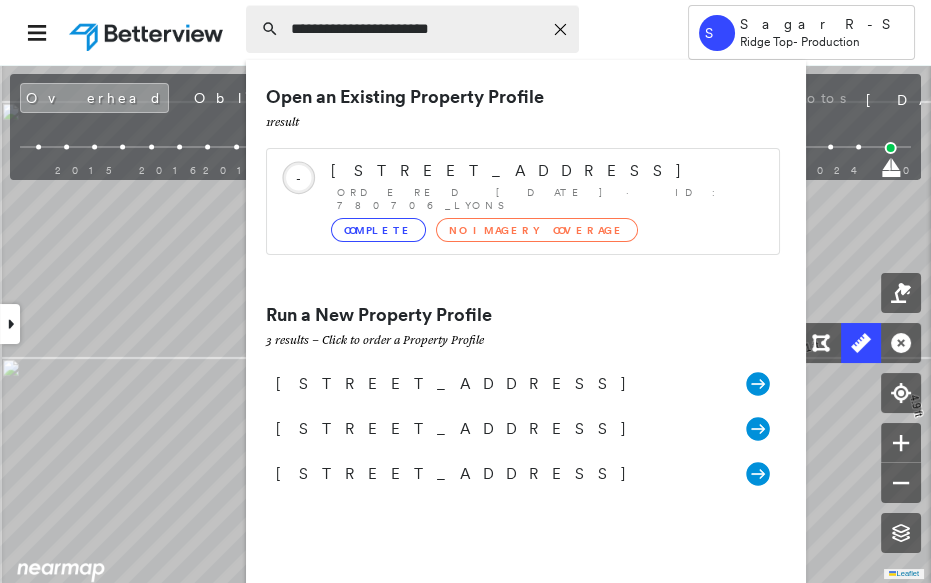 click on "Icon_Closemodal" 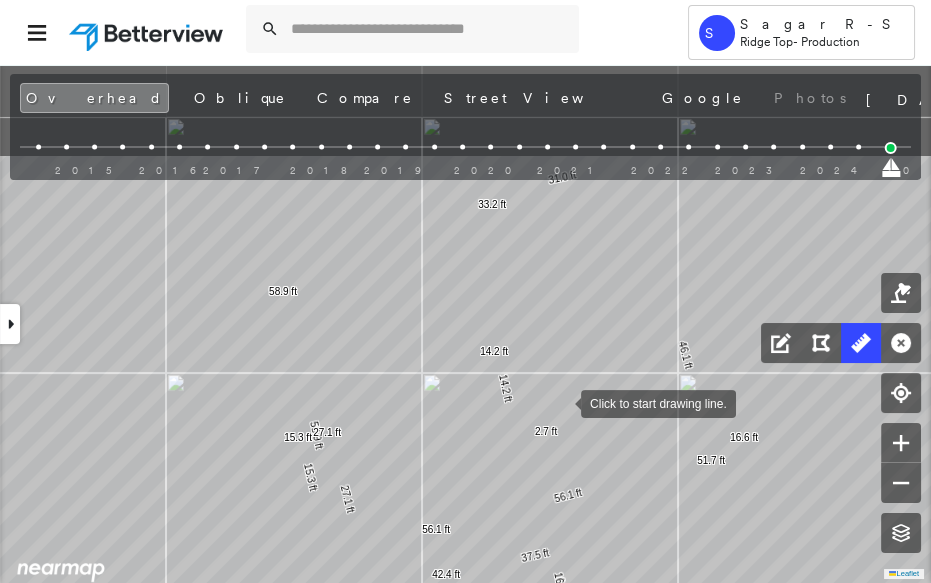 drag, startPoint x: 627, startPoint y: 257, endPoint x: 561, endPoint y: 401, distance: 158.40454 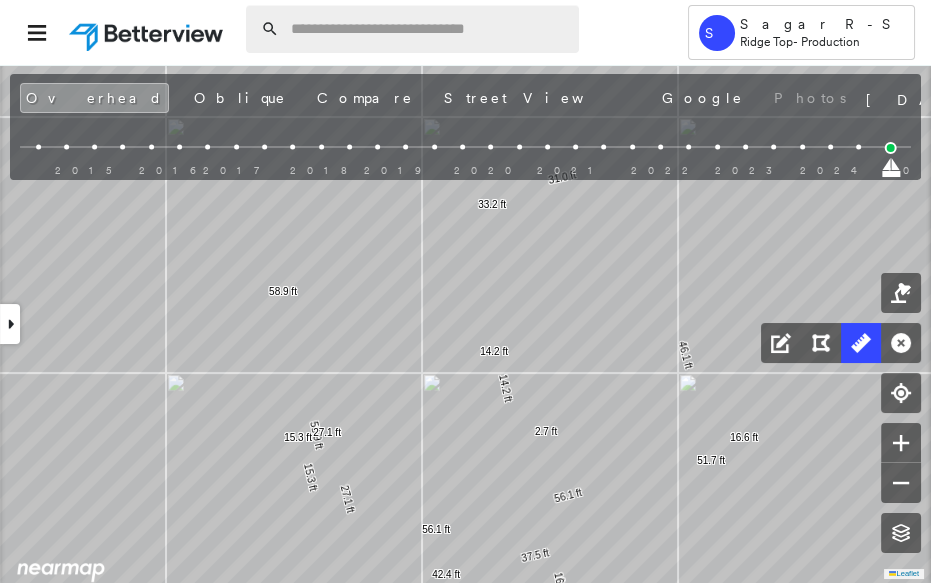 click at bounding box center (429, 29) 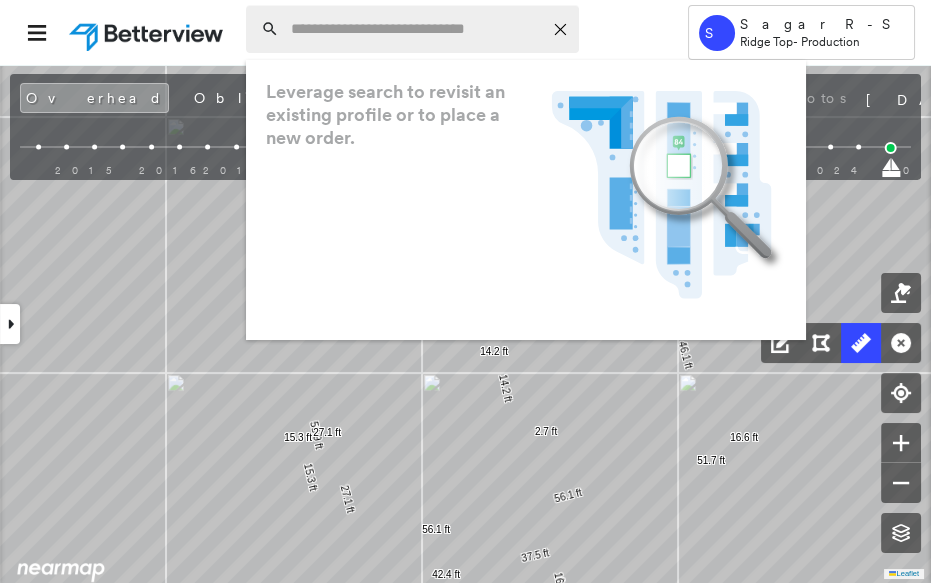 paste on "**********" 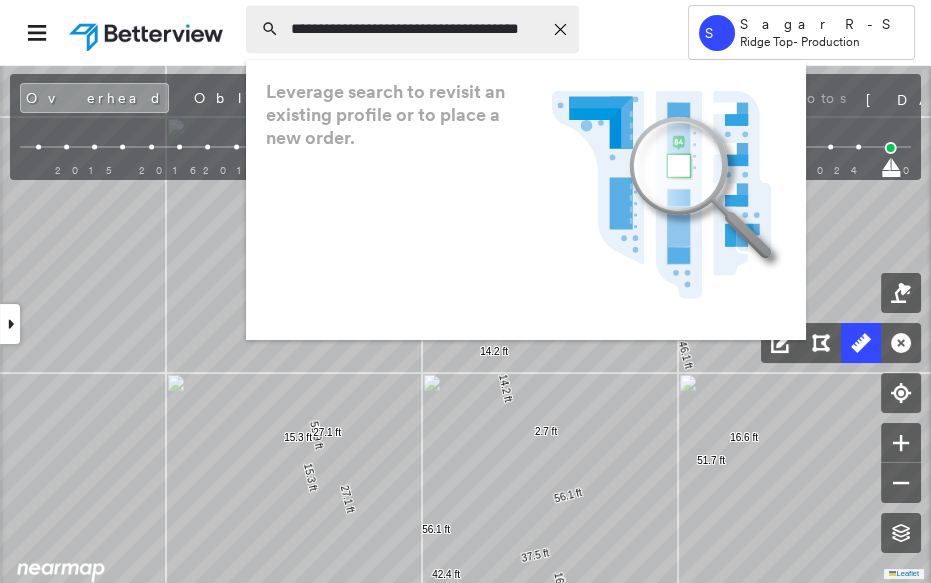 scroll, scrollTop: 0, scrollLeft: 35, axis: horizontal 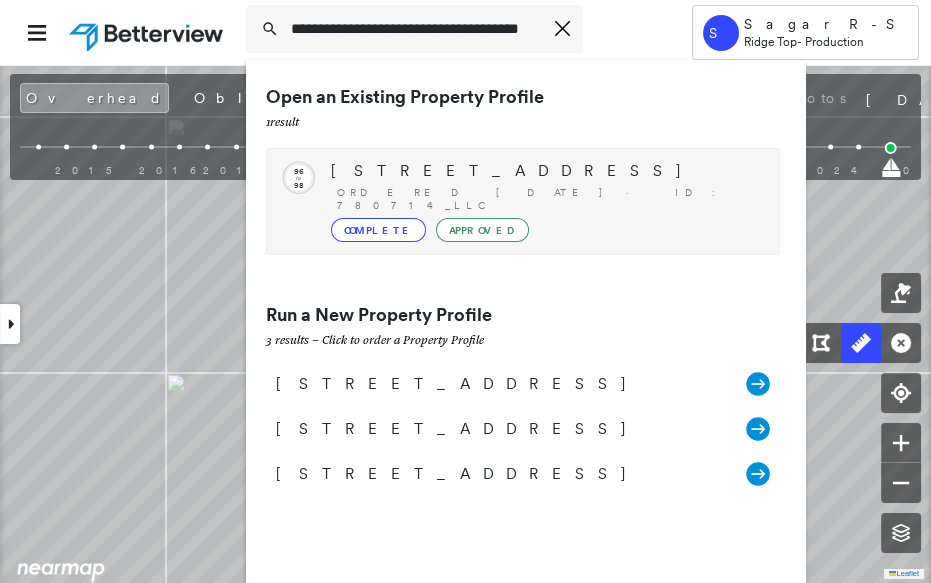 type on "**********" 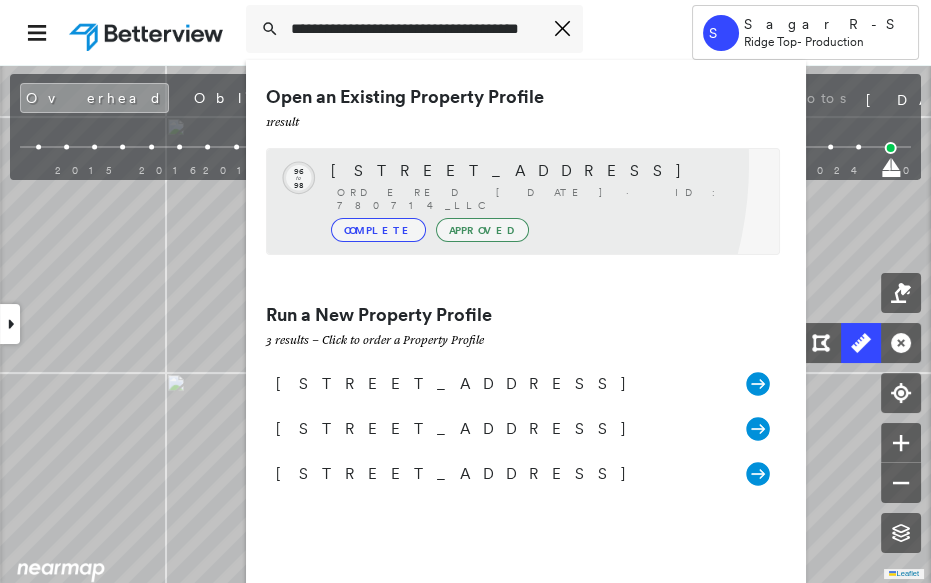 click on "[STREET_ADDRESS]" at bounding box center [545, 171] 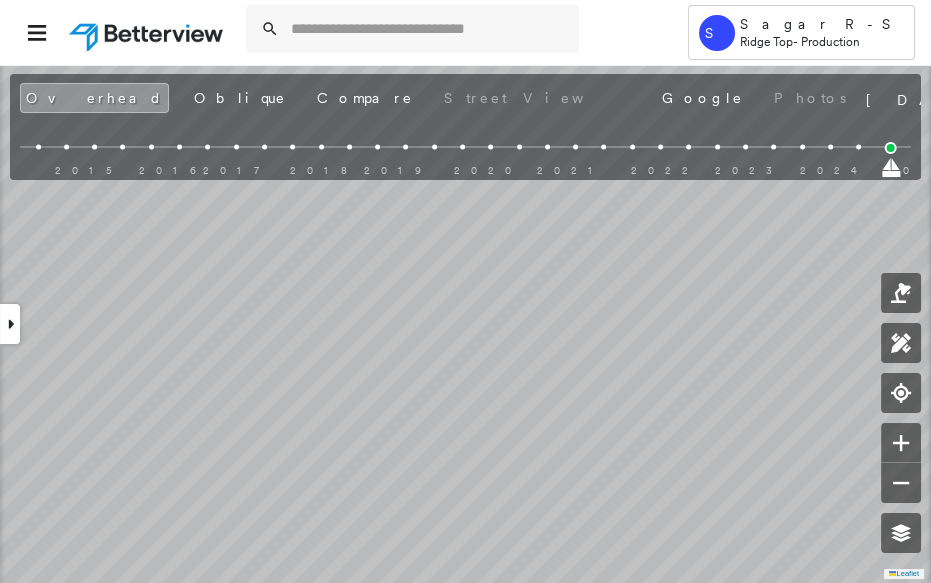 scroll, scrollTop: 0, scrollLeft: 0, axis: both 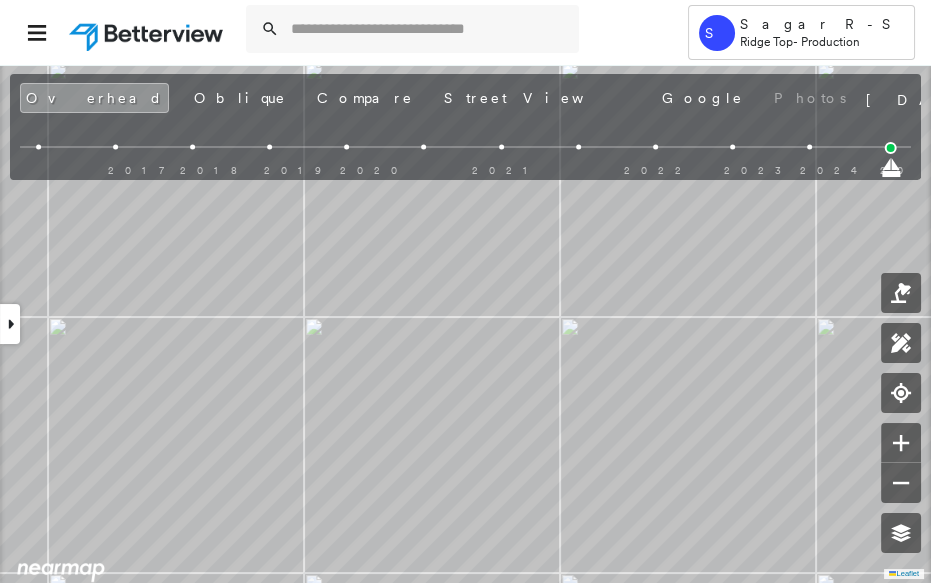 click at bounding box center (809, 147) 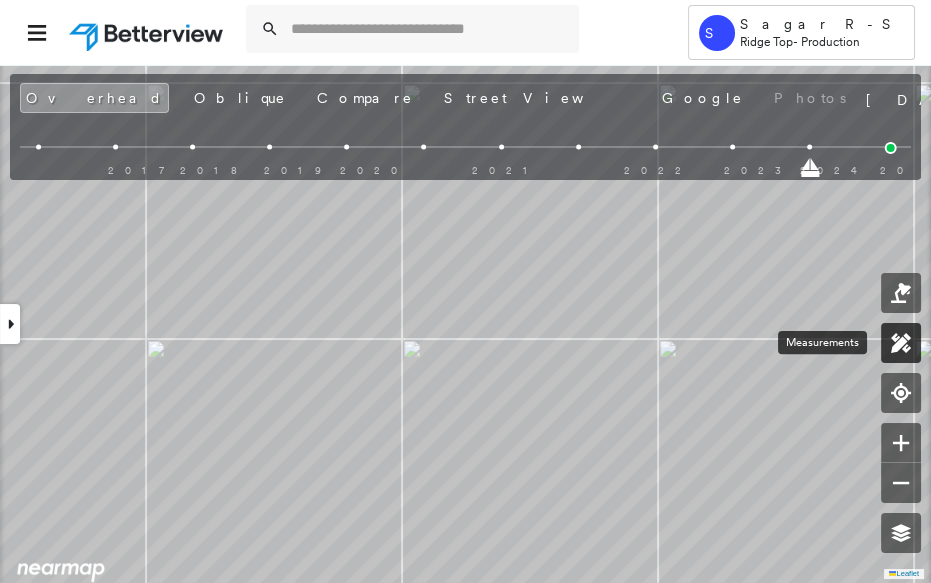 click 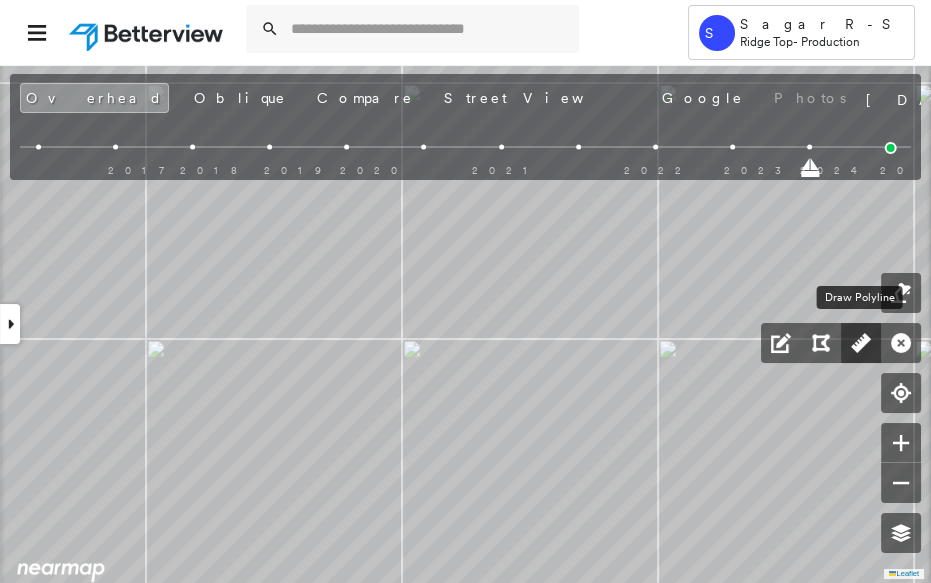 click 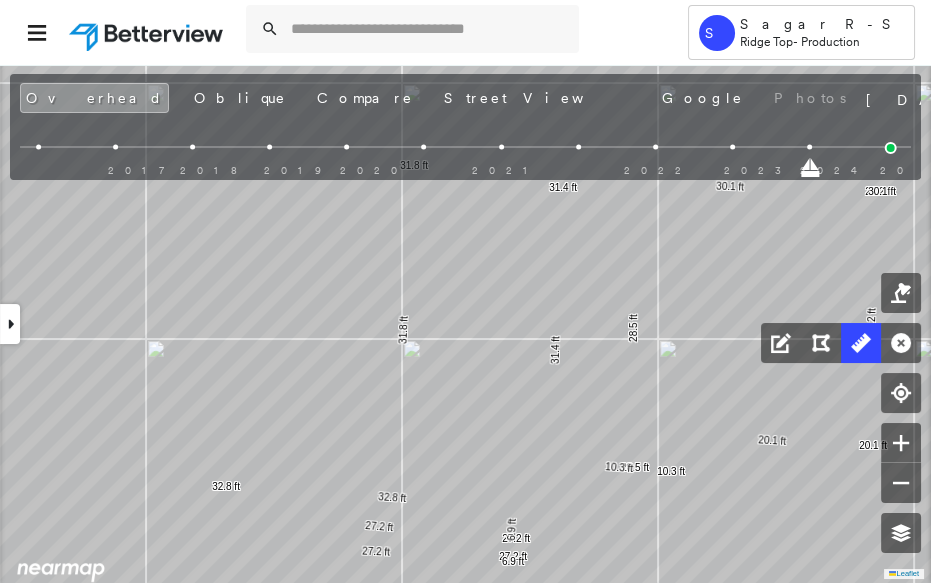 click 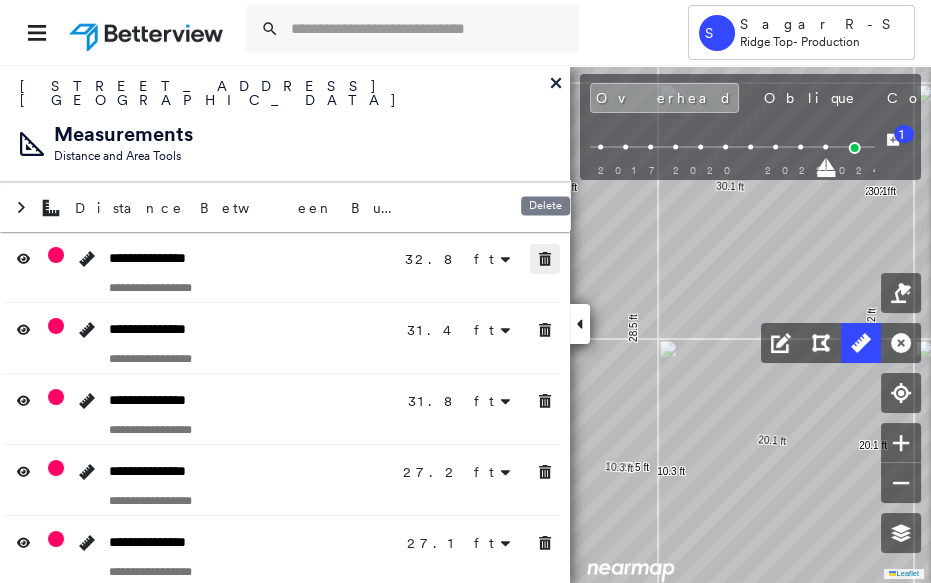click at bounding box center (545, 259) 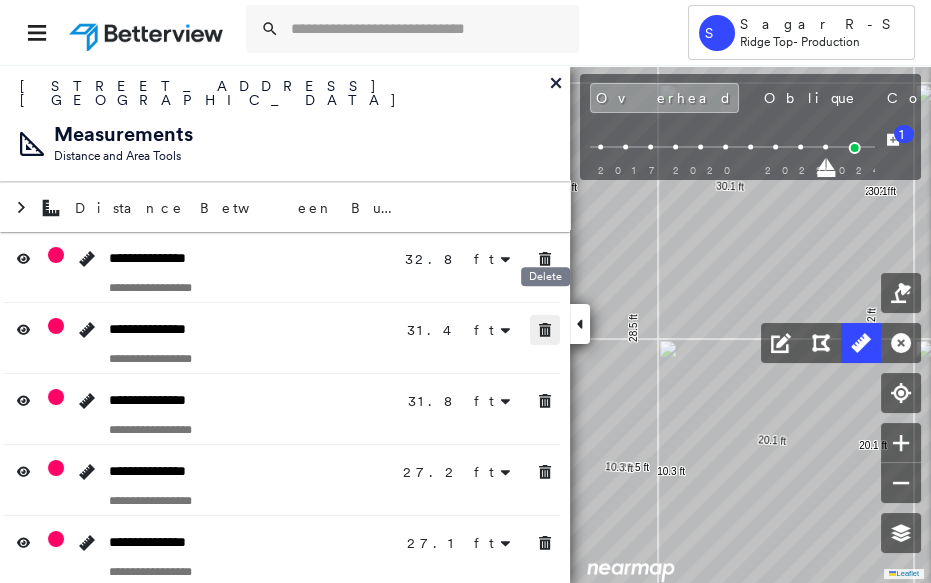 click 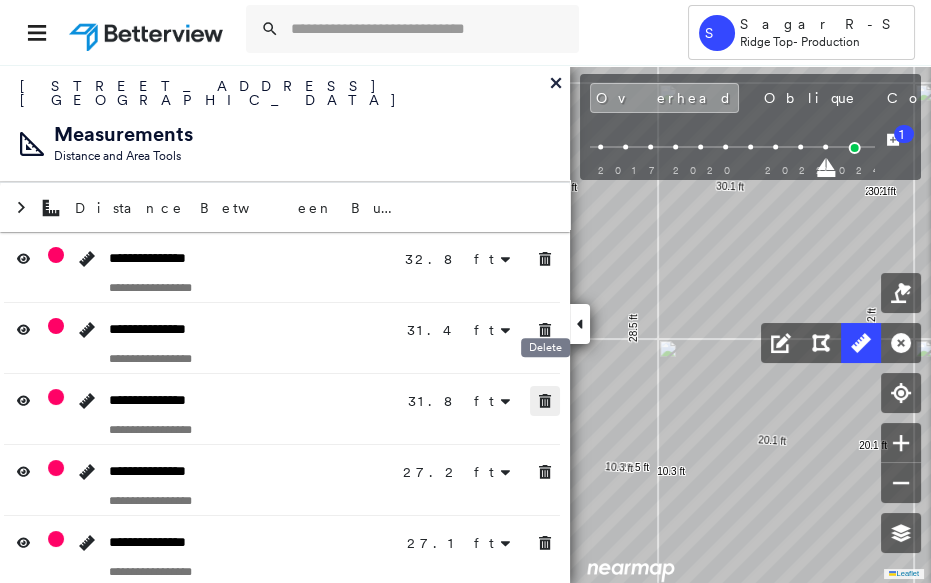 click 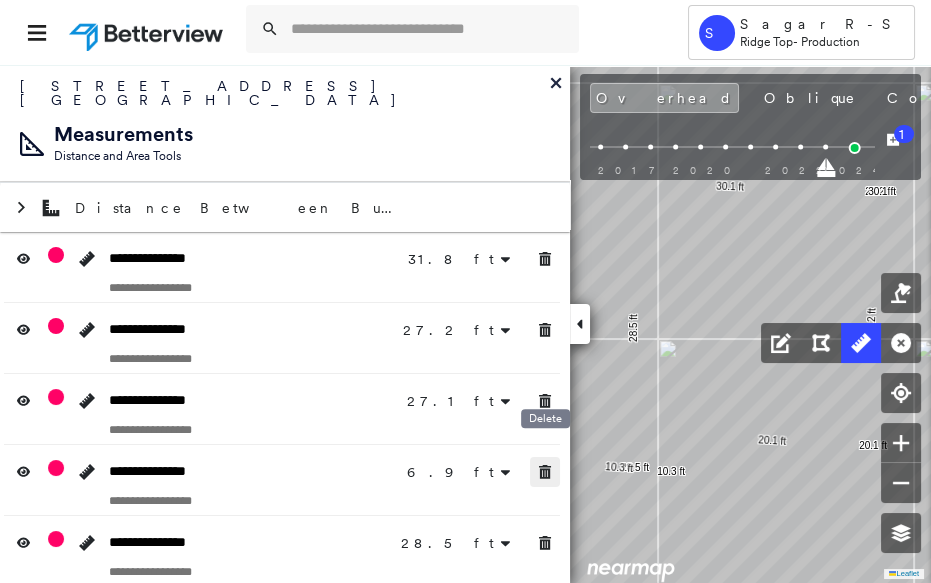 click 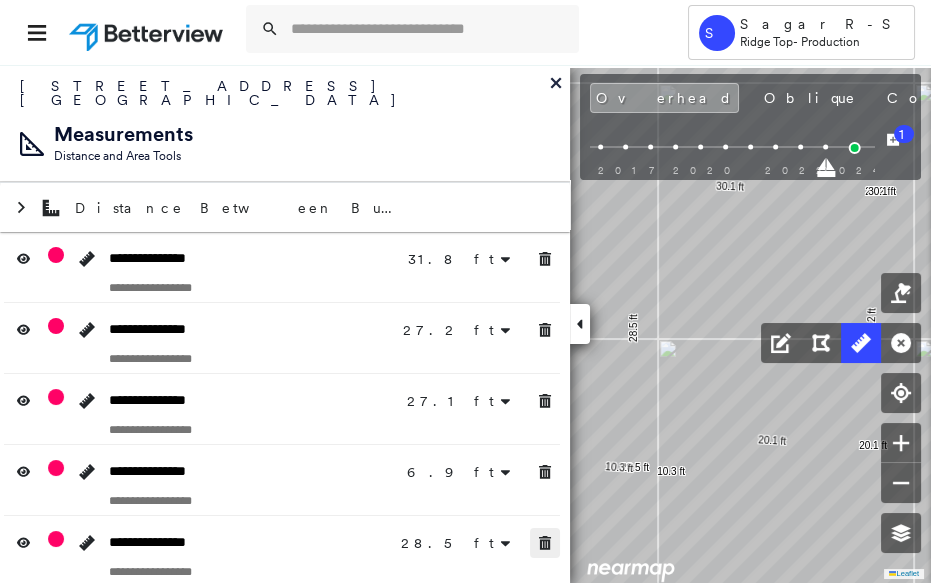 click on "**********" at bounding box center (285, 622) 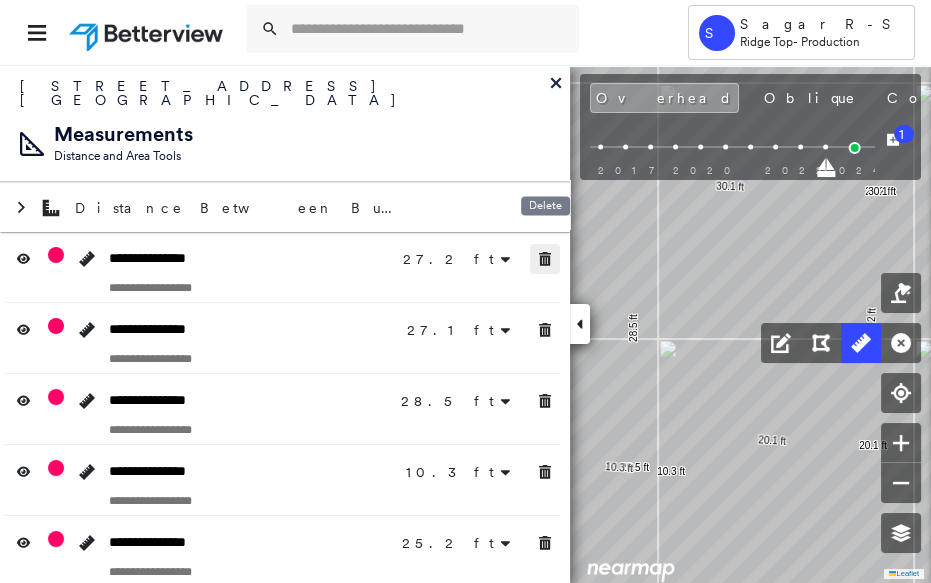 click 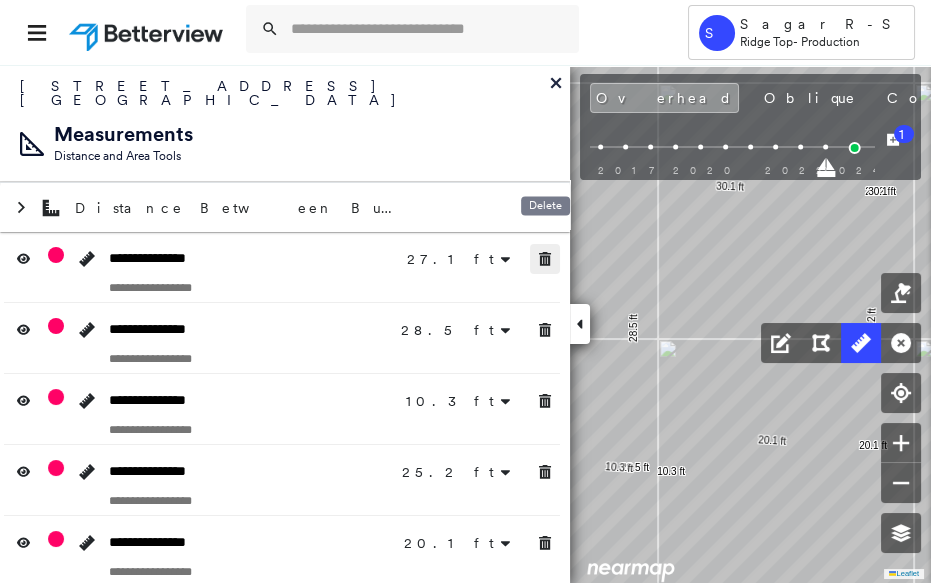 click 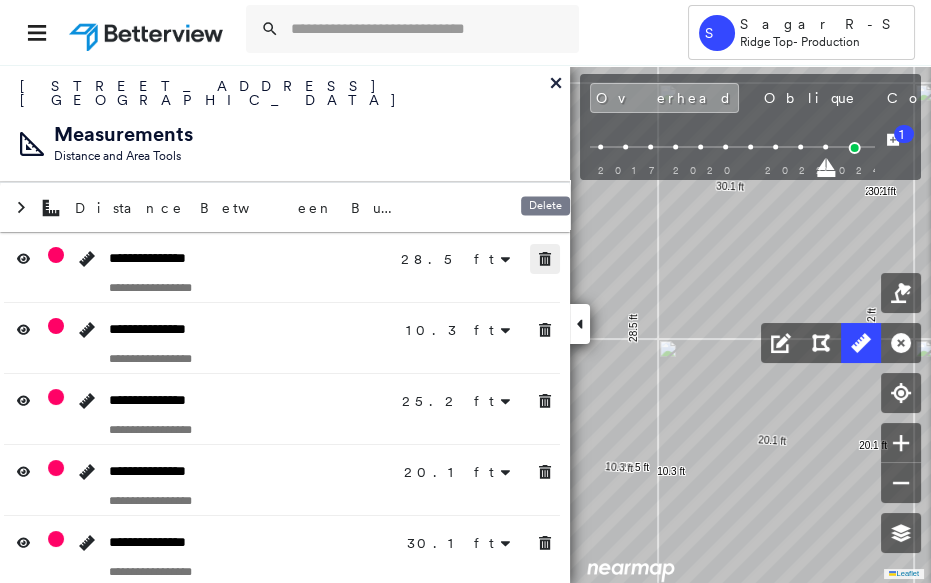 click 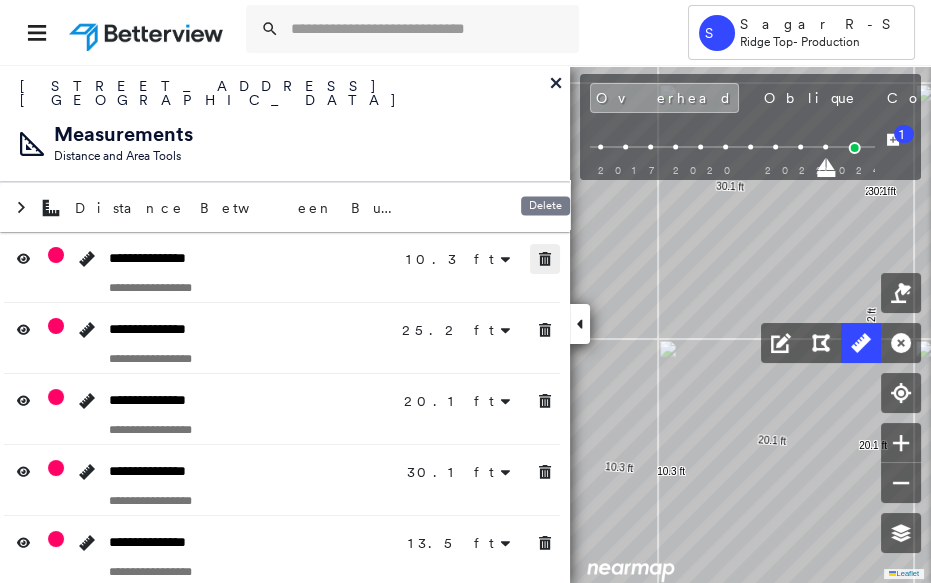 click 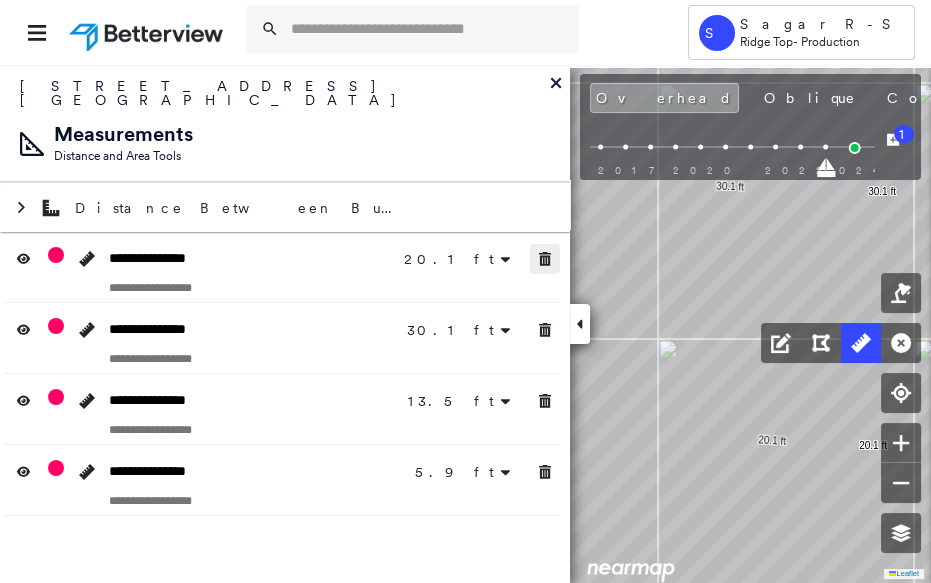 click 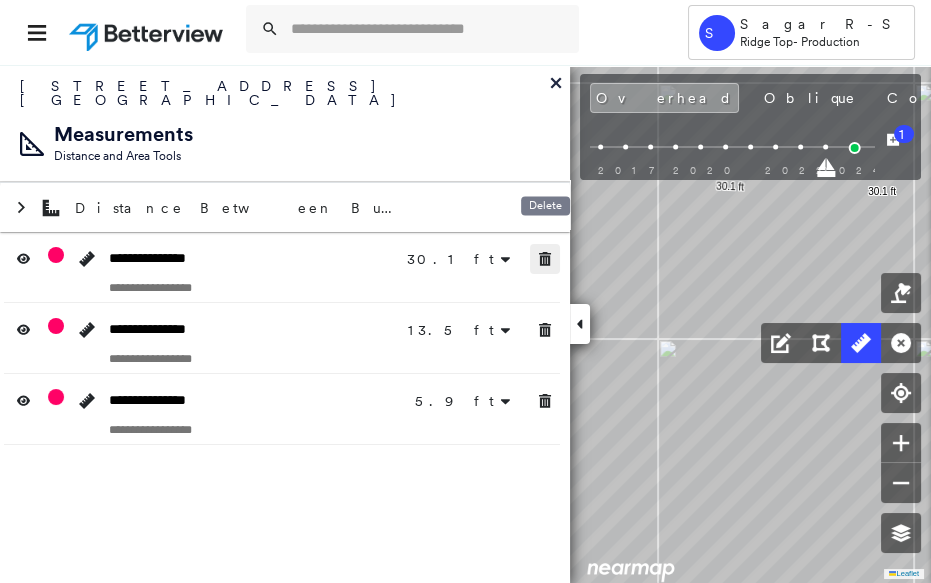 click 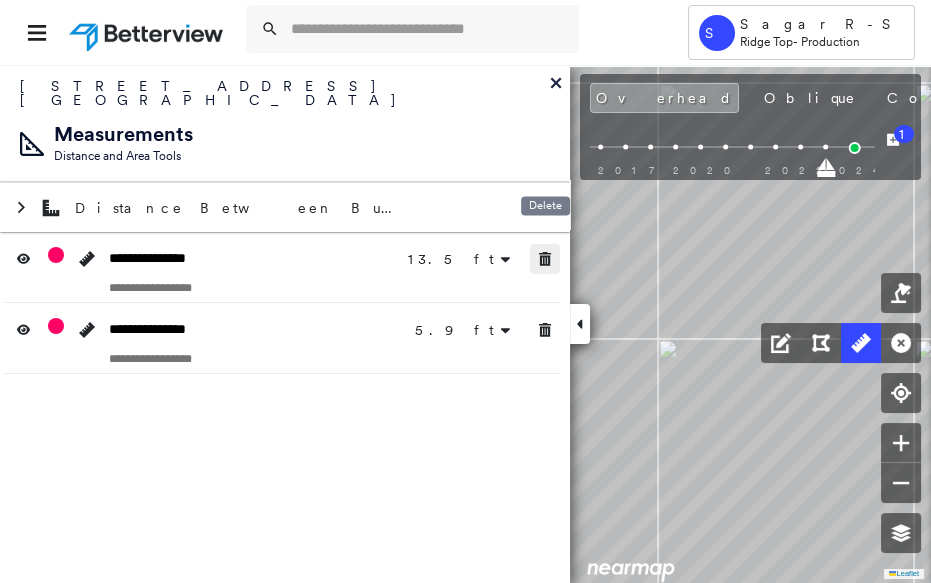 click 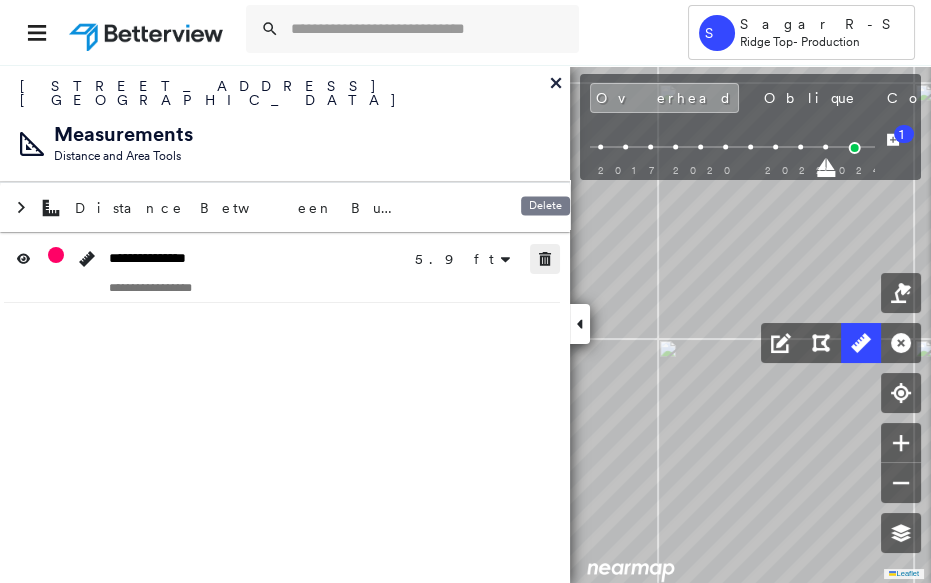click 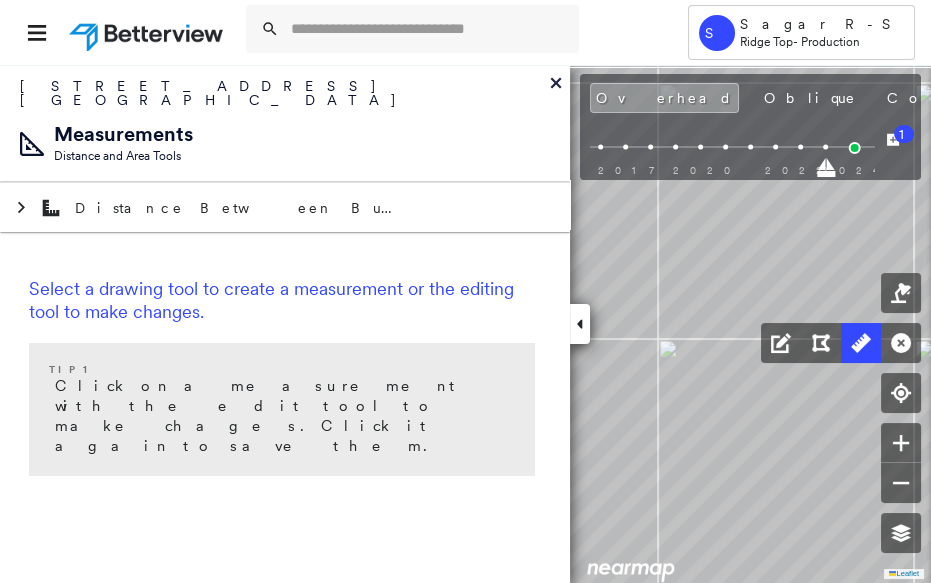 click 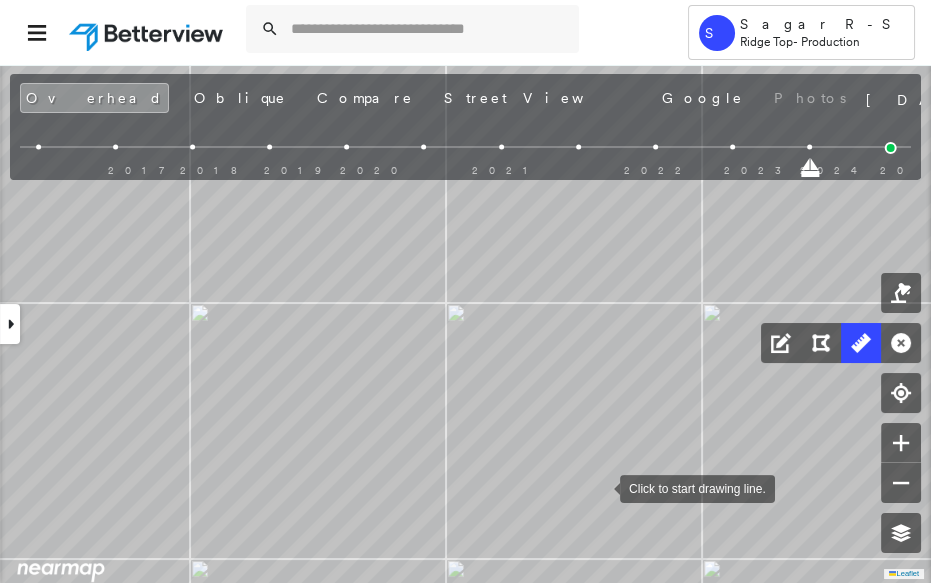 drag, startPoint x: 555, startPoint y: 513, endPoint x: 622, endPoint y: 479, distance: 75.13322 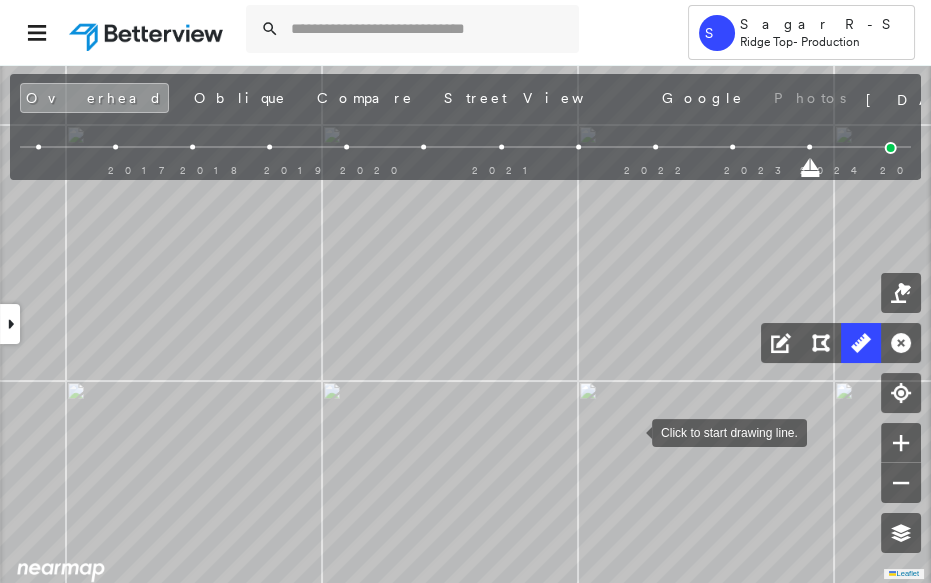 click at bounding box center [632, 431] 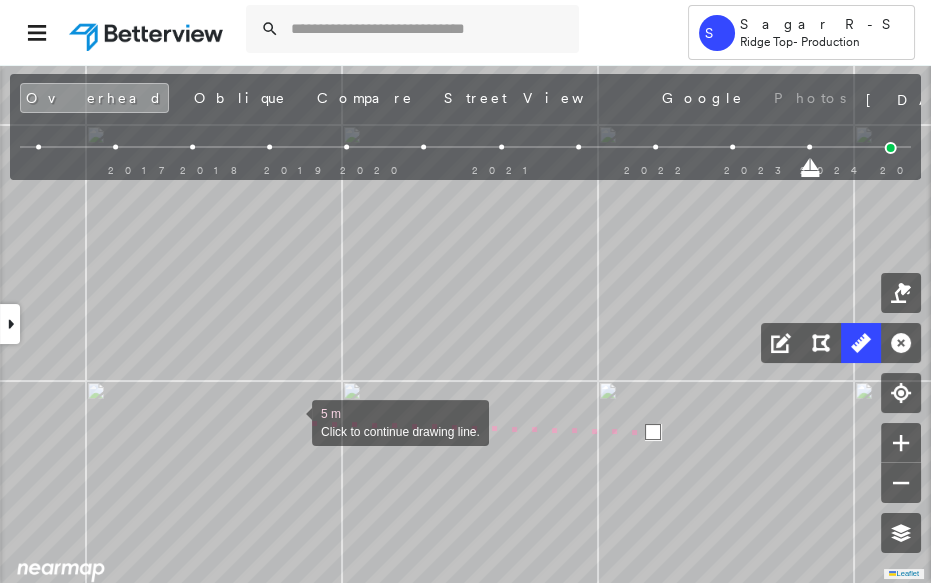 drag, startPoint x: 266, startPoint y: 419, endPoint x: 463, endPoint y: 426, distance: 197.12433 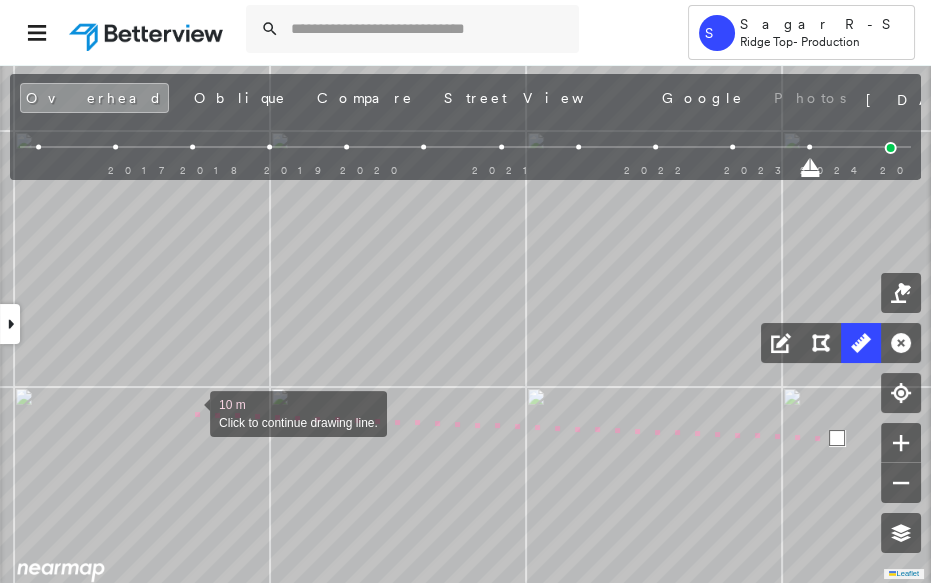 click at bounding box center [190, 412] 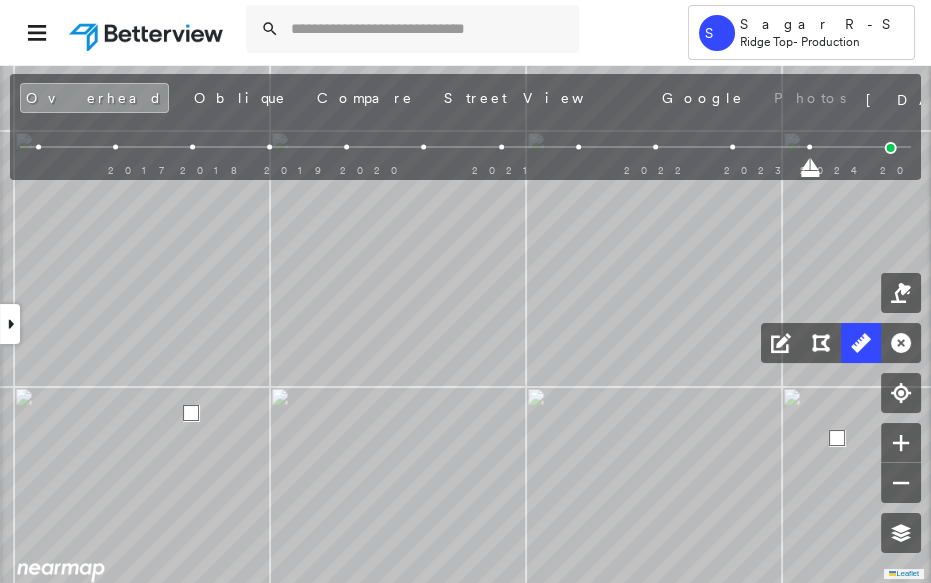 click at bounding box center [191, 413] 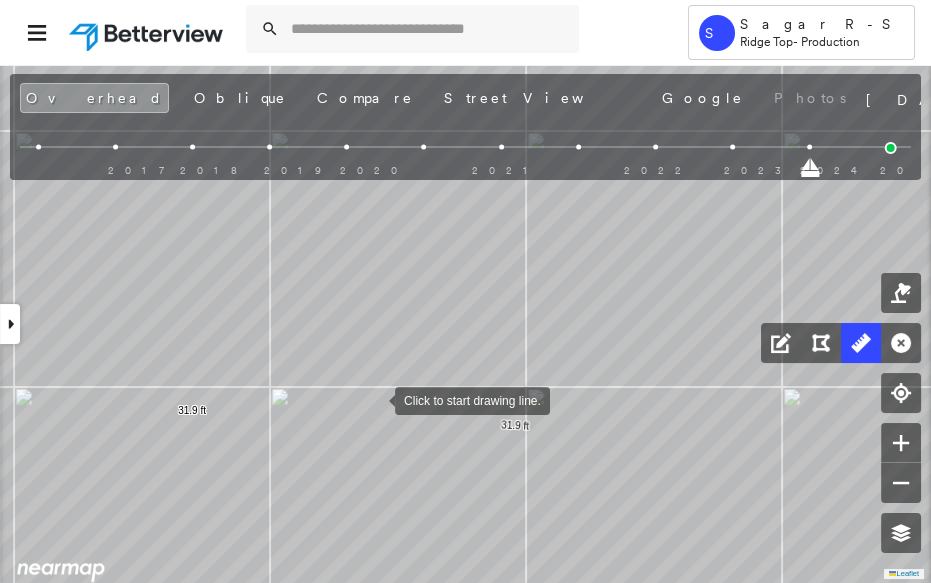 click at bounding box center [375, 399] 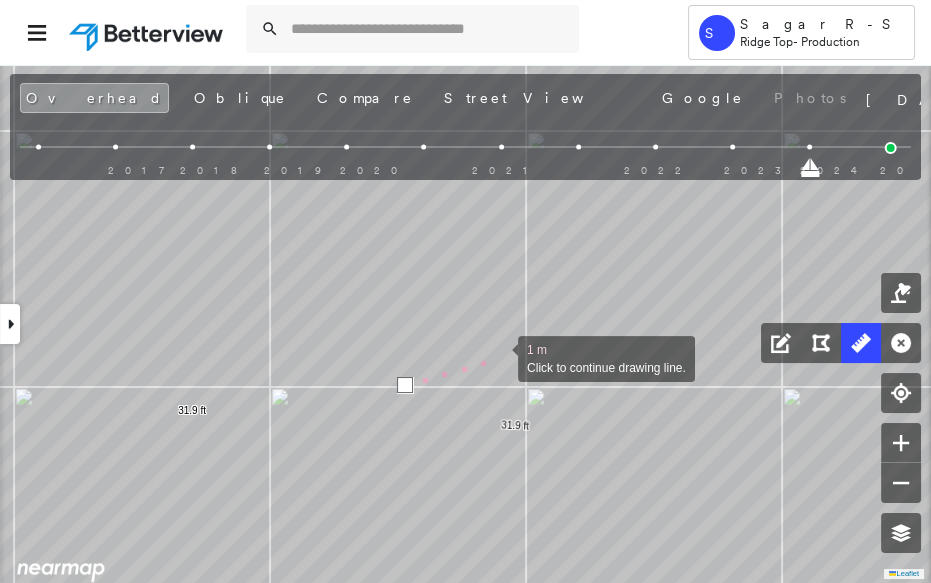 click at bounding box center (498, 357) 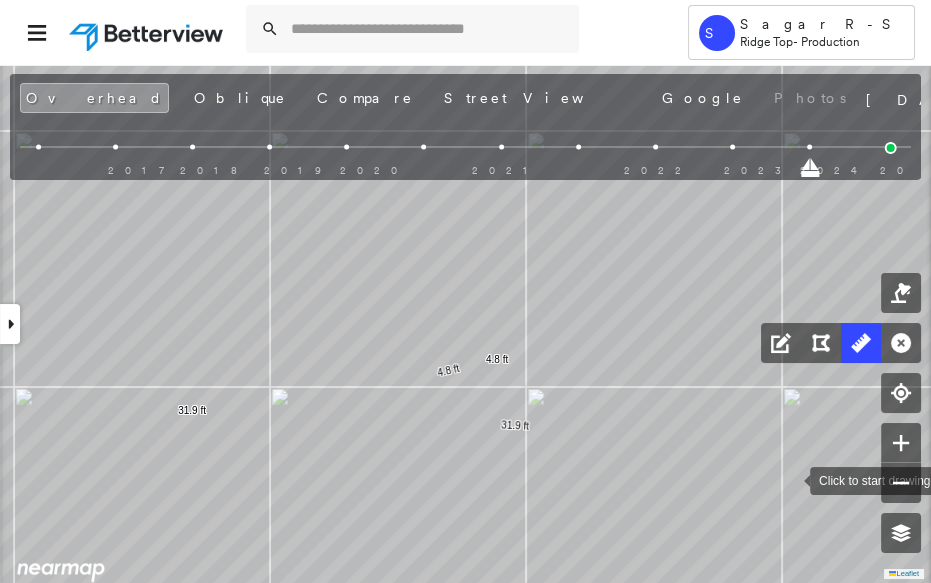 click at bounding box center [790, 479] 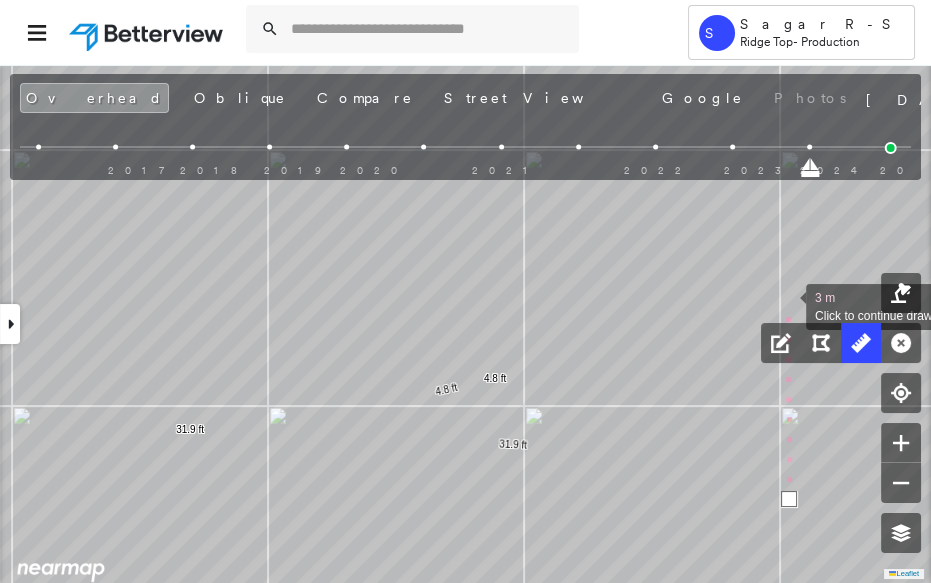 drag, startPoint x: 788, startPoint y: 289, endPoint x: 768, endPoint y: 552, distance: 263.75937 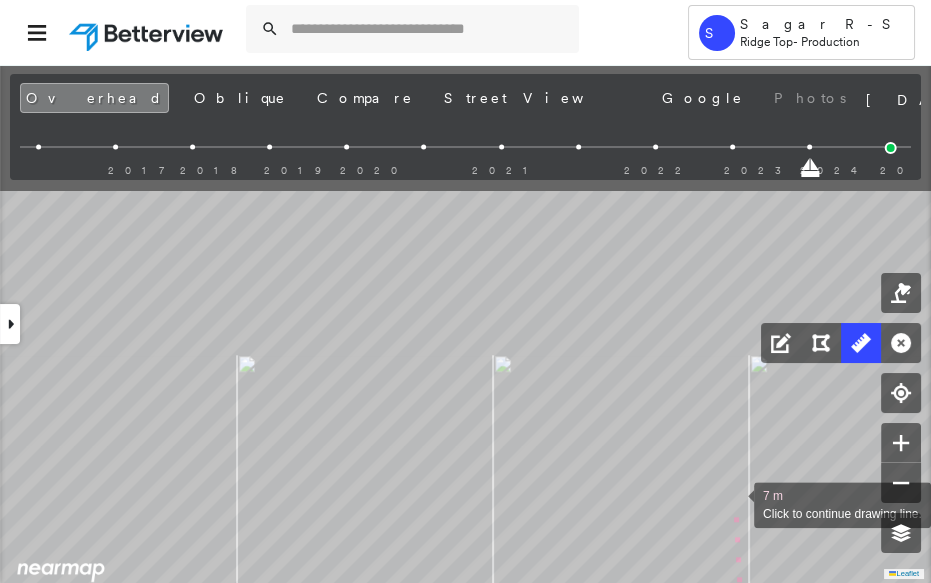 drag, startPoint x: 741, startPoint y: 321, endPoint x: 738, endPoint y: 472, distance: 151.0298 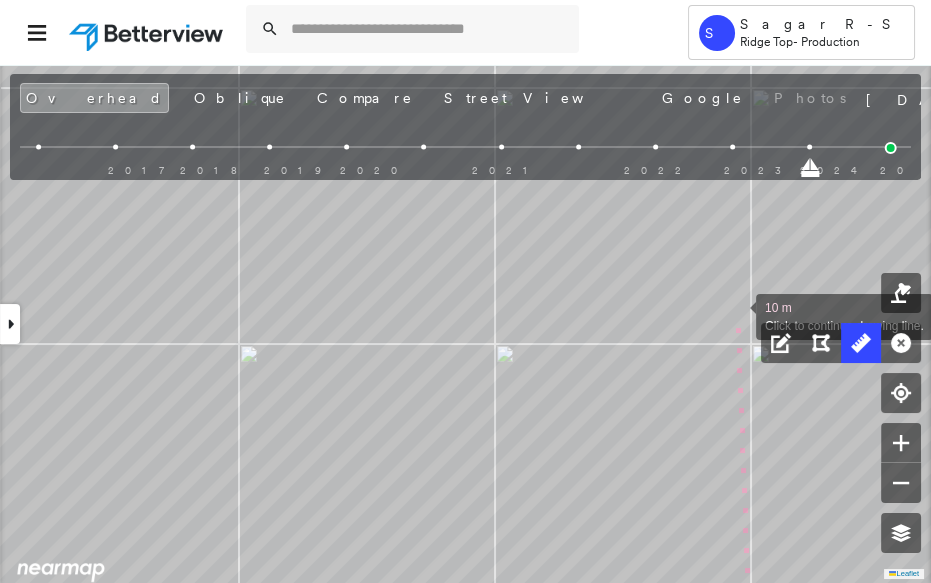 click at bounding box center [736, 315] 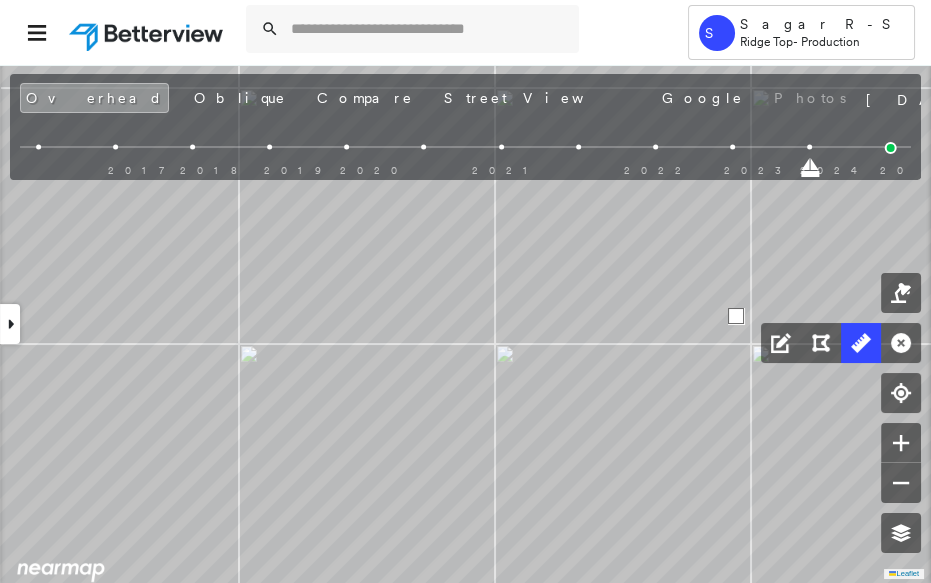click at bounding box center (736, 316) 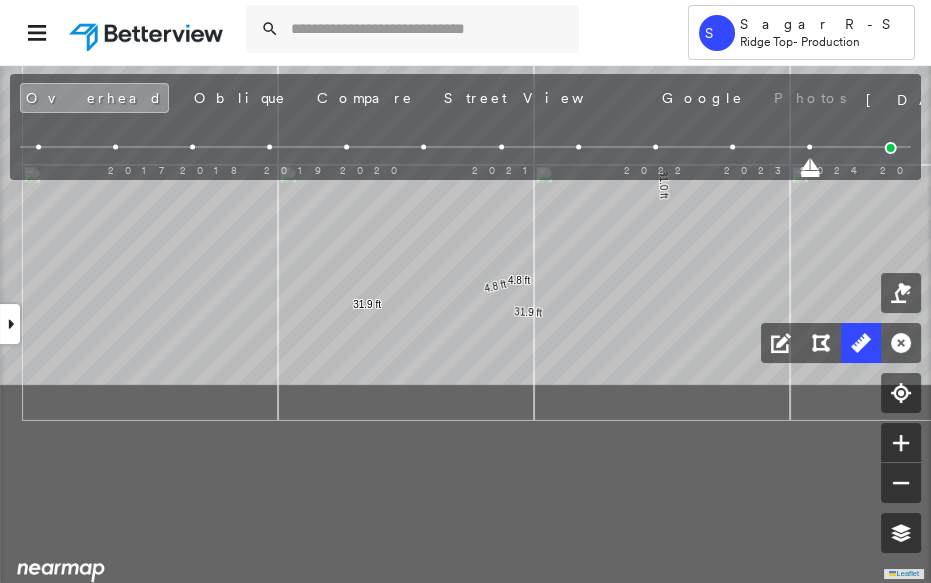 click on "31.9 ft 31.9 ft 4.8 ft 4.8 ft 31.0 ft 31.0 ft Click to start drawing line." at bounding box center [431, 295] 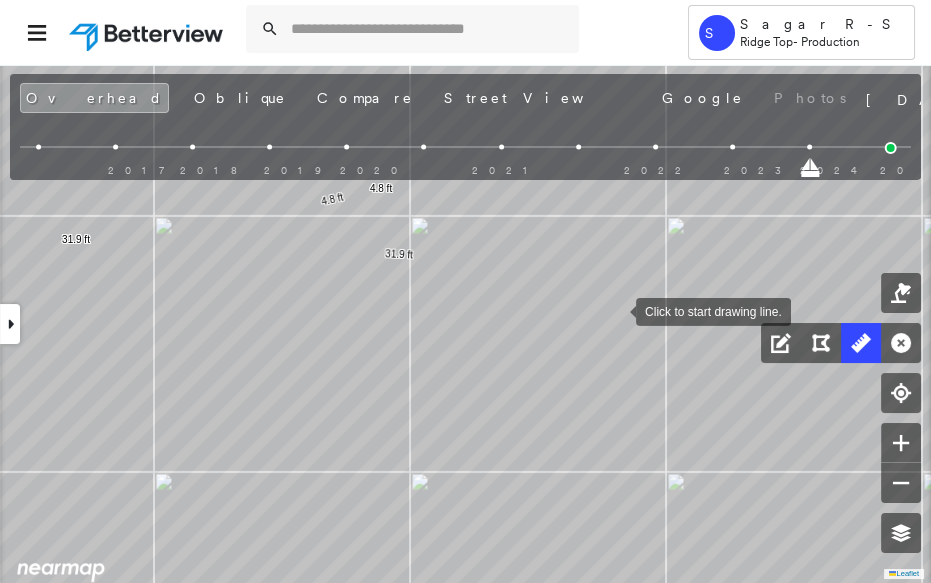 click at bounding box center [616, 310] 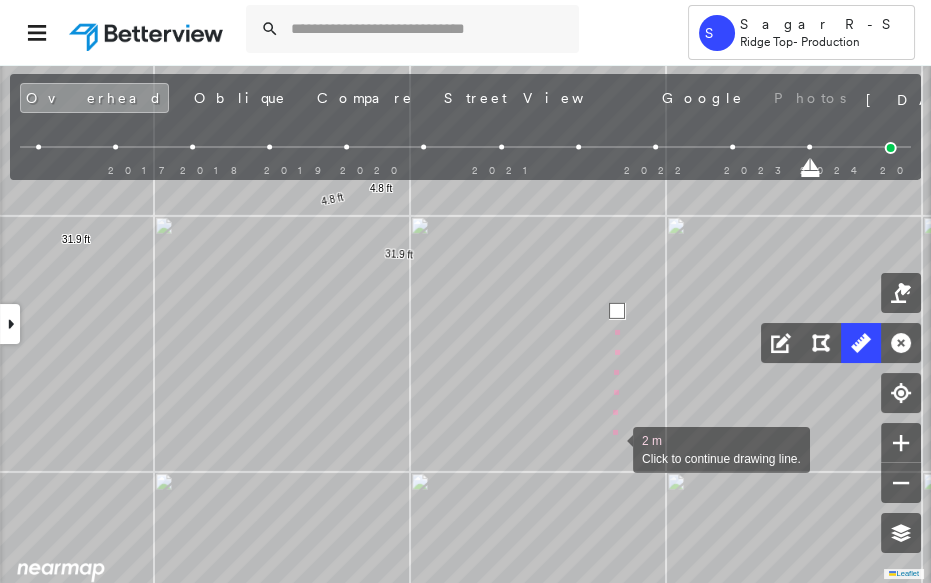 click at bounding box center [613, 448] 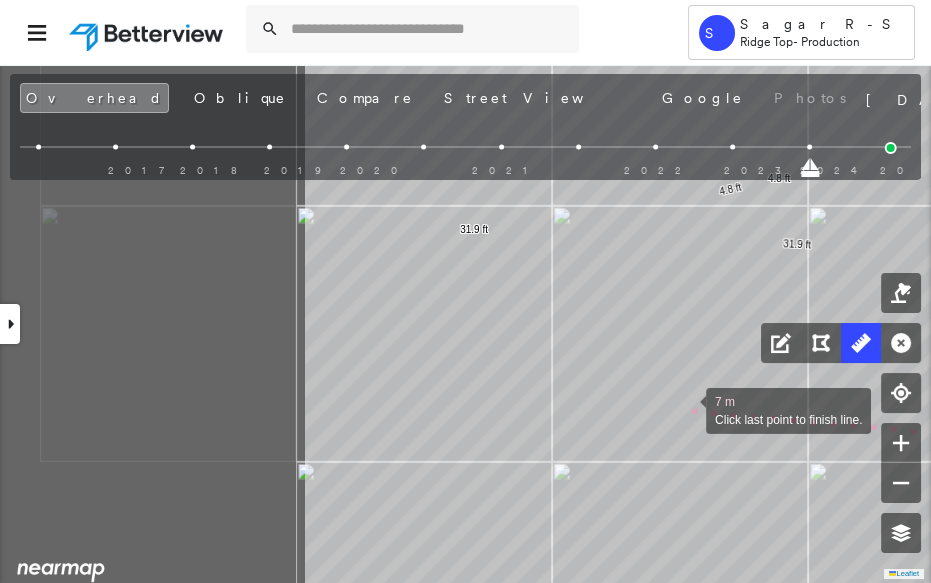 click on "31.9 ft 31.9 ft 4.8 ft 4.8 ft 31.0 ft 31.0 ft 7 m Click last point to finish line." at bounding box center [832, 277] 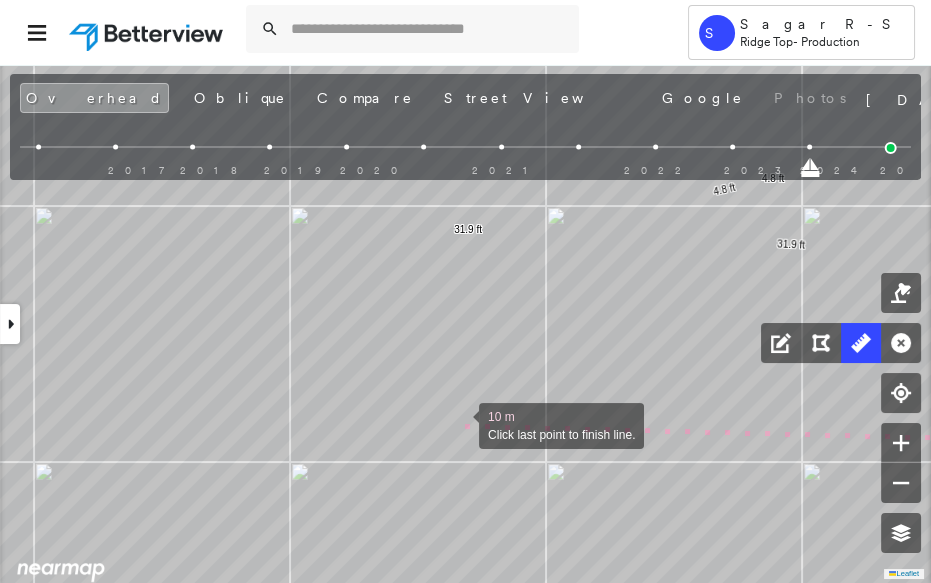 click at bounding box center [459, 424] 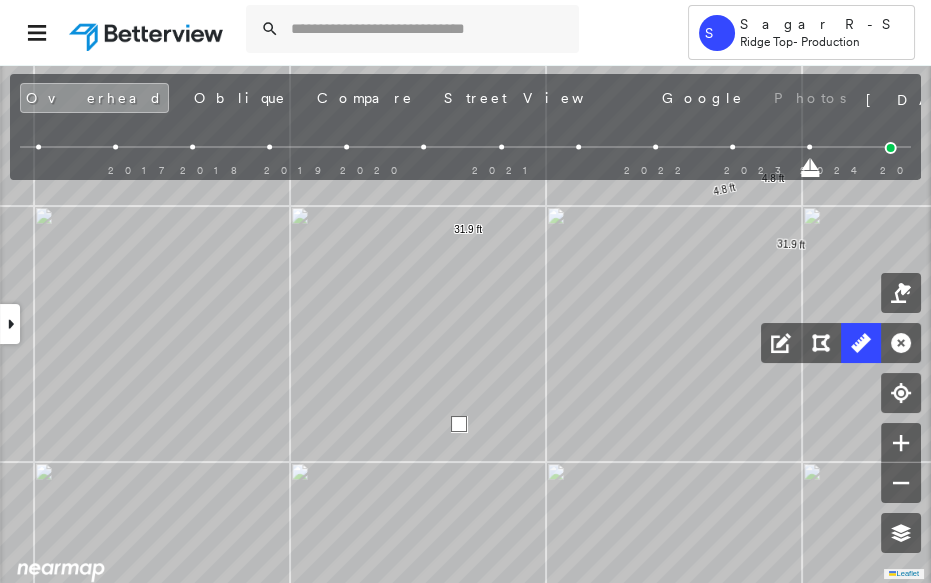 click at bounding box center (459, 424) 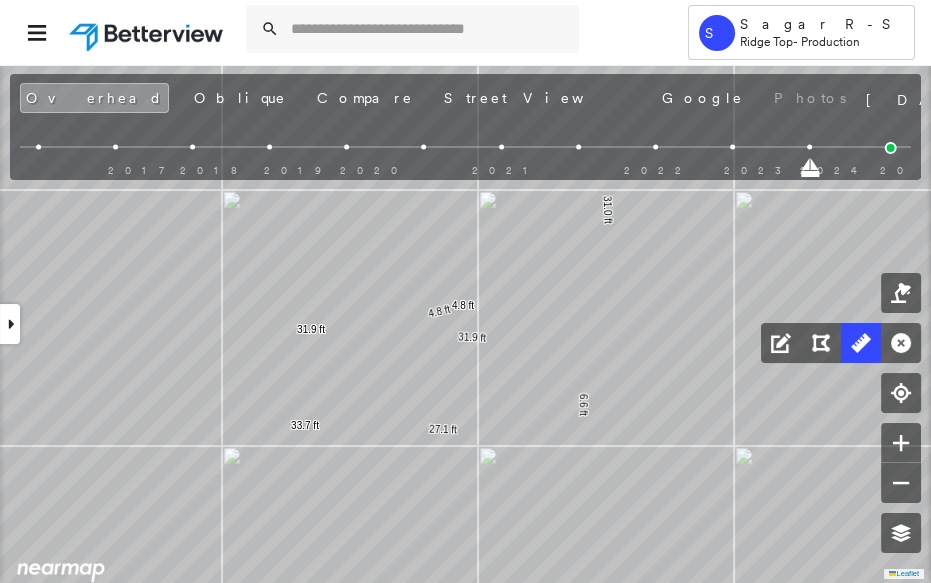 drag, startPoint x: 657, startPoint y: 293, endPoint x: 344, endPoint y: 396, distance: 329.51175 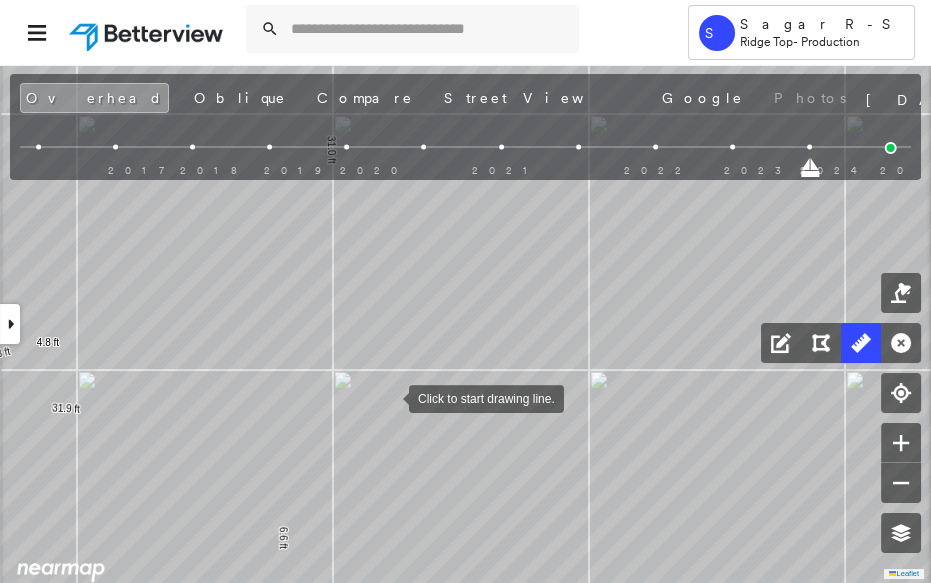 click at bounding box center [389, 397] 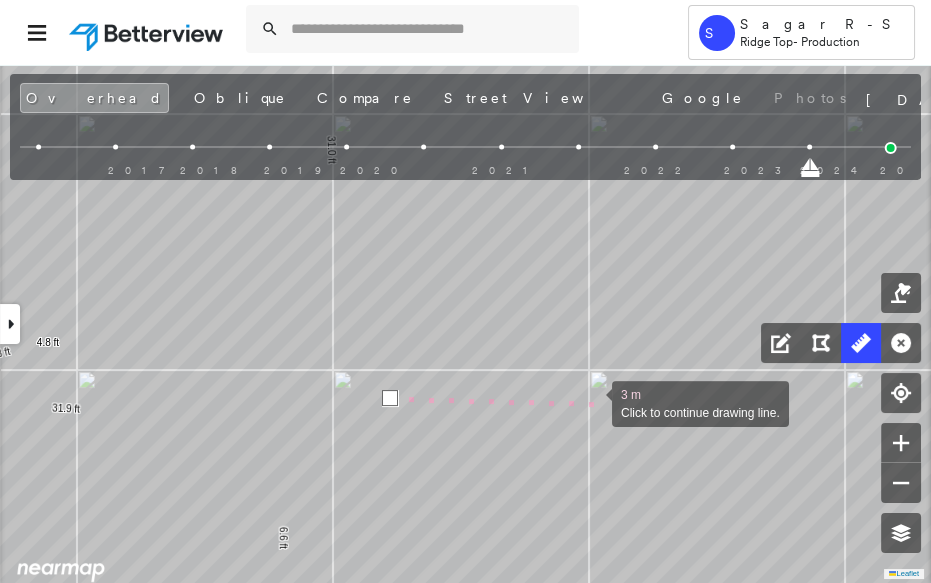 click at bounding box center [592, 402] 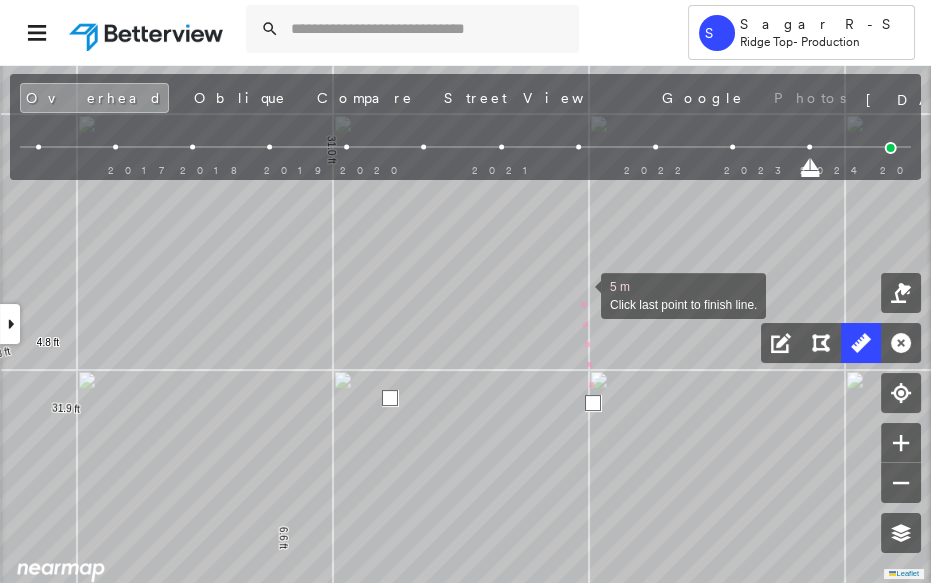 drag, startPoint x: 581, startPoint y: 294, endPoint x: 615, endPoint y: 545, distance: 253.29233 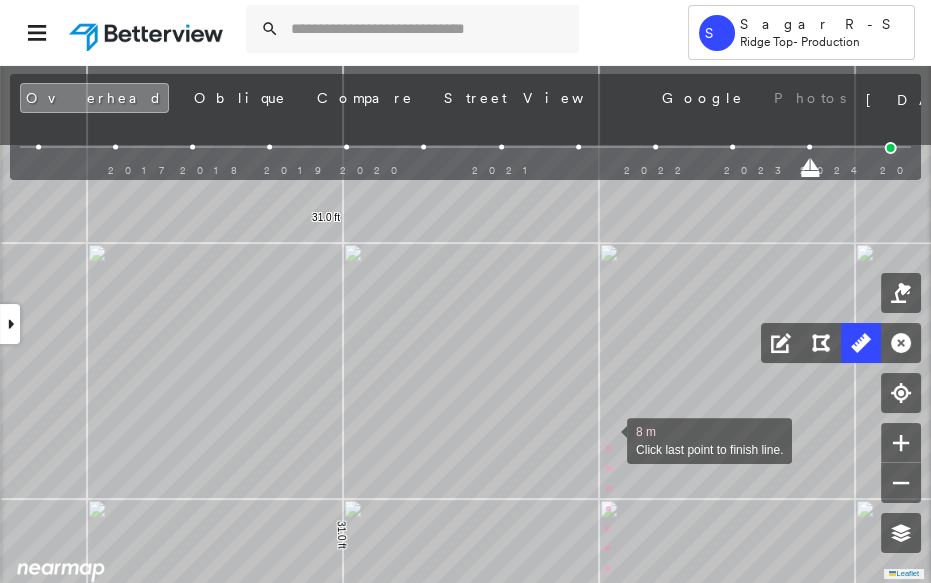 drag, startPoint x: 630, startPoint y: 305, endPoint x: 607, endPoint y: 438, distance: 134.97408 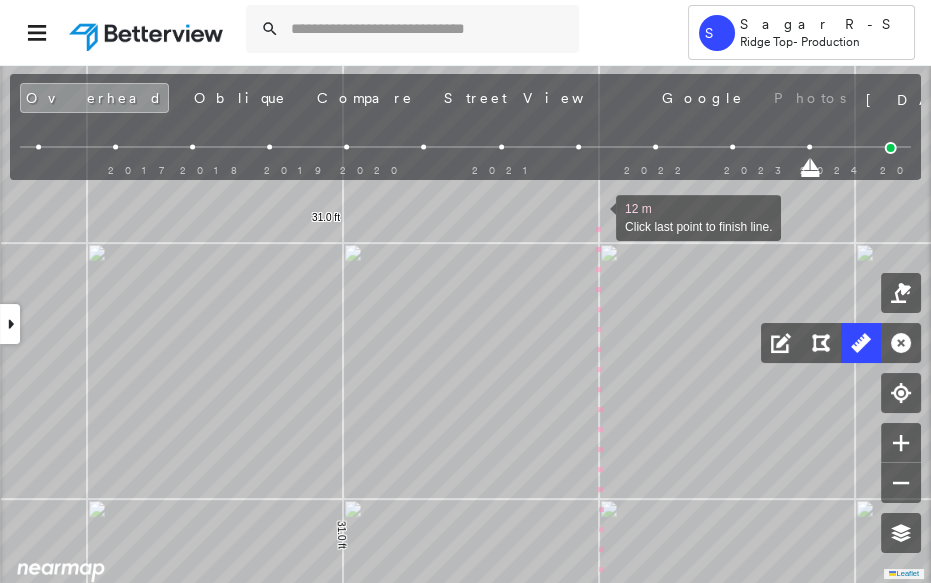 click at bounding box center (596, 216) 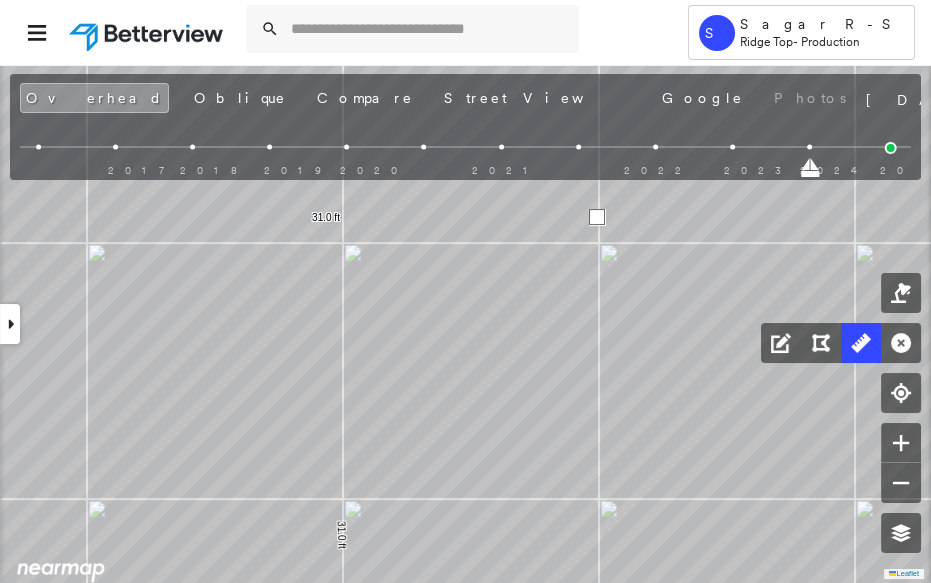 click at bounding box center (597, 217) 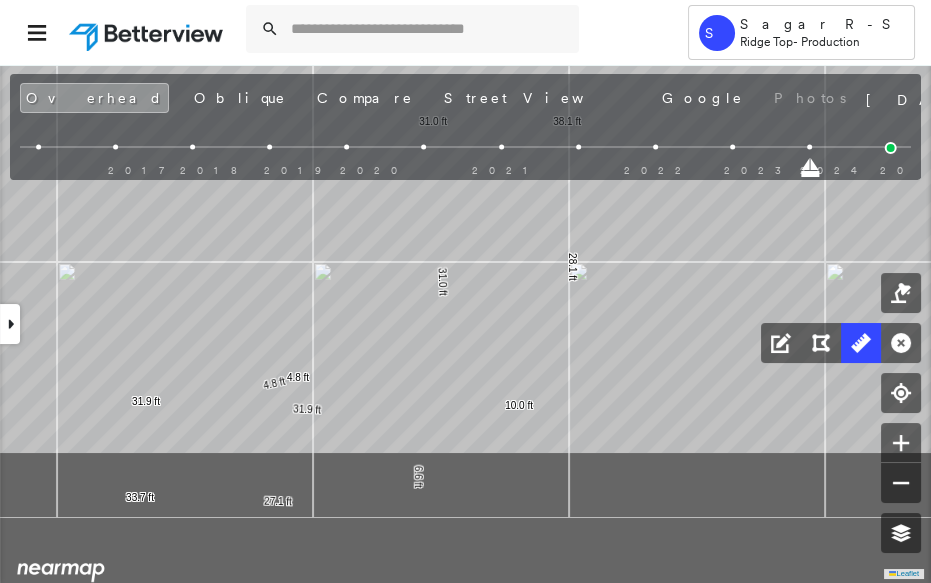 click on "31.9 ft 31.9 ft 4.8 ft 4.8 ft 31.0 ft 31.0 ft 6.6 ft 27.1 ft 33.7 ft 10.0 ft 28.1 ft 38.1 ft Click to start drawing line." at bounding box center (547, 583) 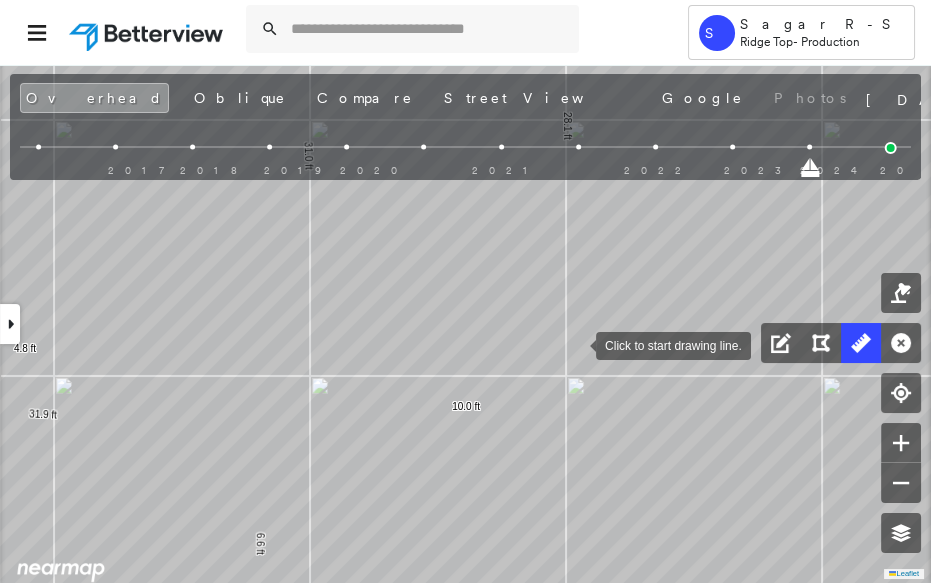 click at bounding box center (576, 344) 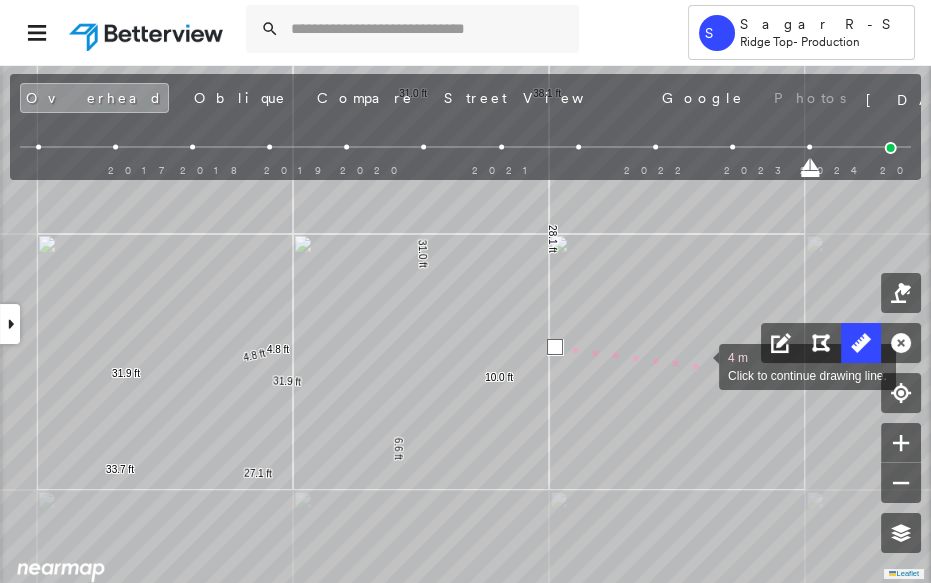 drag, startPoint x: 702, startPoint y: 365, endPoint x: 605, endPoint y: 373, distance: 97.32934 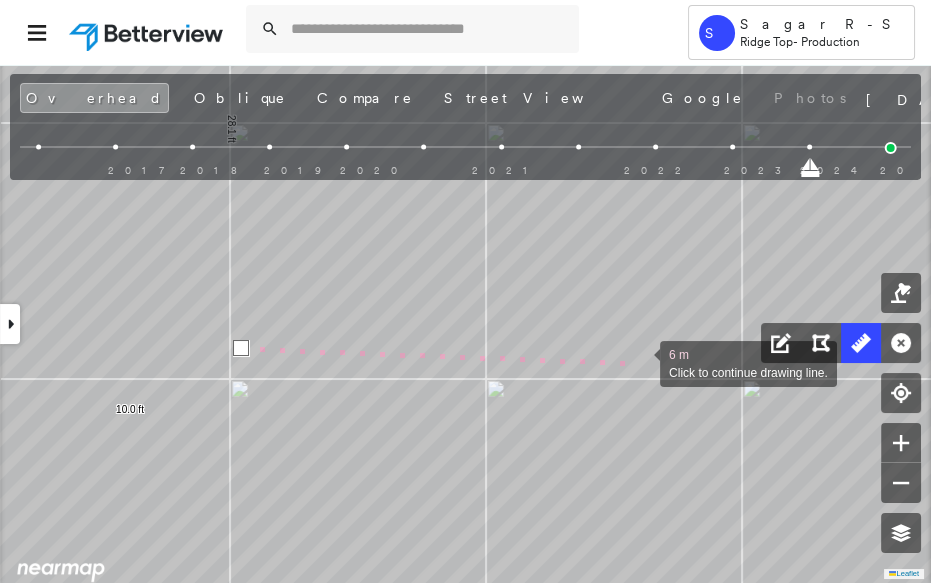 click at bounding box center [640, 362] 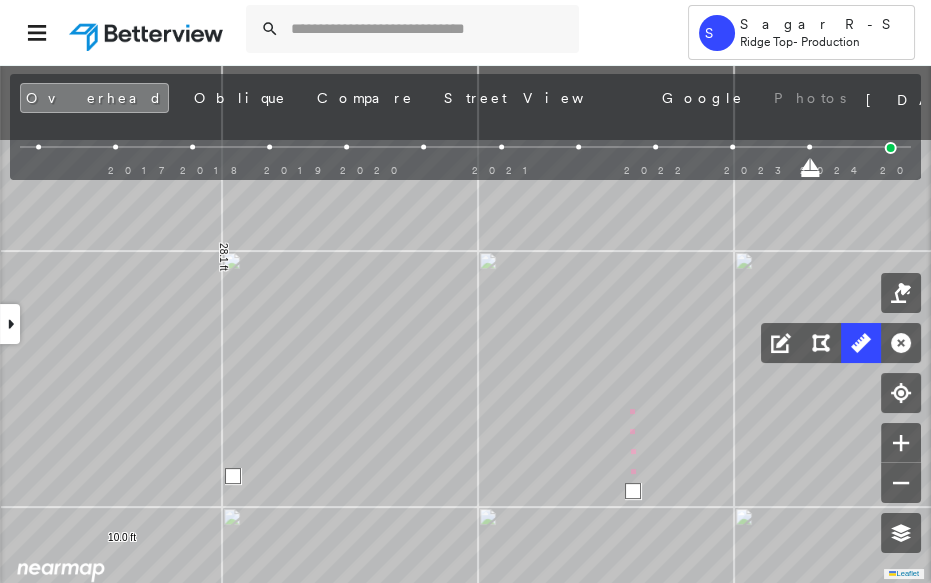 drag, startPoint x: 643, startPoint y: 246, endPoint x: 624, endPoint y: 510, distance: 264.68283 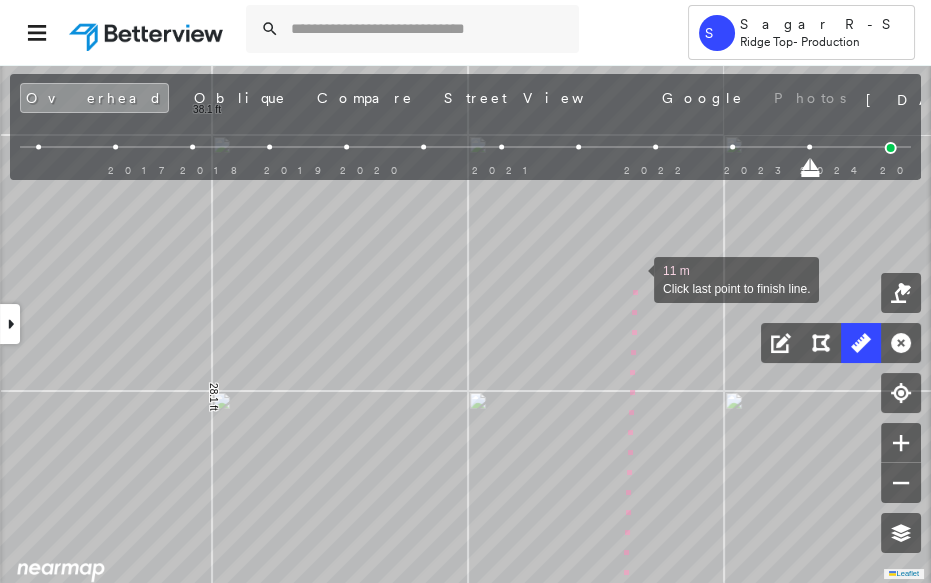drag, startPoint x: 634, startPoint y: 278, endPoint x: 614, endPoint y: 391, distance: 114.75626 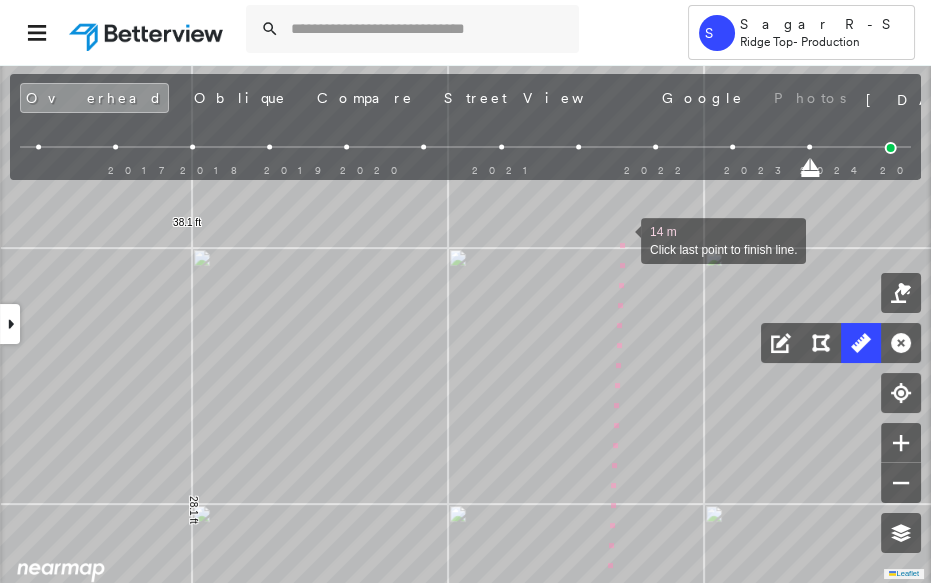 click at bounding box center (621, 239) 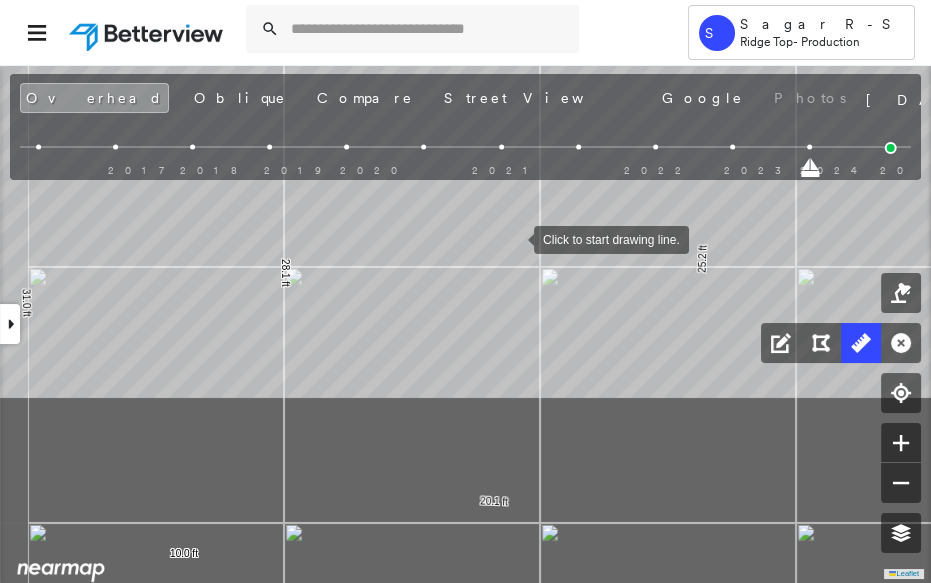 drag, startPoint x: 422, startPoint y: 478, endPoint x: 514, endPoint y: 241, distance: 254.23021 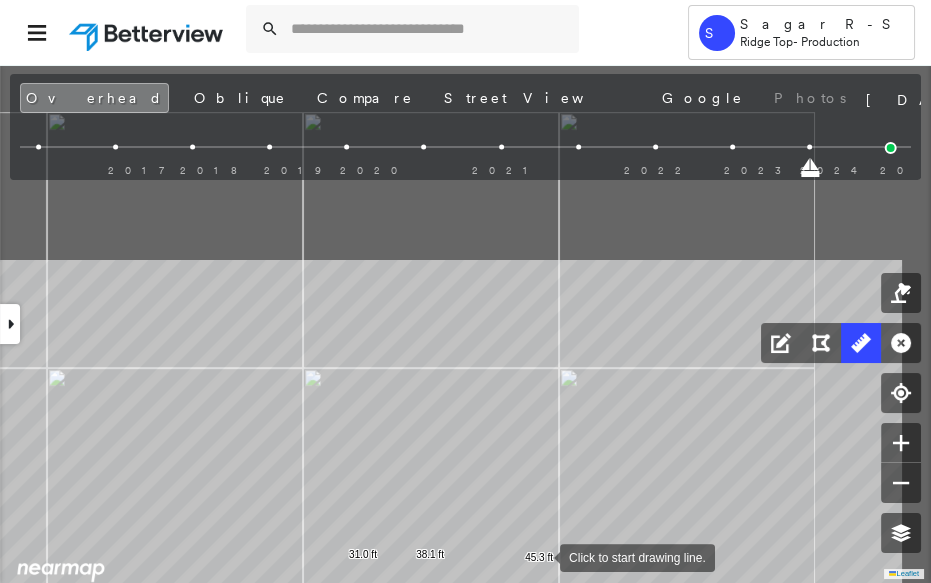 drag, startPoint x: 662, startPoint y: 304, endPoint x: 541, endPoint y: 551, distance: 275.04544 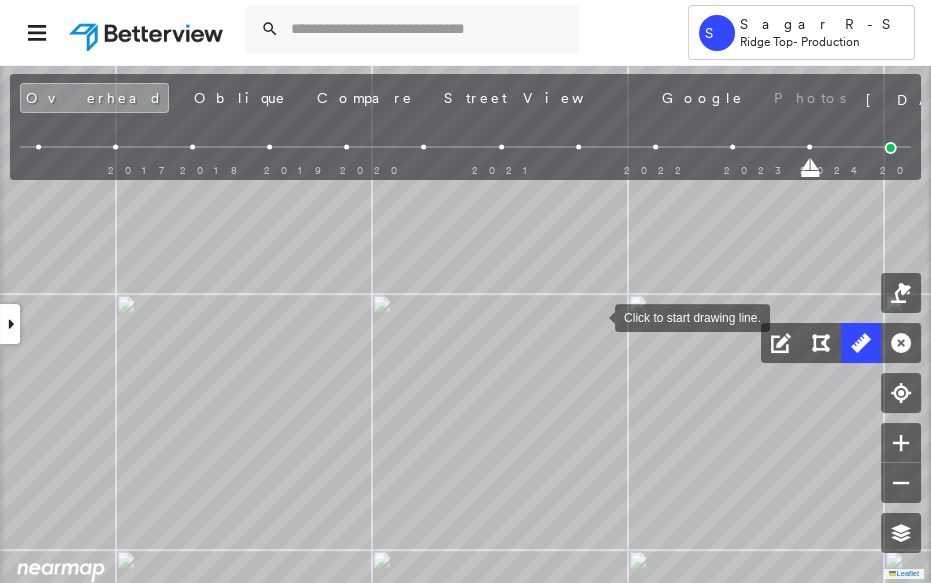 click at bounding box center (595, 316) 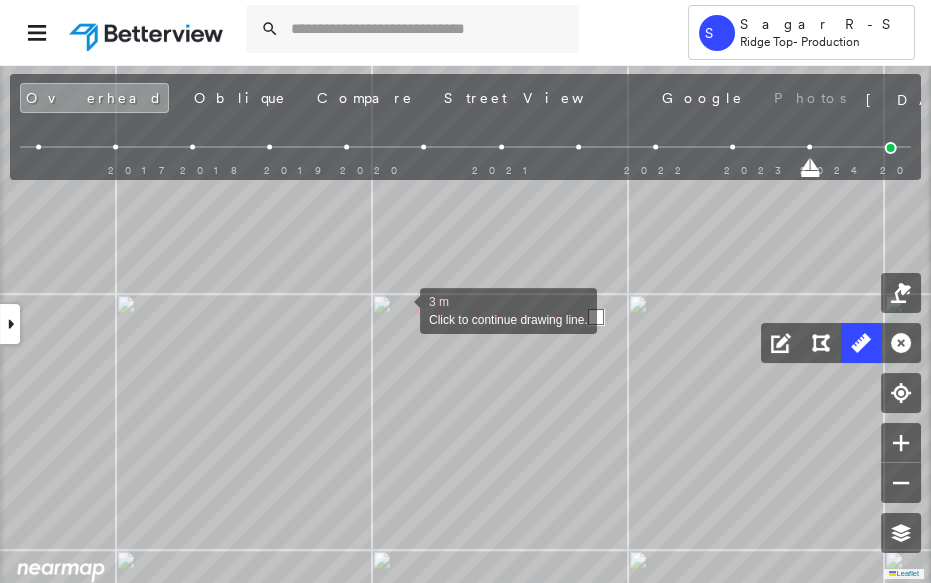 click at bounding box center (400, 309) 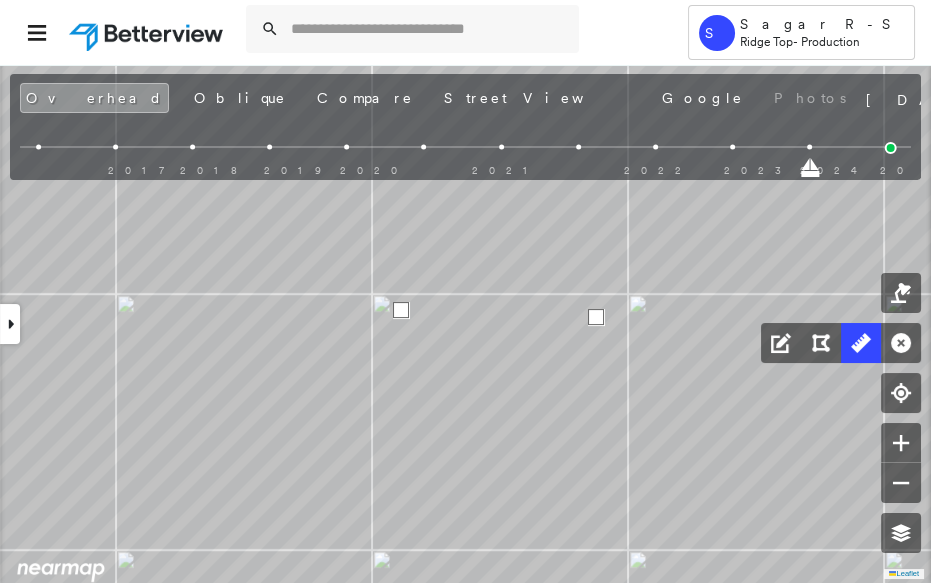 click at bounding box center [401, 310] 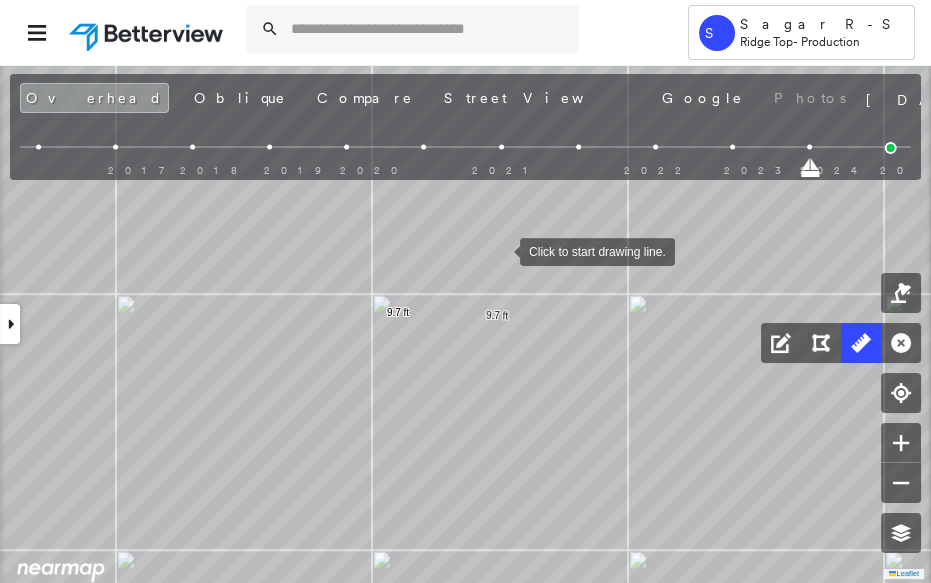 drag, startPoint x: 500, startPoint y: 250, endPoint x: 499, endPoint y: 271, distance: 21.023796 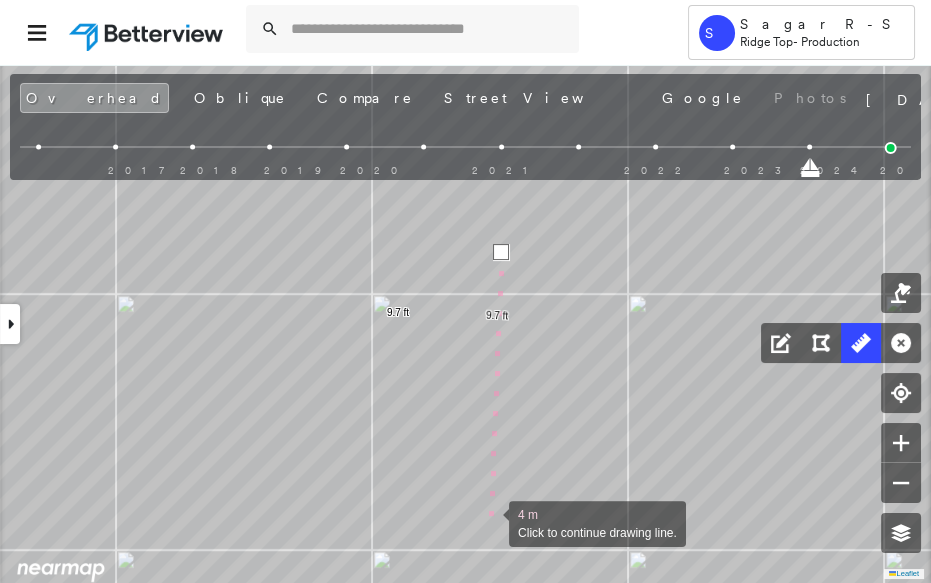 click at bounding box center [489, 522] 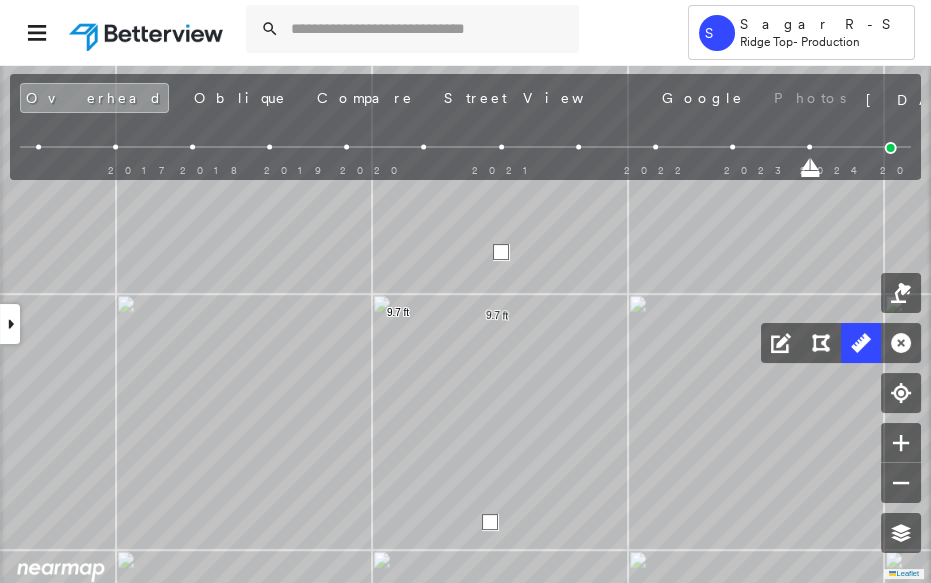 click at bounding box center [490, 522] 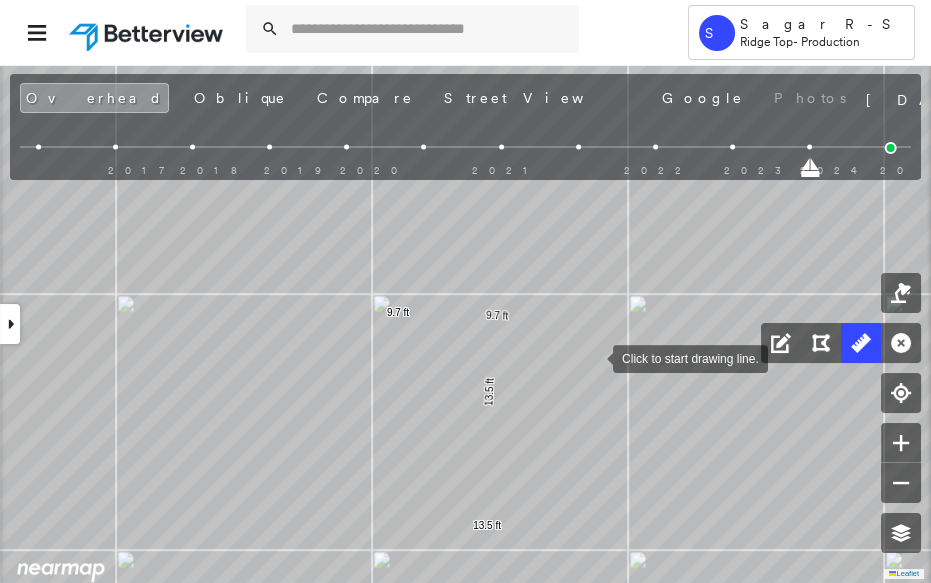 click at bounding box center (593, 357) 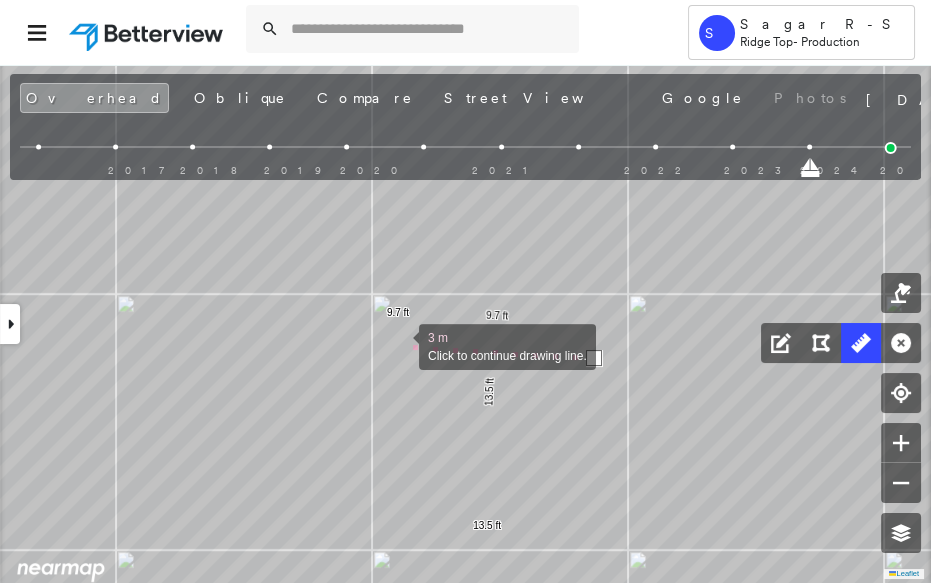 click at bounding box center [399, 345] 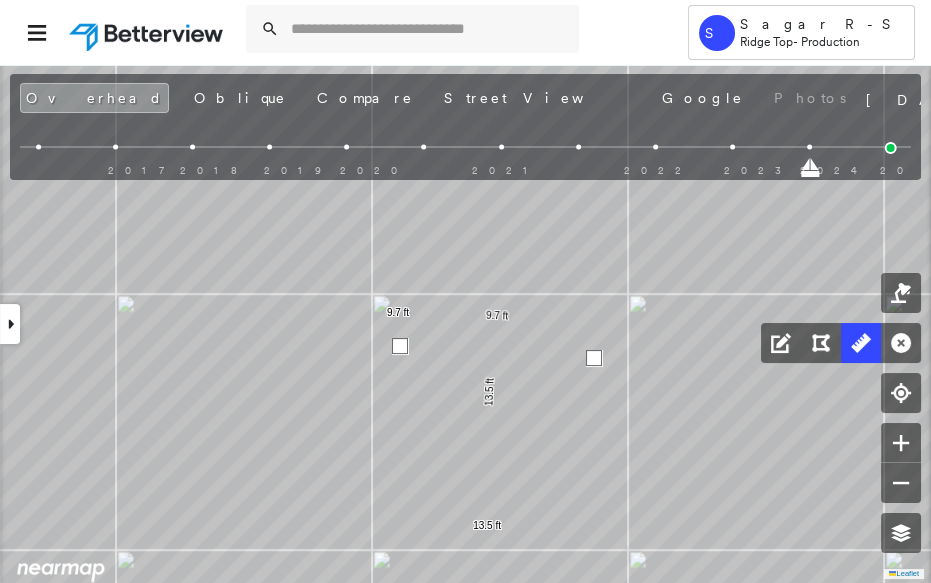 click at bounding box center (400, 346) 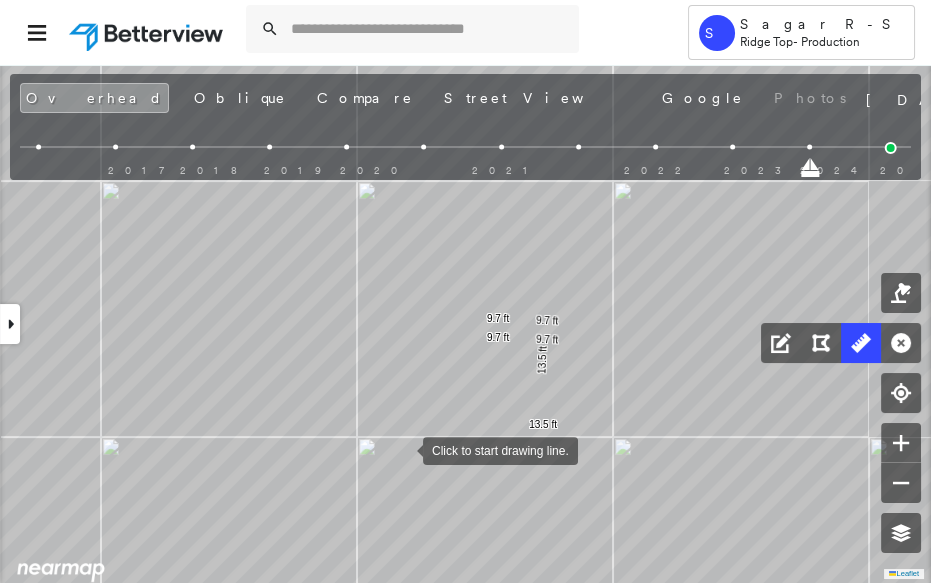 drag, startPoint x: 385, startPoint y: 462, endPoint x: 597, endPoint y: 297, distance: 268.64288 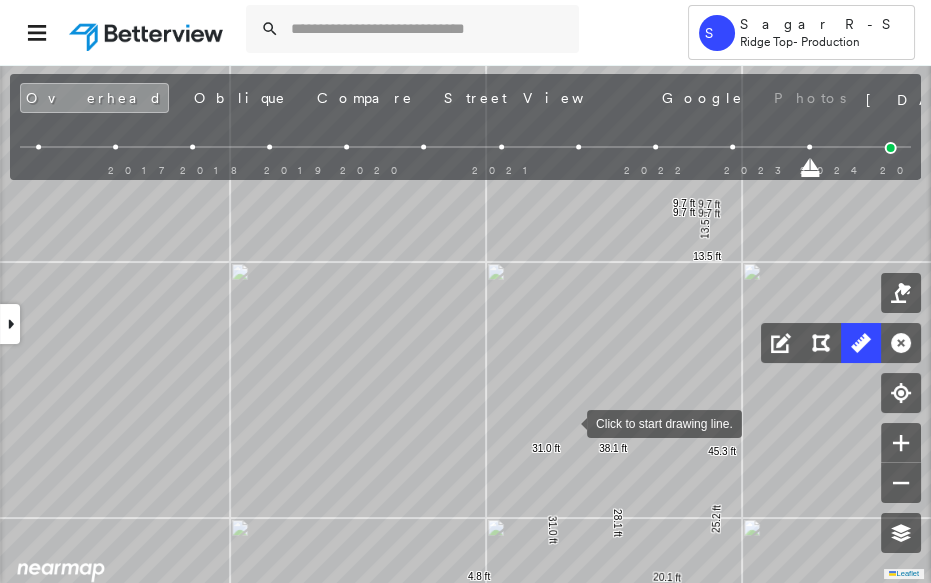 drag, startPoint x: 528, startPoint y: 460, endPoint x: 588, endPoint y: 288, distance: 182.16476 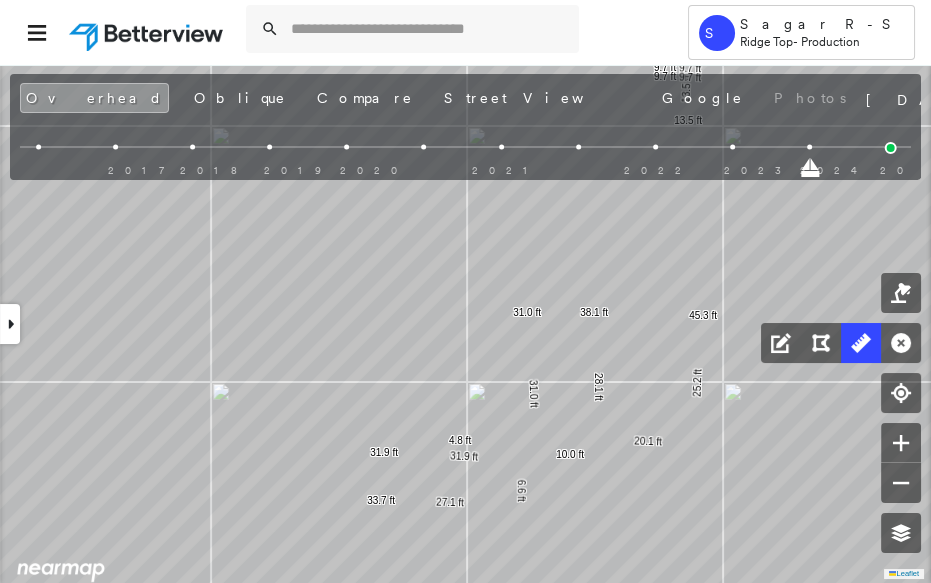 click on "31.9 ft 31.9 ft 4.8 ft 31.0 ft 31.0 ft 6.6 ft 27.1 ft 33.7 ft 10.0 ft 28.1 ft 38.1 ft 20.1 ft 25.2 ft 45.3 ft 9.7 ft 9.7 ft 13.5 ft 13.5 ft 9.7 ft 9.7 ft Click to start drawing line." at bounding box center [646, 596] 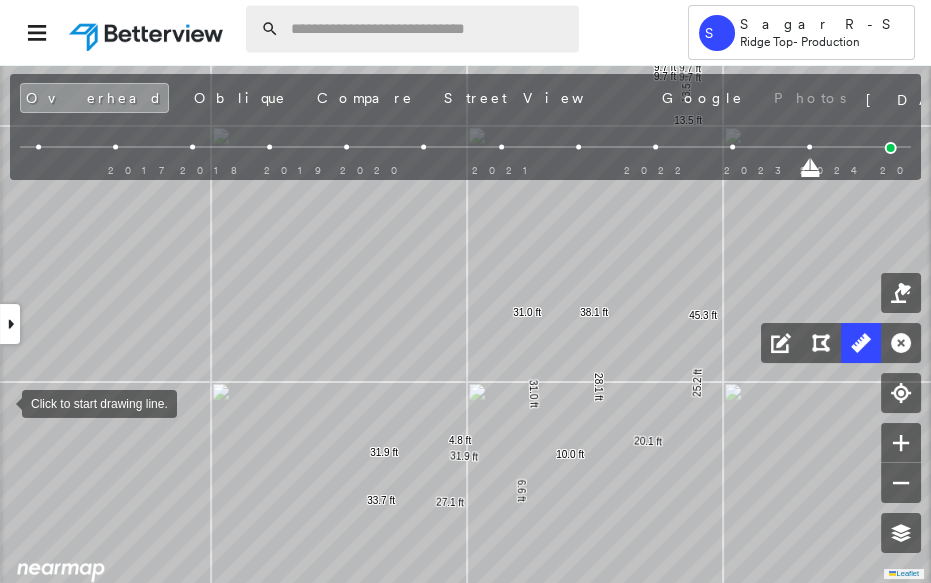 click at bounding box center (429, 29) 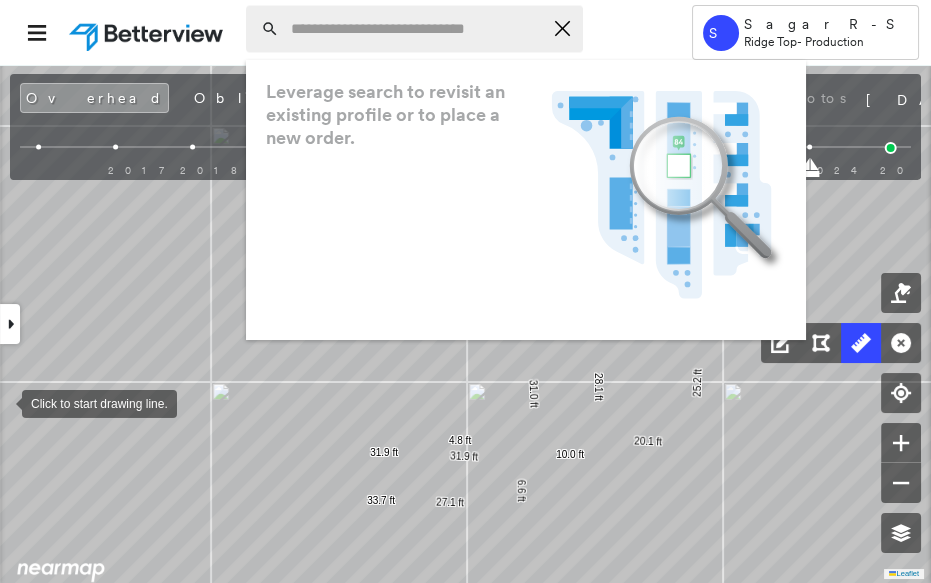 paste on "**********" 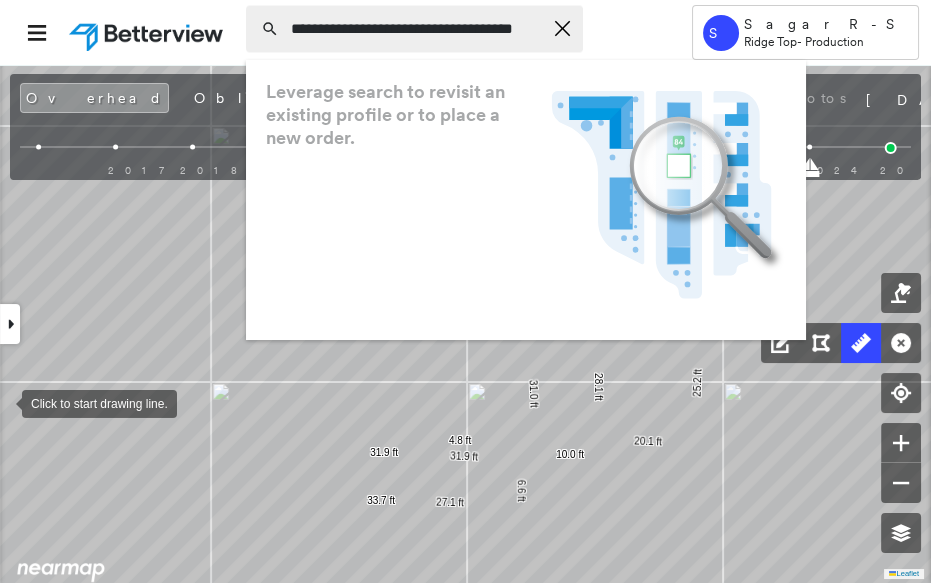 scroll, scrollTop: 0, scrollLeft: 25, axis: horizontal 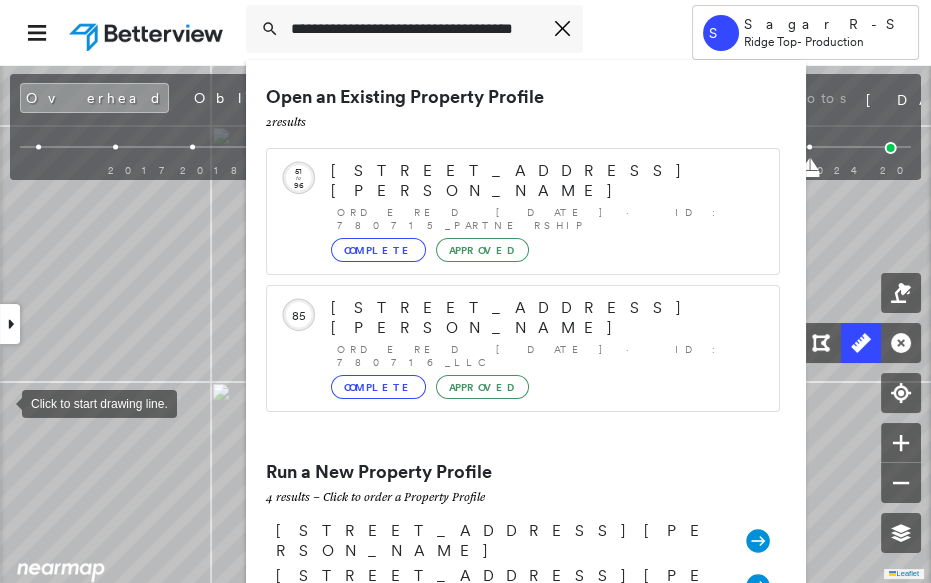 type on "**********" 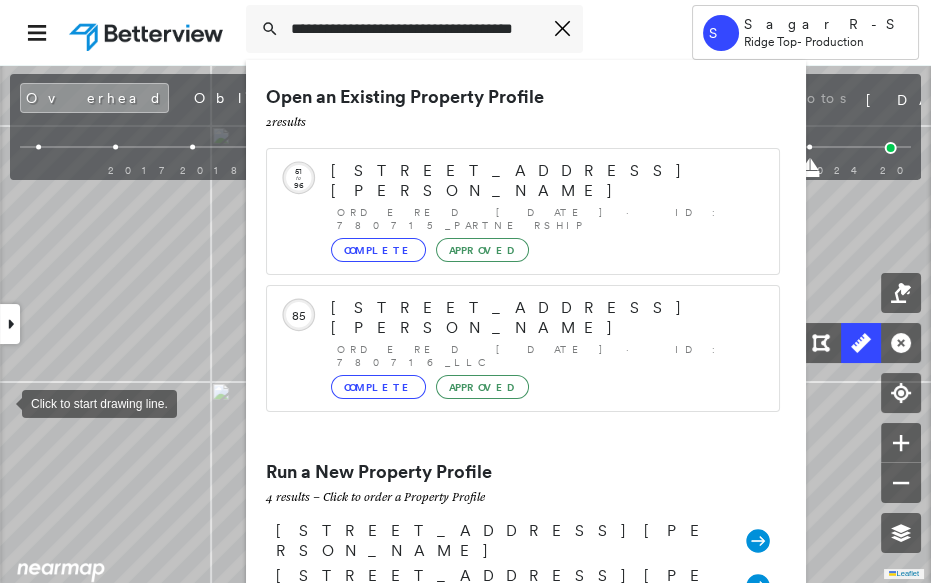 click on "[STREET_ADDRESS][PERSON_NAME]" at bounding box center (545, 181) 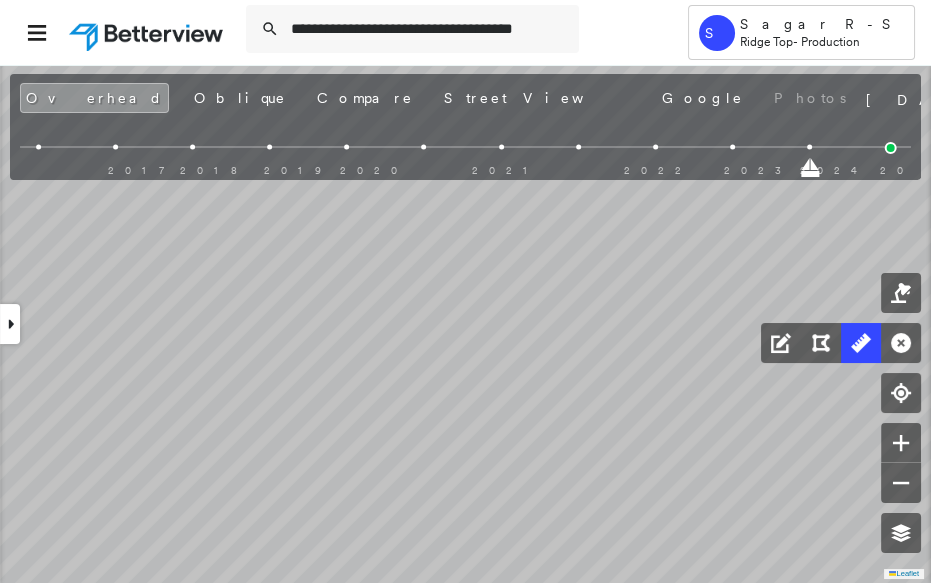 type 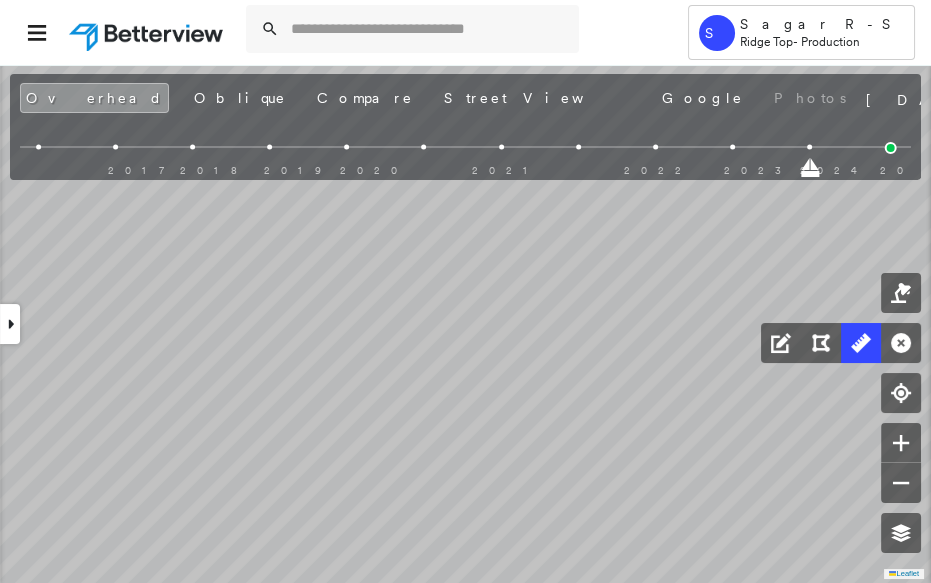 scroll, scrollTop: 0, scrollLeft: 0, axis: both 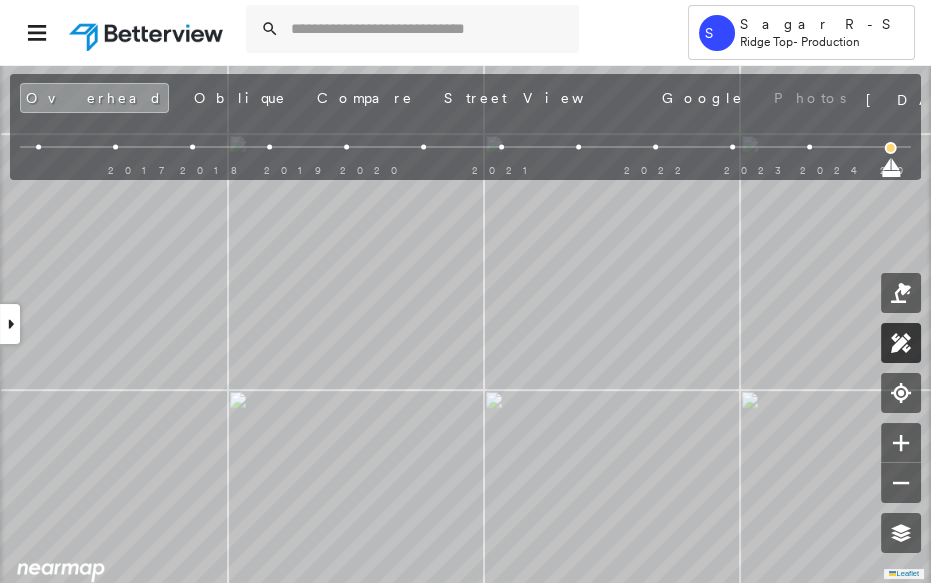 click 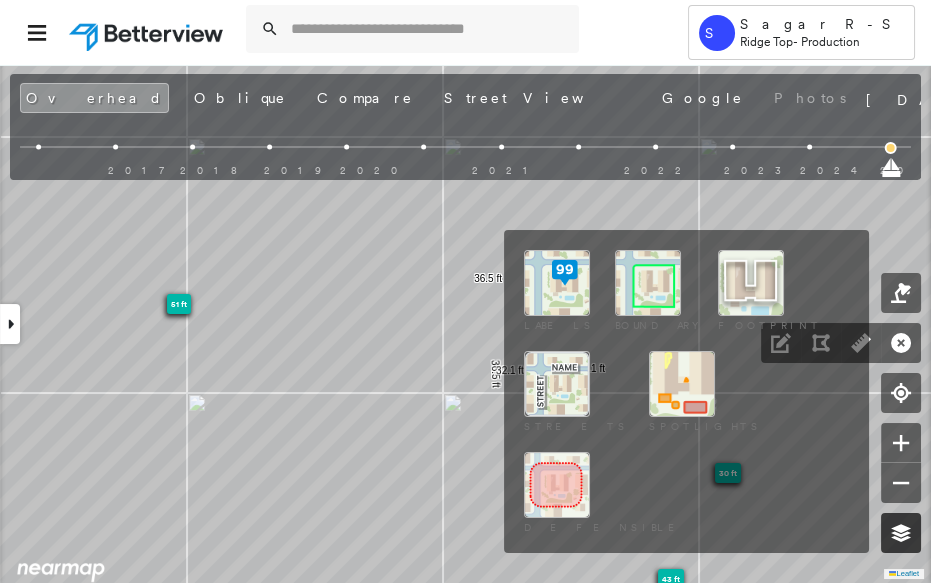 click 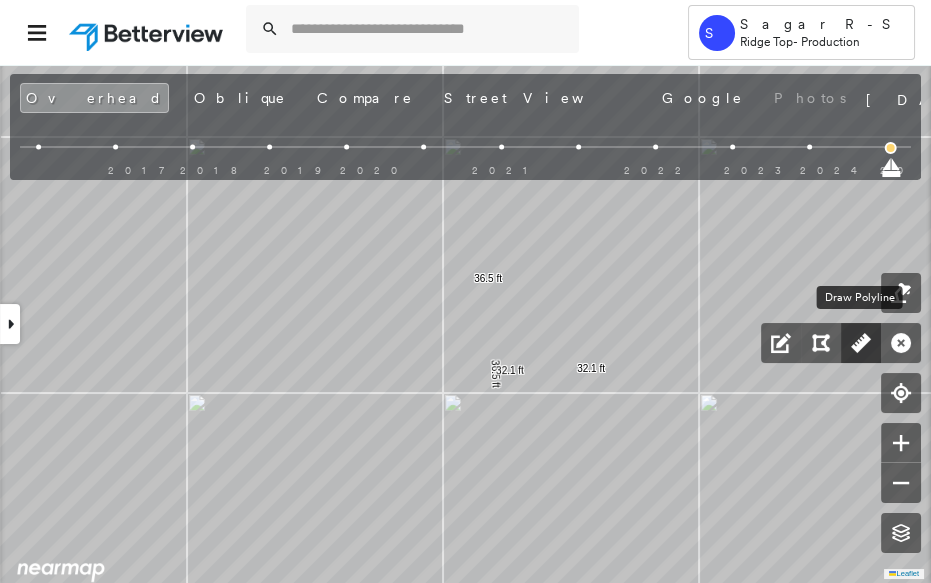 click 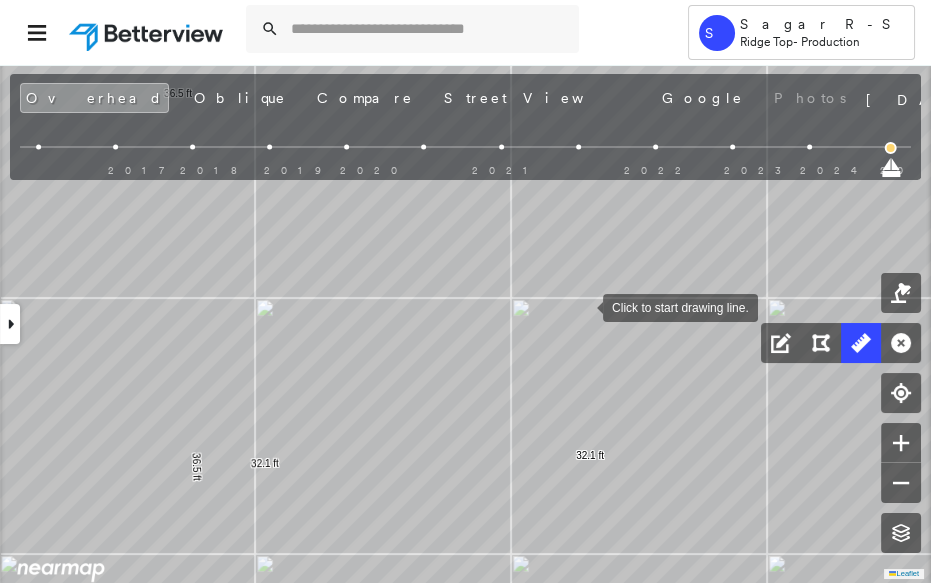 click at bounding box center (583, 306) 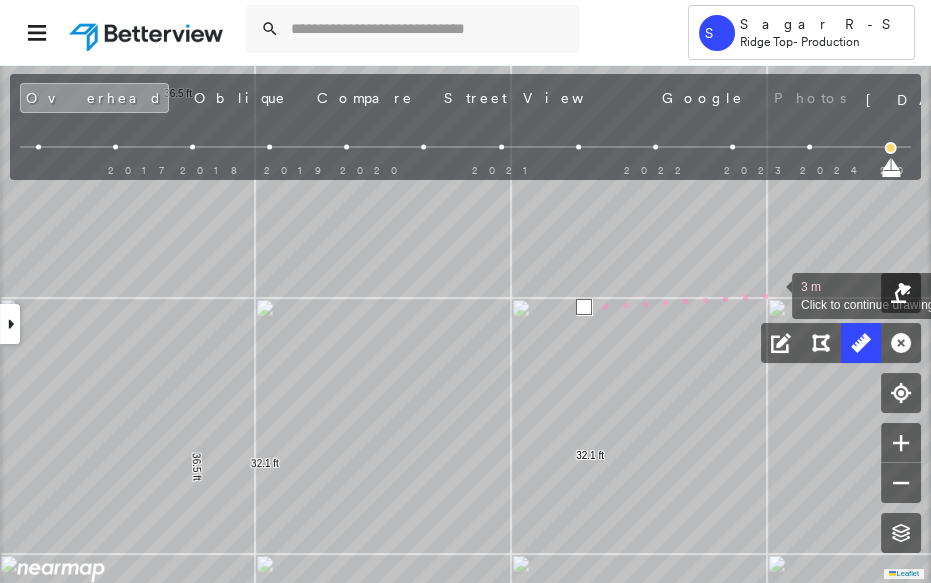 click at bounding box center (772, 294) 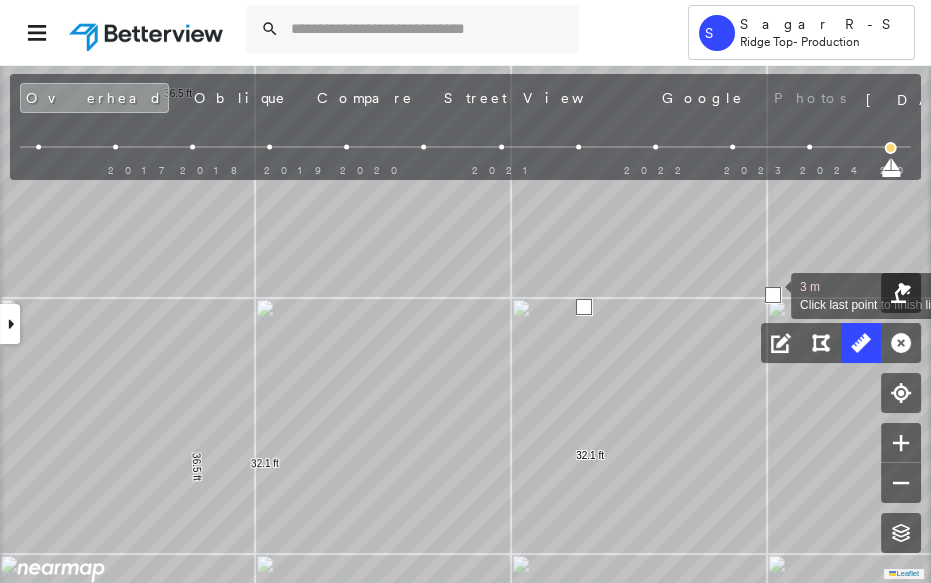 click at bounding box center [773, 295] 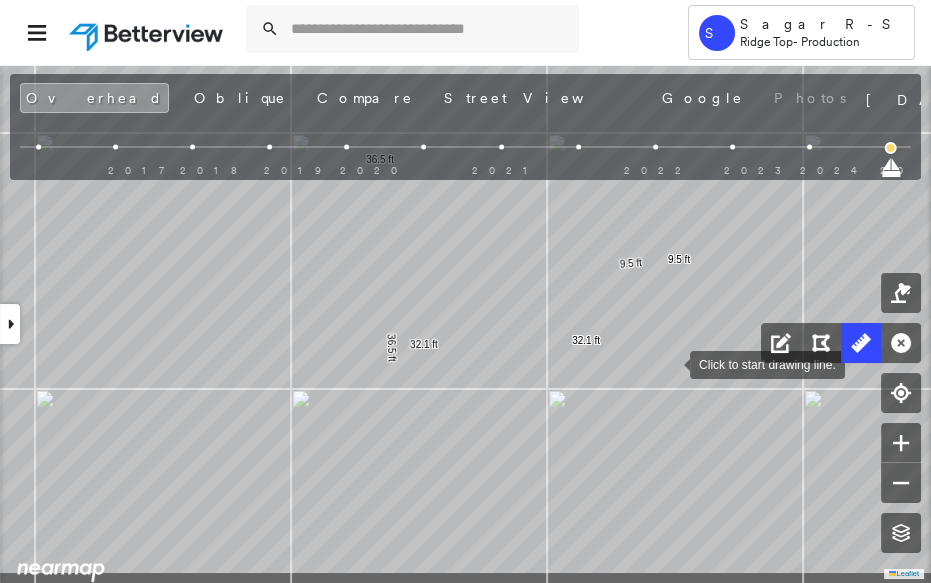 drag, startPoint x: 651, startPoint y: 425, endPoint x: 672, endPoint y: 363, distance: 65.459915 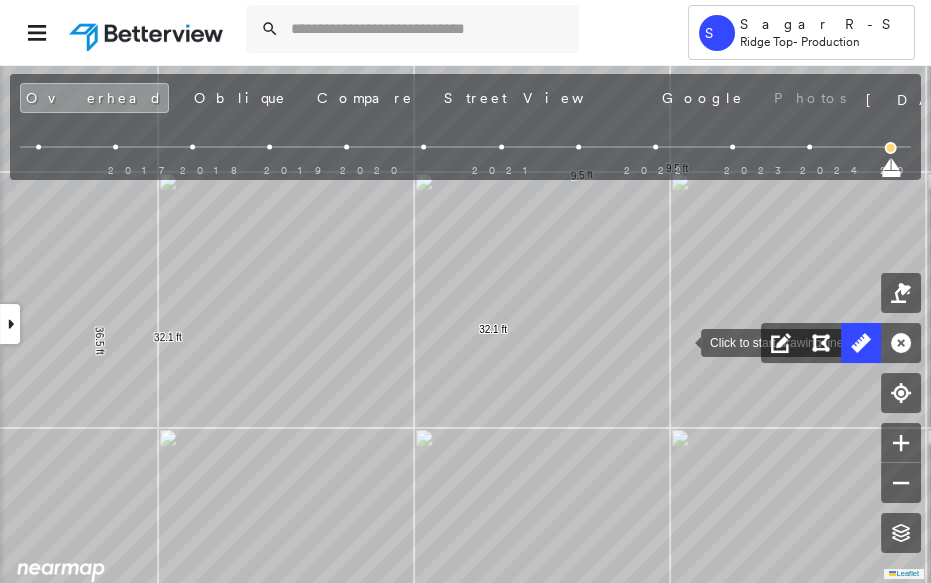 click at bounding box center [681, 341] 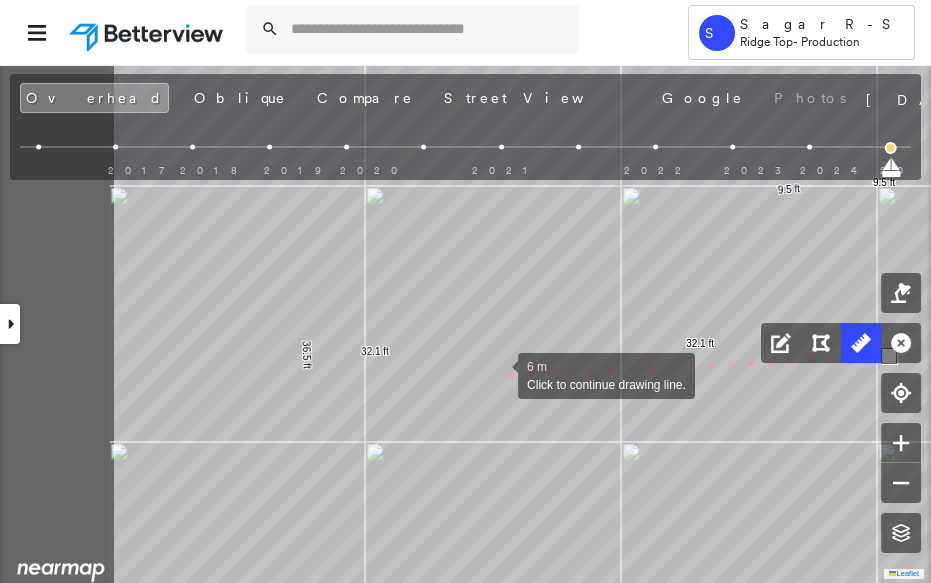 click on "36.5 ft 36.5 ft 32.1 ft 32.1 ft 9.5 ft 9.5 ft 6 m Click to continue drawing line." at bounding box center (-7, 582) 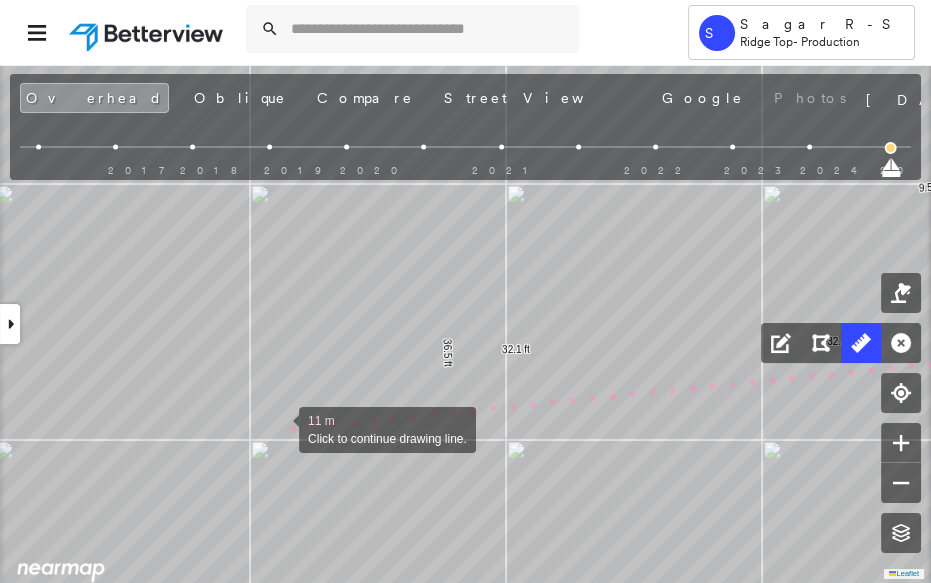 click on "36.5 ft 36.5 ft 32.1 ft 32.1 ft 9.5 ft 9.5 ft 11 m Click to continue drawing line." at bounding box center [134, 580] 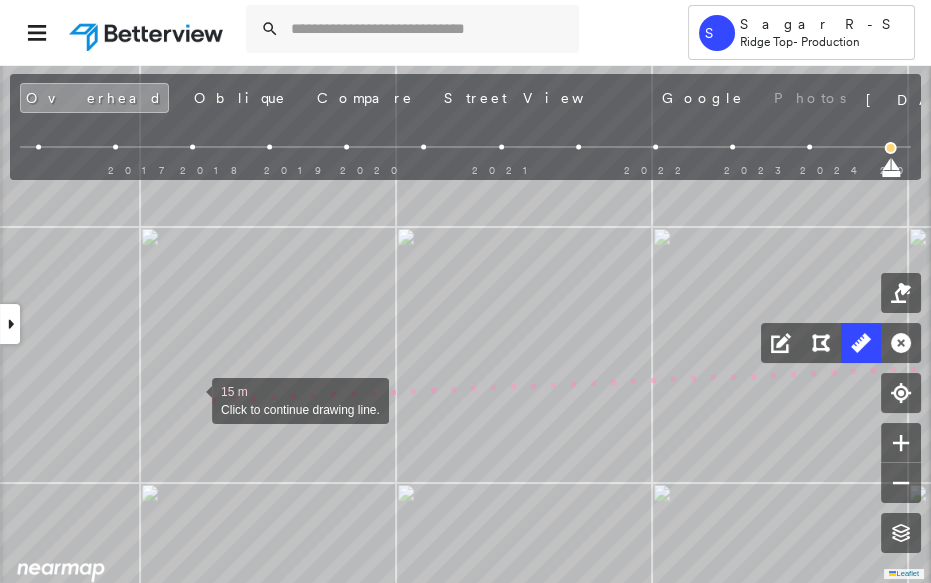 click at bounding box center (192, 399) 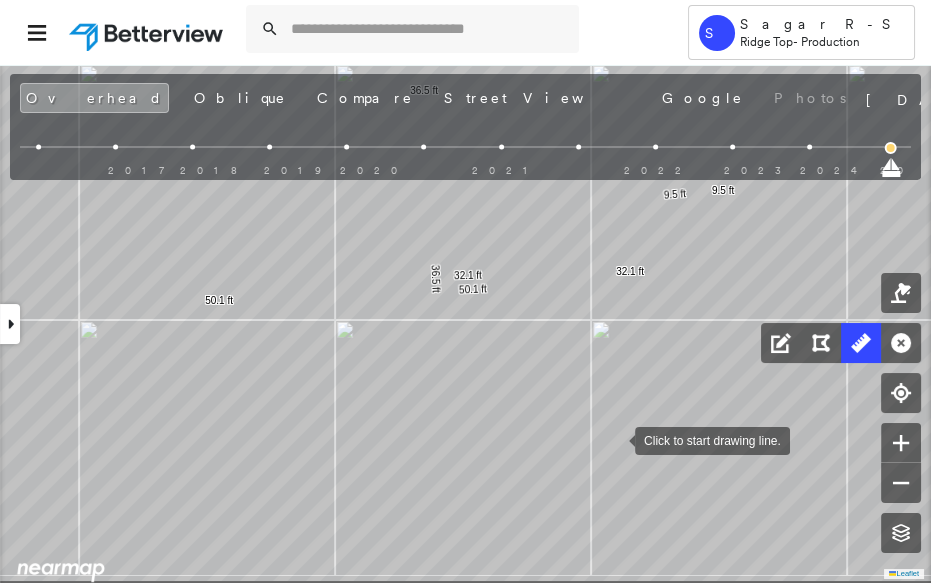 drag, startPoint x: 633, startPoint y: 454, endPoint x: 564, endPoint y: 406, distance: 84.05355 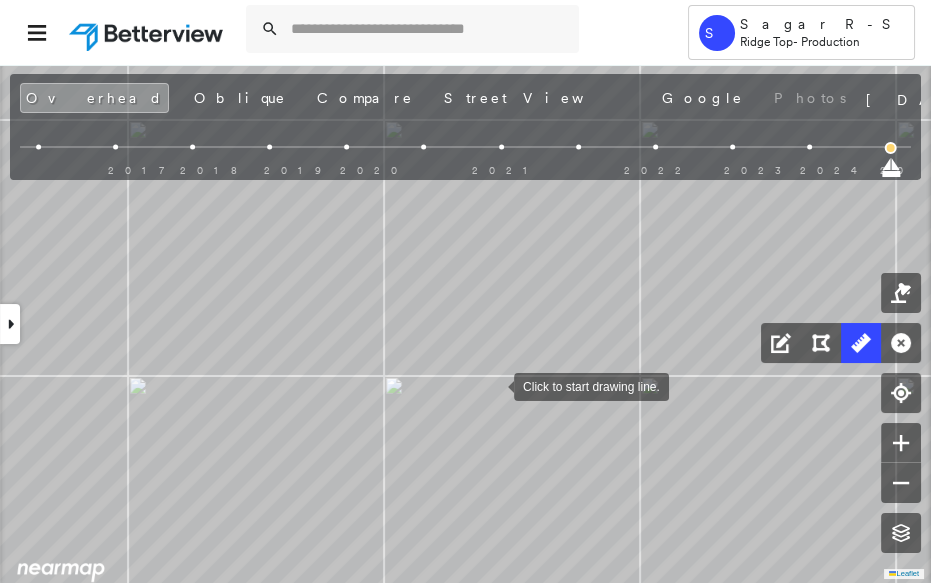 click at bounding box center [494, 385] 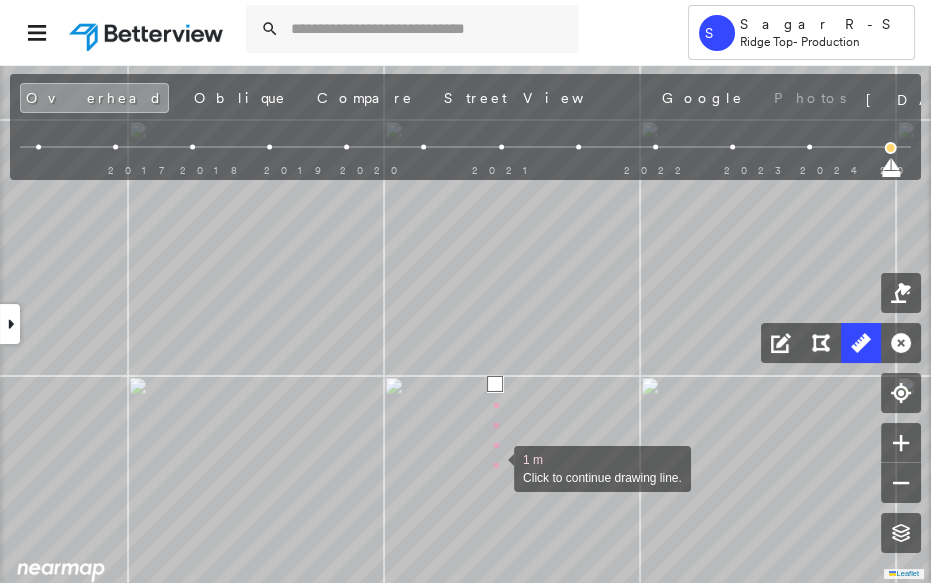 click at bounding box center [494, 467] 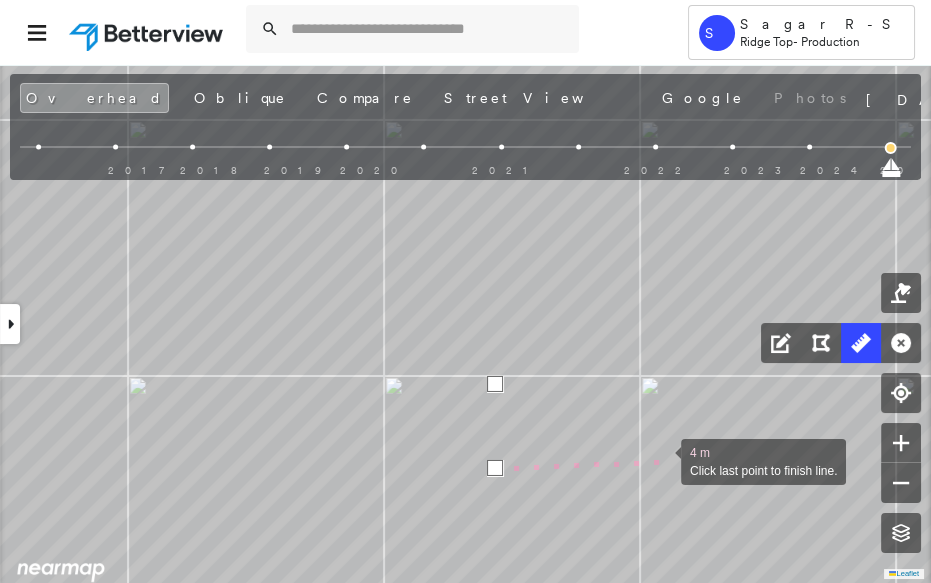 click at bounding box center [661, 460] 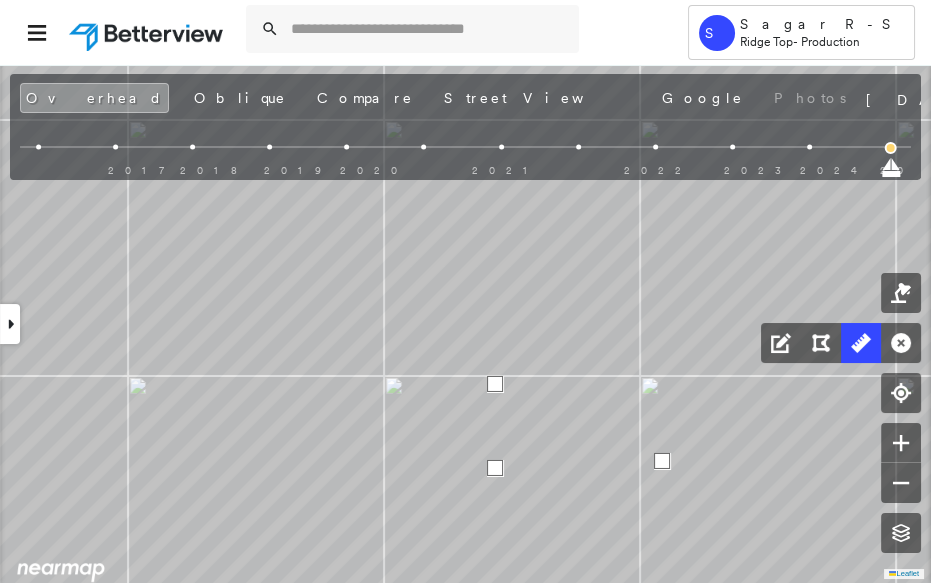 click at bounding box center (662, 461) 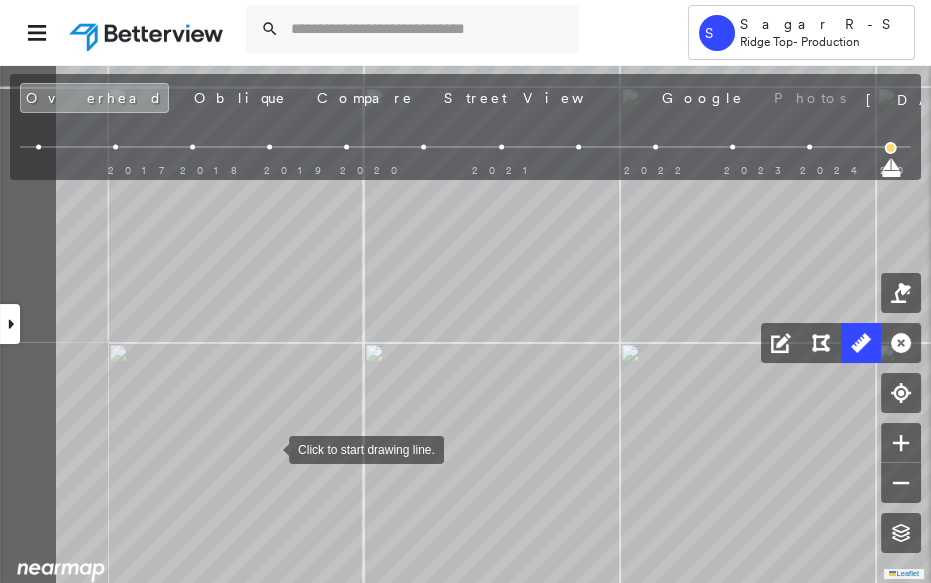 drag, startPoint x: 114, startPoint y: 433, endPoint x: 265, endPoint y: 448, distance: 151.74321 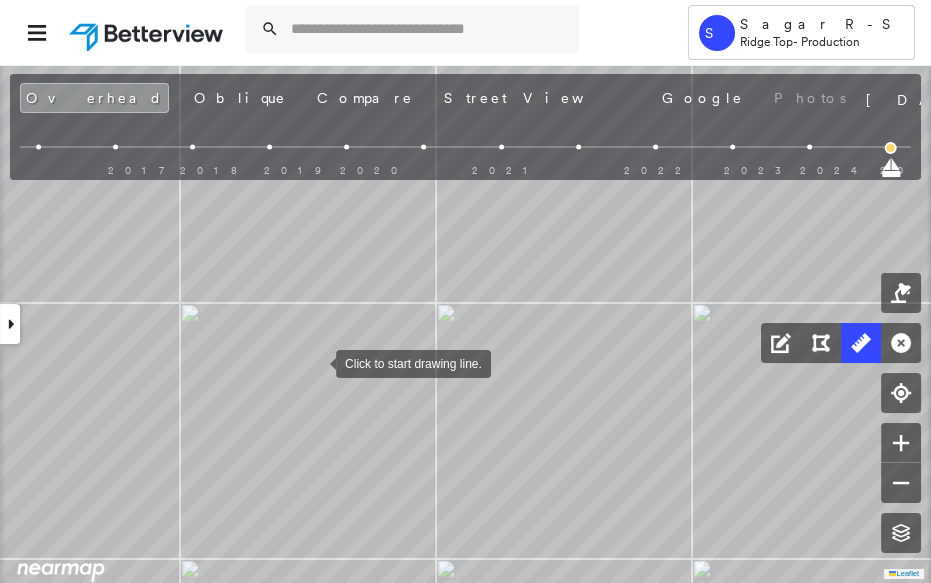 click at bounding box center [316, 362] 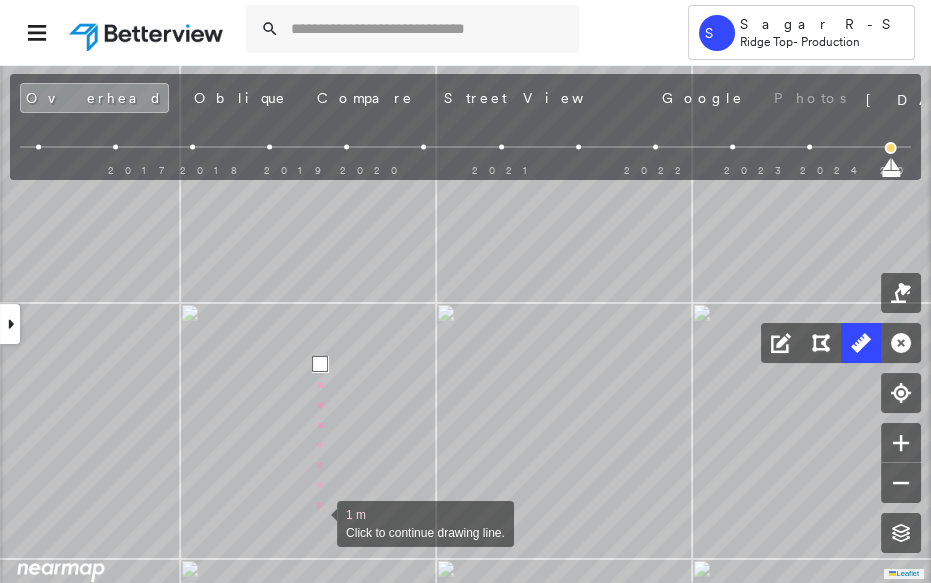 click at bounding box center (317, 522) 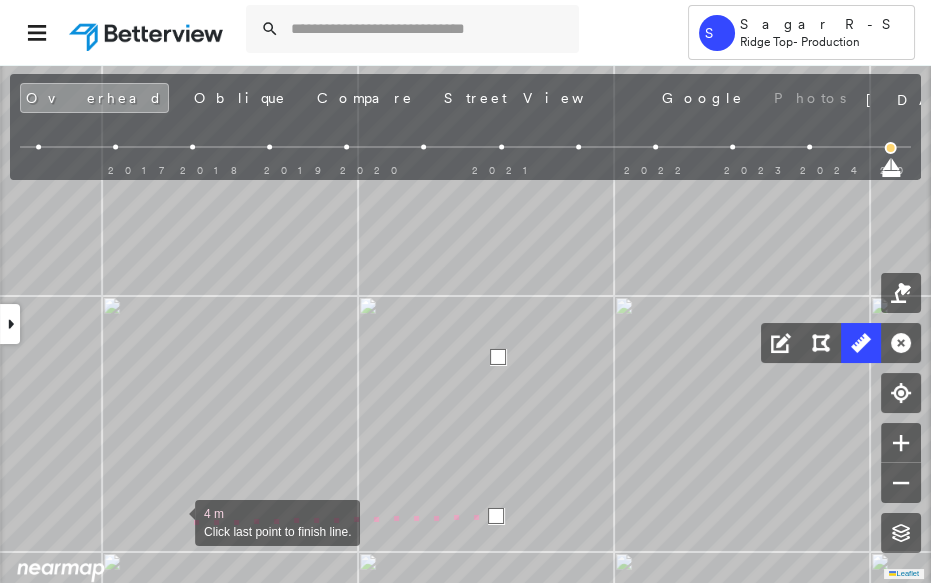 click at bounding box center [175, 521] 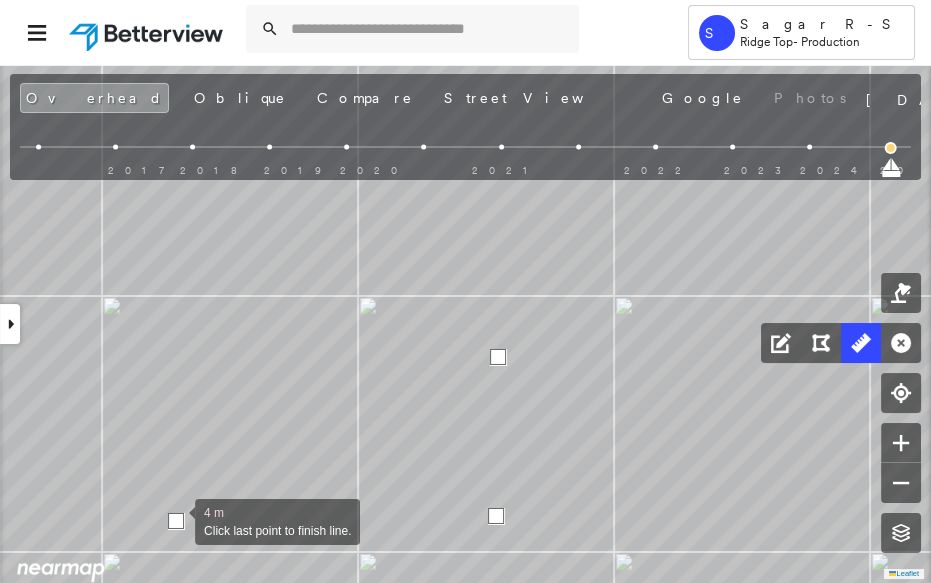 click at bounding box center [176, 521] 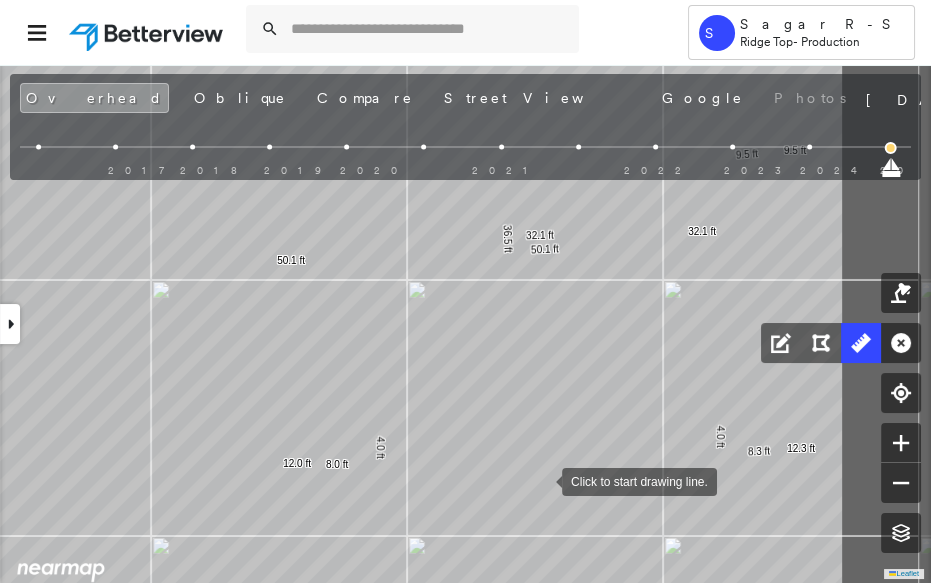 drag, startPoint x: 715, startPoint y: 450, endPoint x: 546, endPoint y: 480, distance: 171.64207 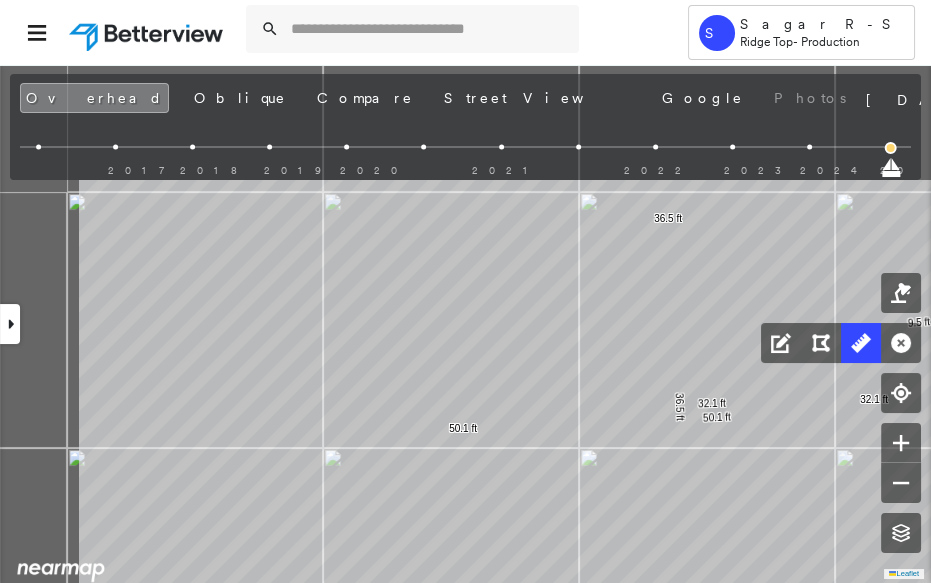 drag, startPoint x: 294, startPoint y: 463, endPoint x: 395, endPoint y: 598, distance: 168.60011 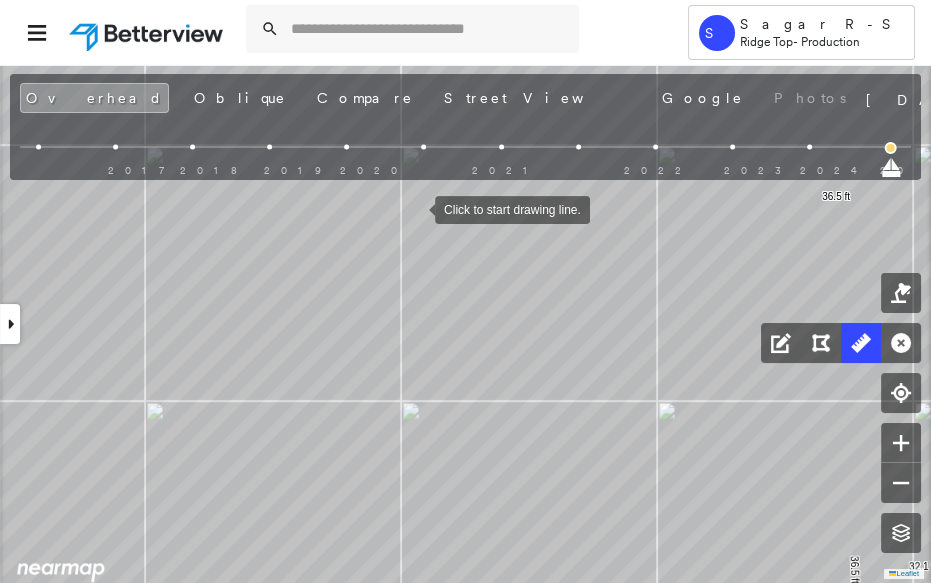 click at bounding box center [415, 208] 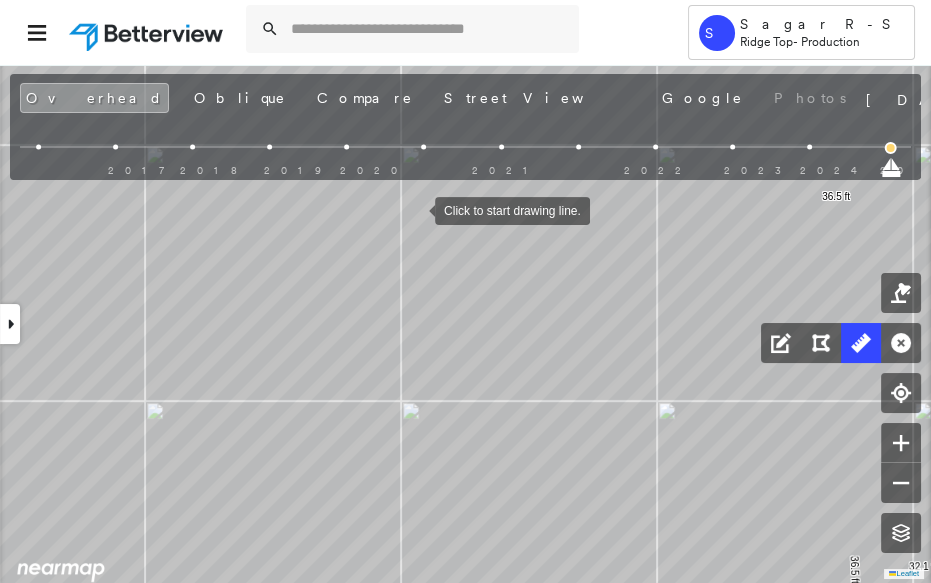 click at bounding box center (415, 209) 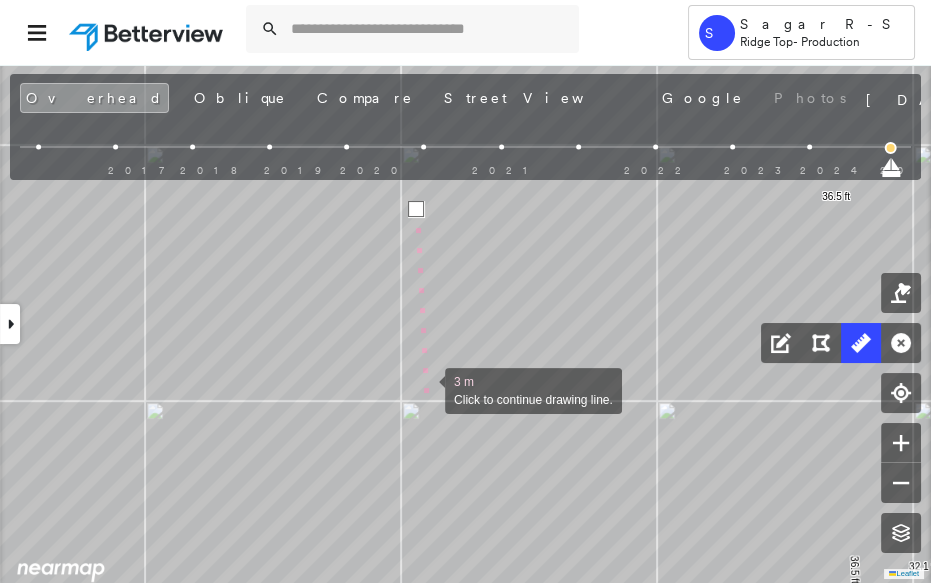 click at bounding box center (425, 389) 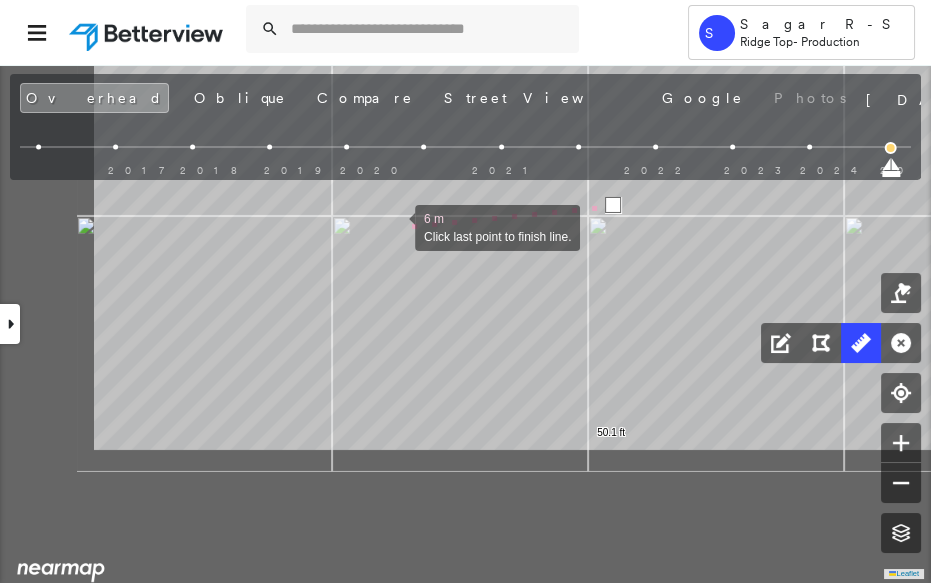 drag, startPoint x: 219, startPoint y: 398, endPoint x: 397, endPoint y: 224, distance: 248.91766 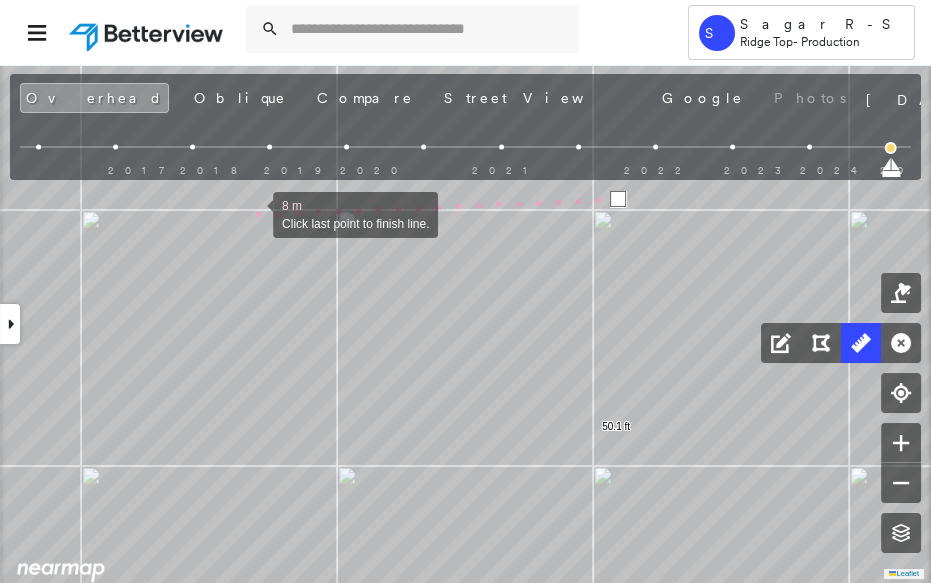 click at bounding box center [253, 213] 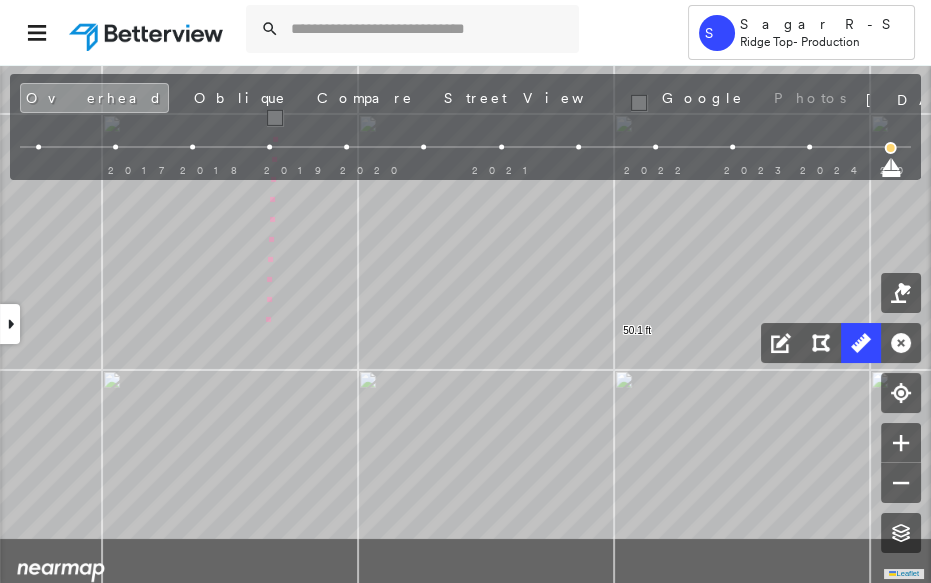 drag, startPoint x: 249, startPoint y: 452, endPoint x: 260, endPoint y: 180, distance: 272.22232 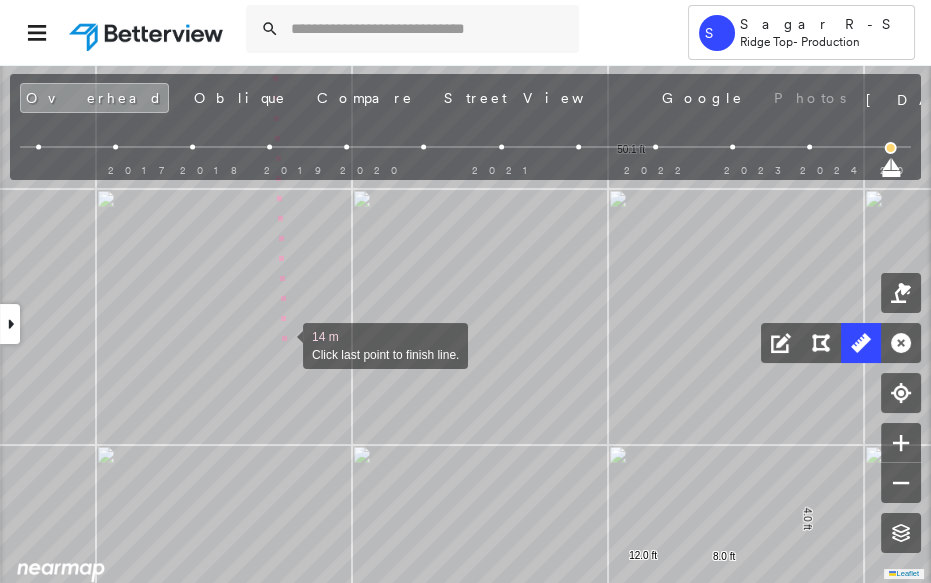 click at bounding box center [283, 344] 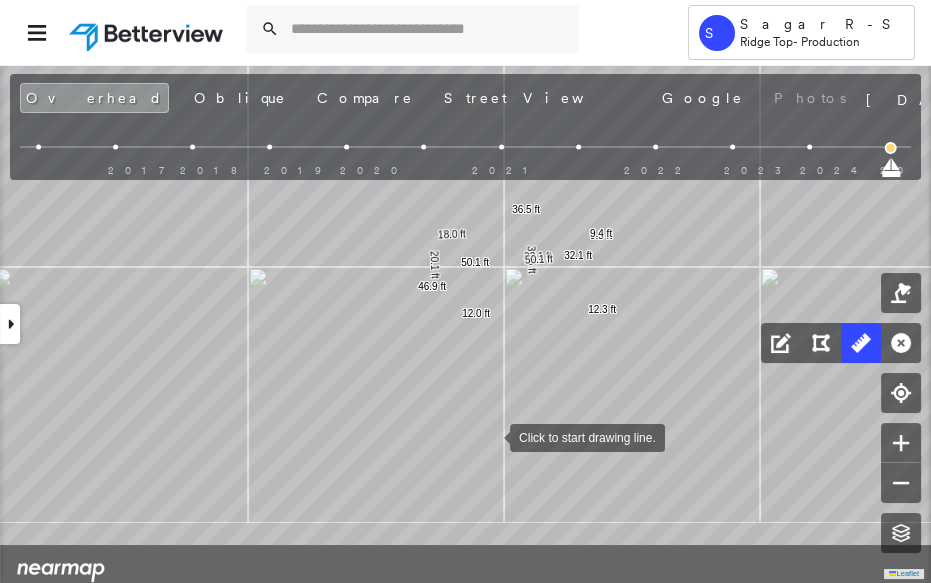 drag, startPoint x: 460, startPoint y: 530, endPoint x: 508, endPoint y: 434, distance: 107.33126 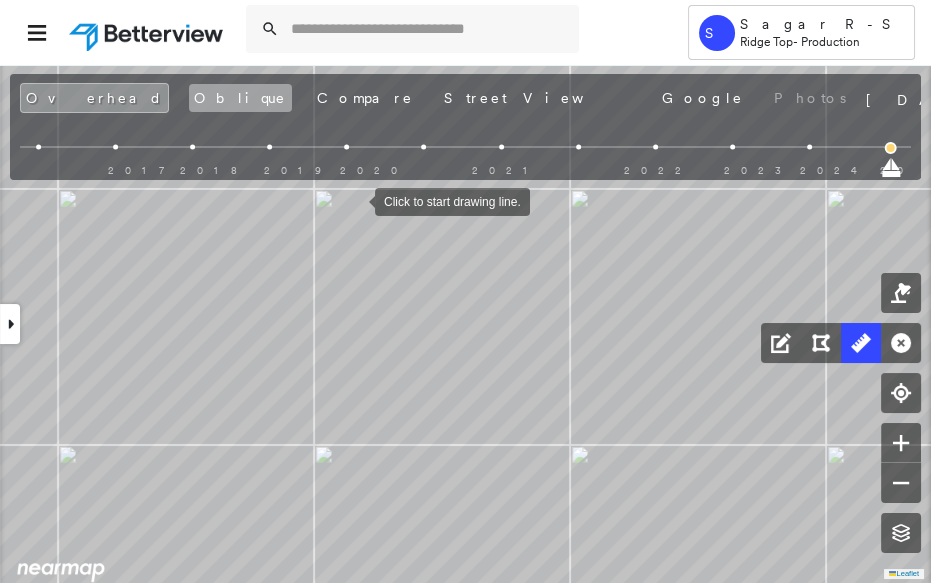 click on "Oblique" at bounding box center (240, 98) 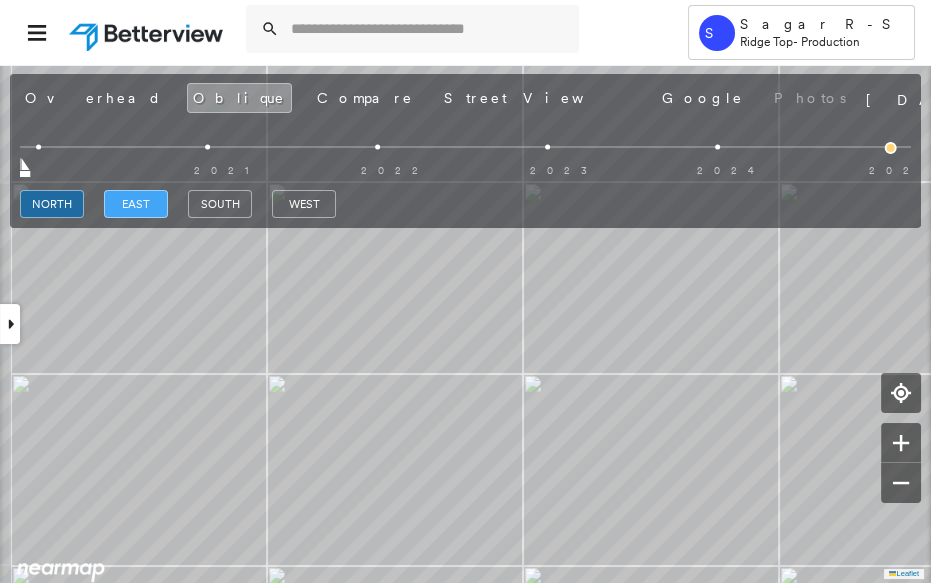 click on "east" at bounding box center (136, 204) 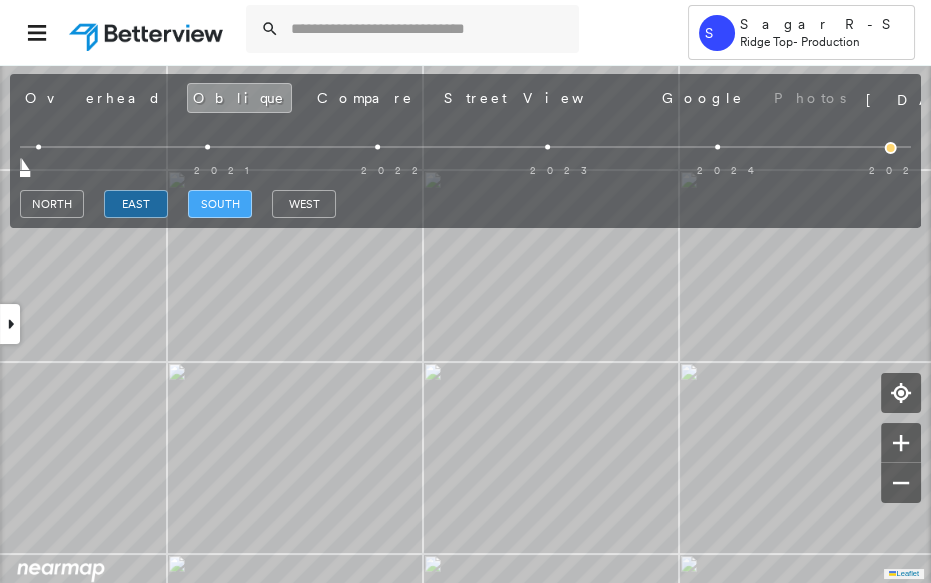 click on "south" at bounding box center (220, 204) 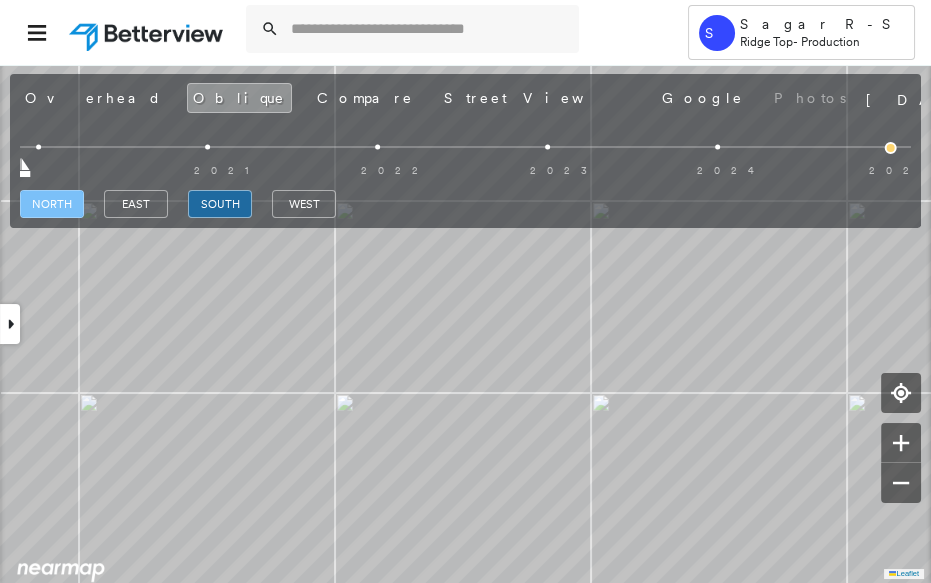 click on "north" at bounding box center [52, 204] 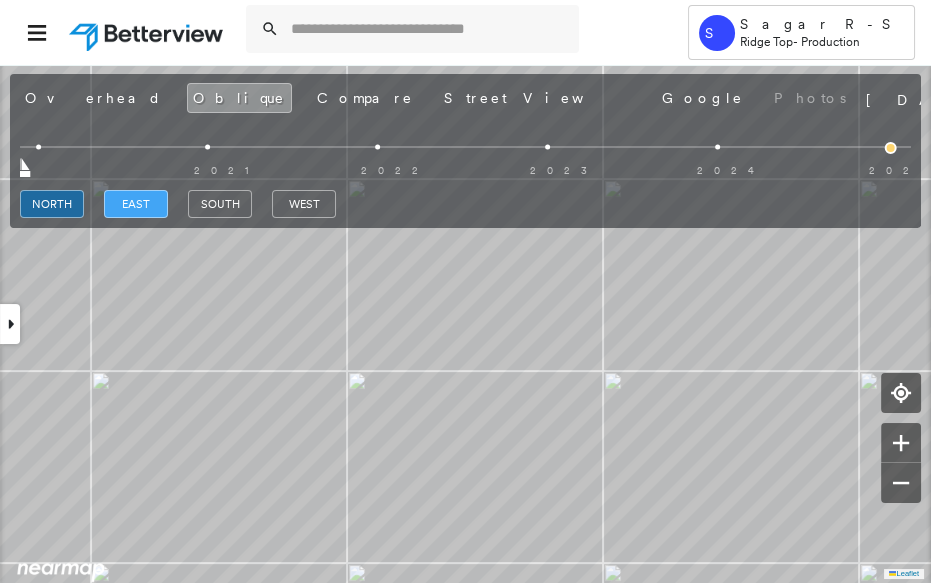 click on "east" at bounding box center [136, 204] 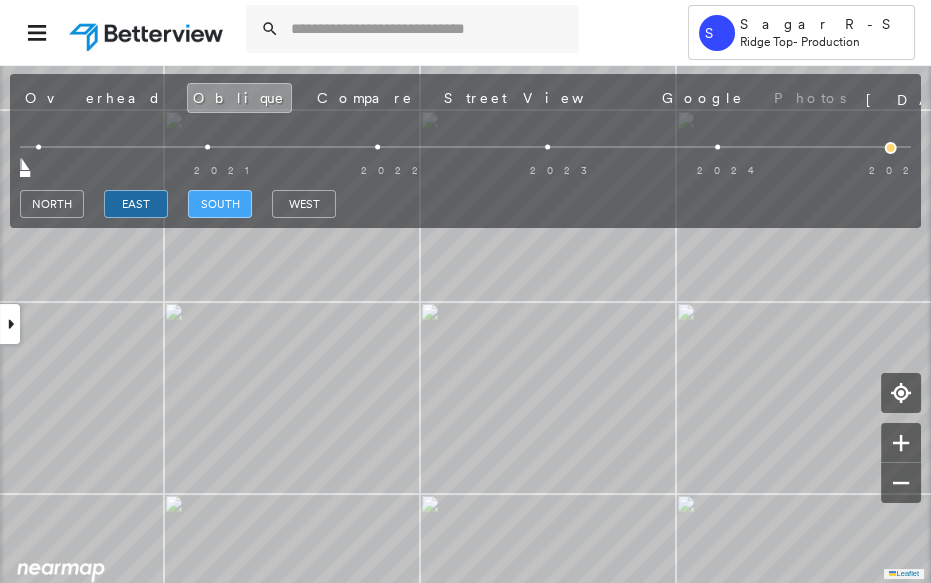 click on "south" at bounding box center (220, 204) 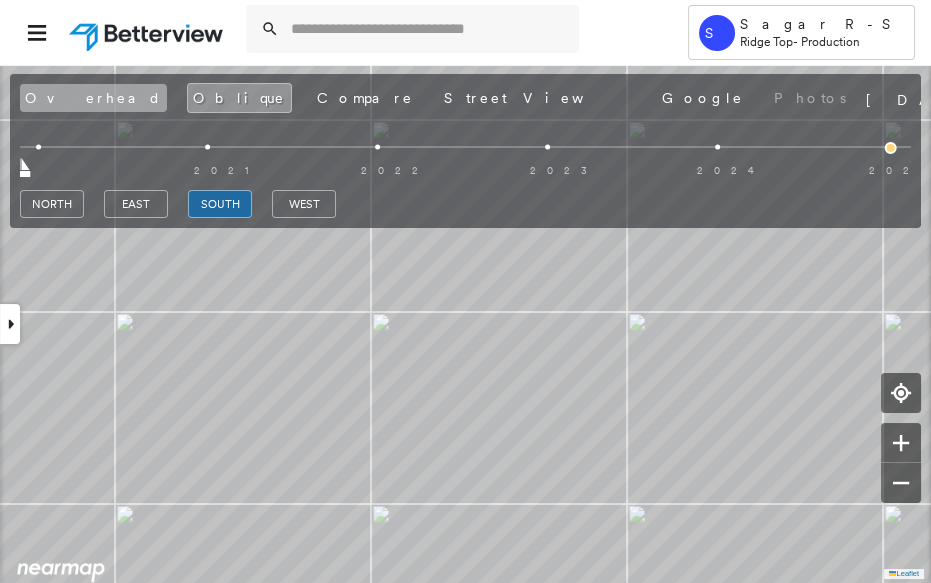 click on "Overhead" at bounding box center (93, 98) 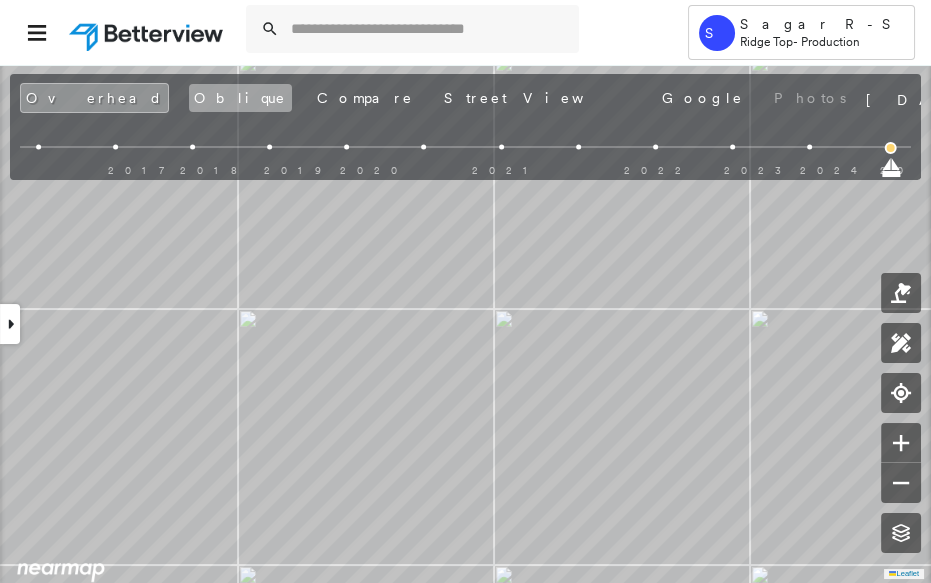 click on "Oblique" at bounding box center [240, 98] 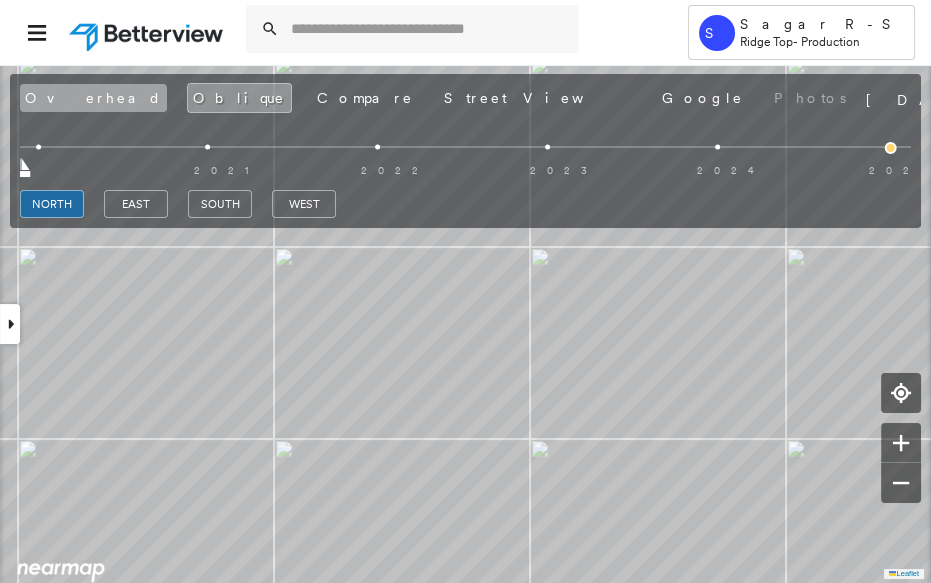 click on "Overhead" at bounding box center (93, 98) 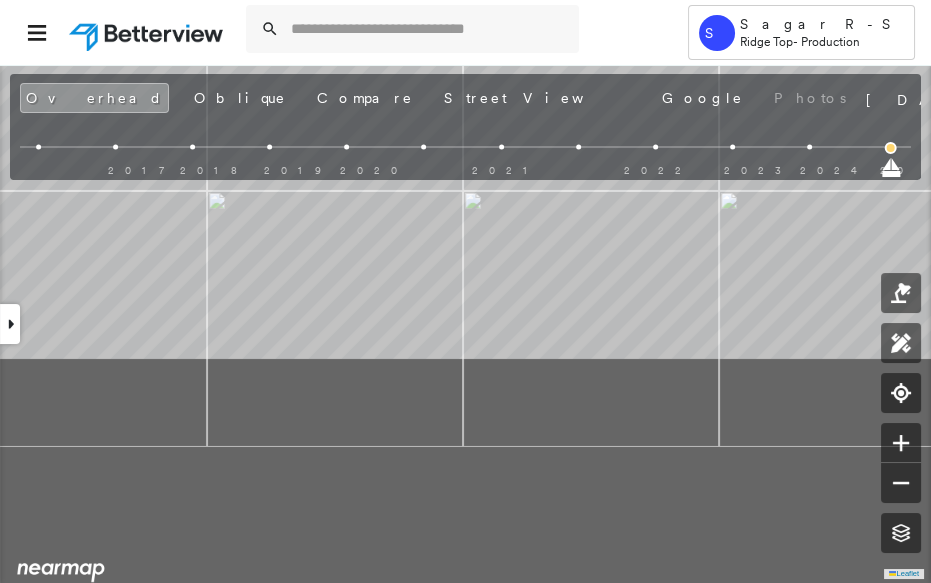 click on "[STREET_ADDRESS][PERSON_NAME]  Assigned to:  [PERSON_NAME] Assigned to:  [PERSON_NAME] Nayyan 780715_Partnership  Assigned to:  [PERSON_NAME] Nayyan Open Comments Download PDF Report Summary Construction Occupancy Protection Exposure Determination Overhead Obliques Street View Roof Spotlight™ Index :  51-96 out of 100 0 100 25 50 75 1 2 Building Roof Scores 2 Buildings Policy Information :  780715_Partnership  Flags :  1 (0 cleared, 1 uncleared) Construction Roof Spotlights :  Staining, Overhang, Vent, Satellite Dish Property Features :  Car Roof Size & Shape :  2 buildings  Occupancy Protection Exposure Determination Flags :  1 (0 cleared, 1 uncleared) Uncleared Flags (1) Cleared Flags  (0) Betterview Property Flagged [DATE] Clear Action Taken New Entry History Quote/New Business Terms & Conditions Added ACV Endorsement Added Cosmetic Endorsement Inspection/Loss Control Report Information Added to Inspection Survey Onsite Inspection Ordered Determined No Inspection Needed General Save Renewal" at bounding box center (465, 323) 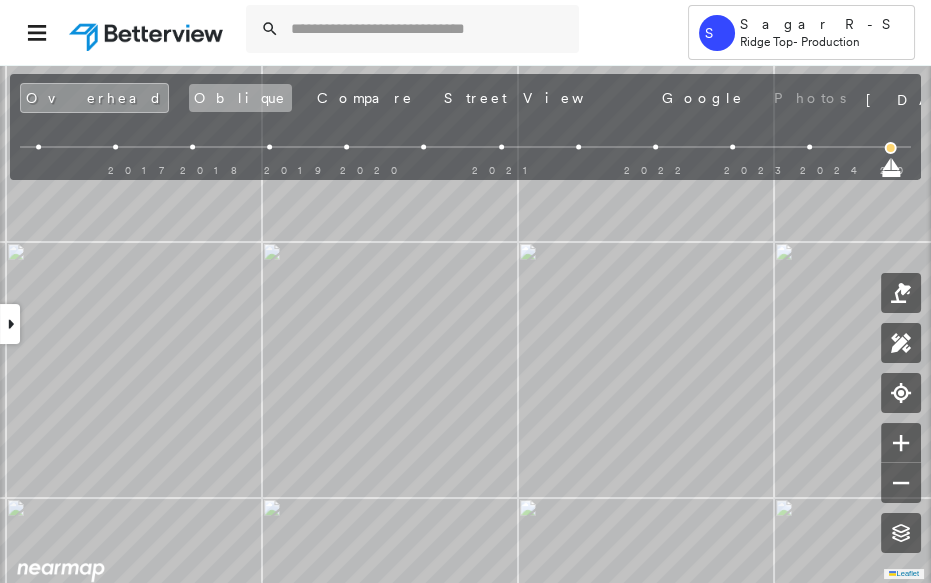click on "Oblique" at bounding box center (240, 98) 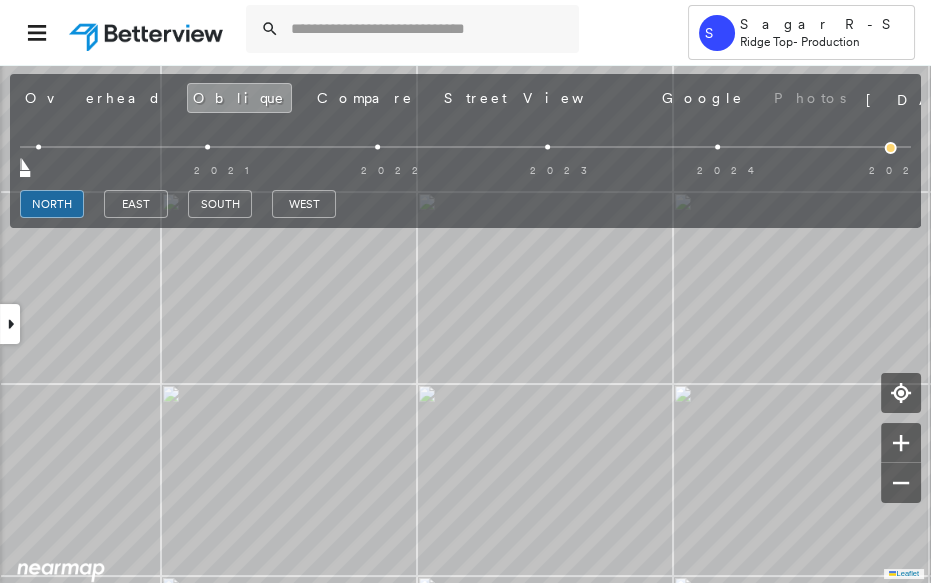 click at bounding box center (891, 148) 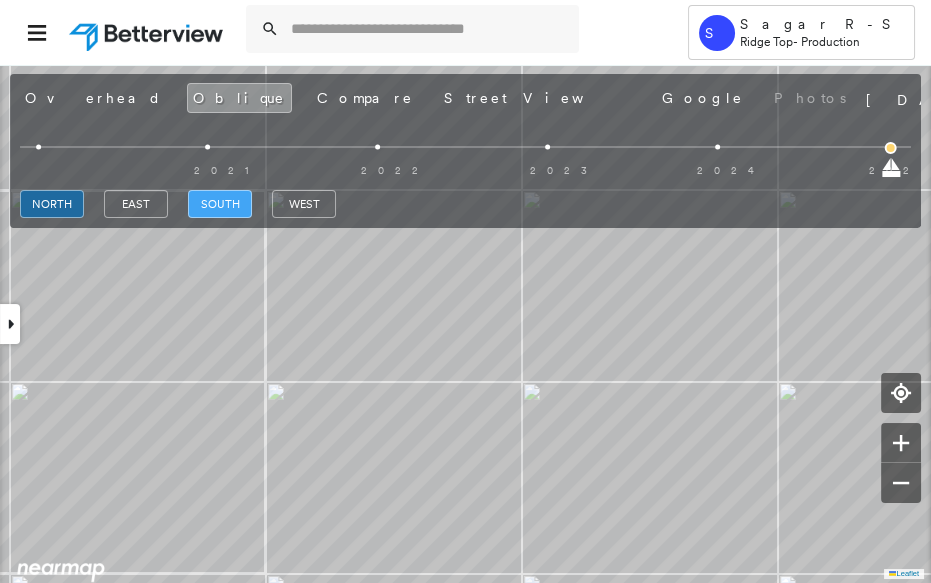 click on "south" at bounding box center (220, 204) 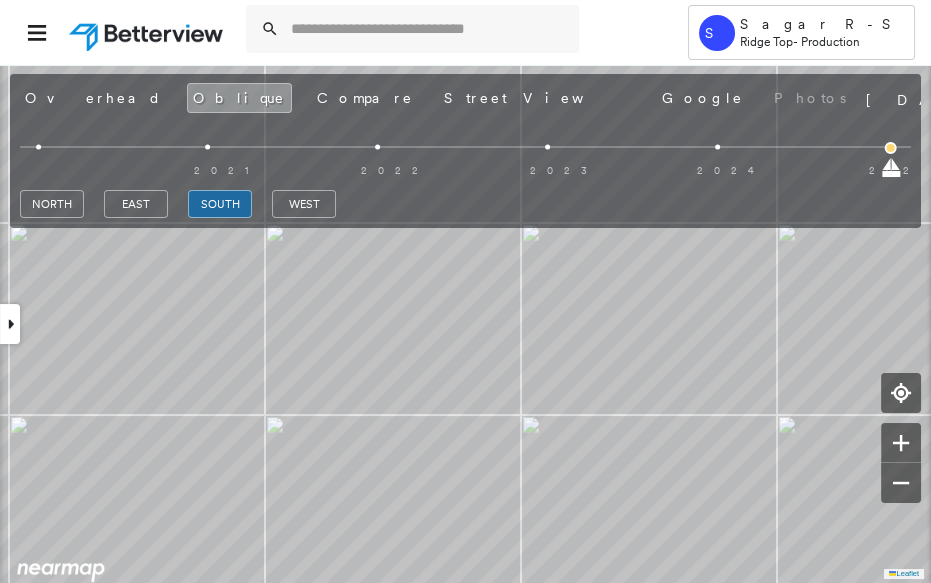 drag, startPoint x: 61, startPoint y: 98, endPoint x: 188, endPoint y: 107, distance: 127.3185 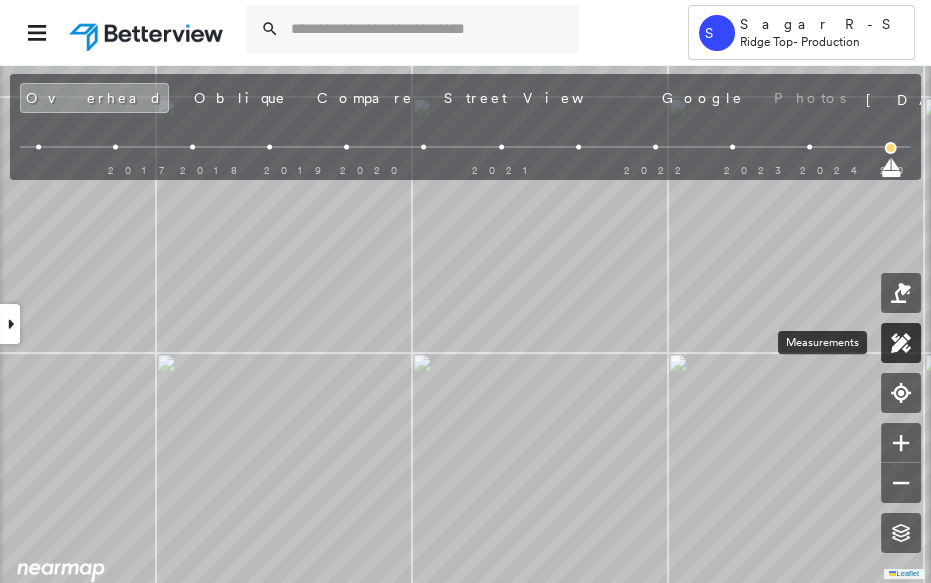 click 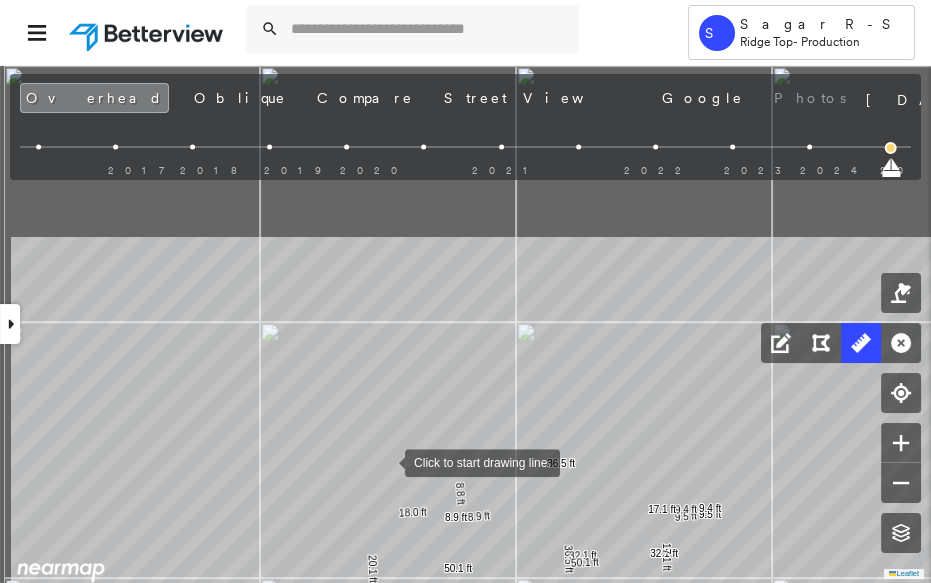 drag, startPoint x: 278, startPoint y: 235, endPoint x: 385, endPoint y: 461, distance: 250.04999 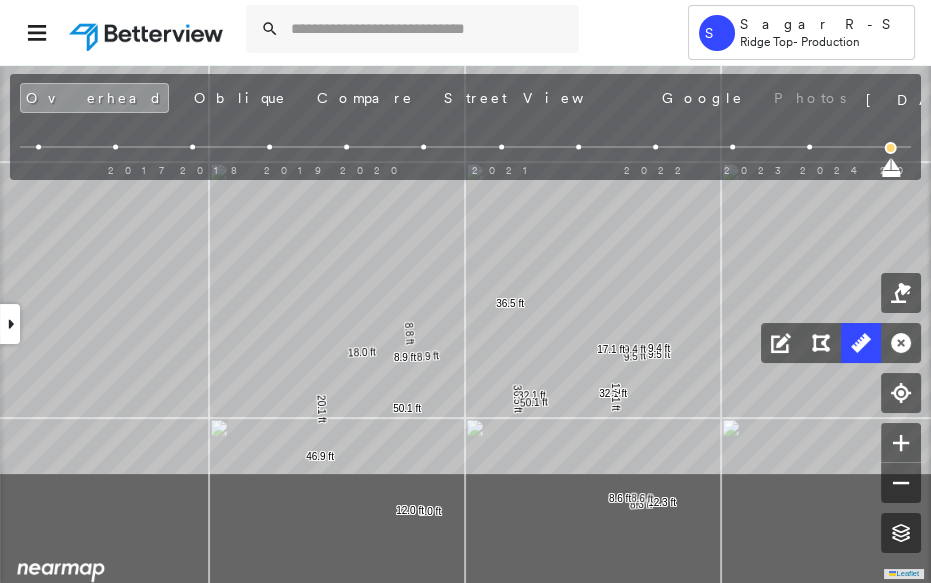 drag, startPoint x: 514, startPoint y: 331, endPoint x: 447, endPoint y: 147, distance: 195.81879 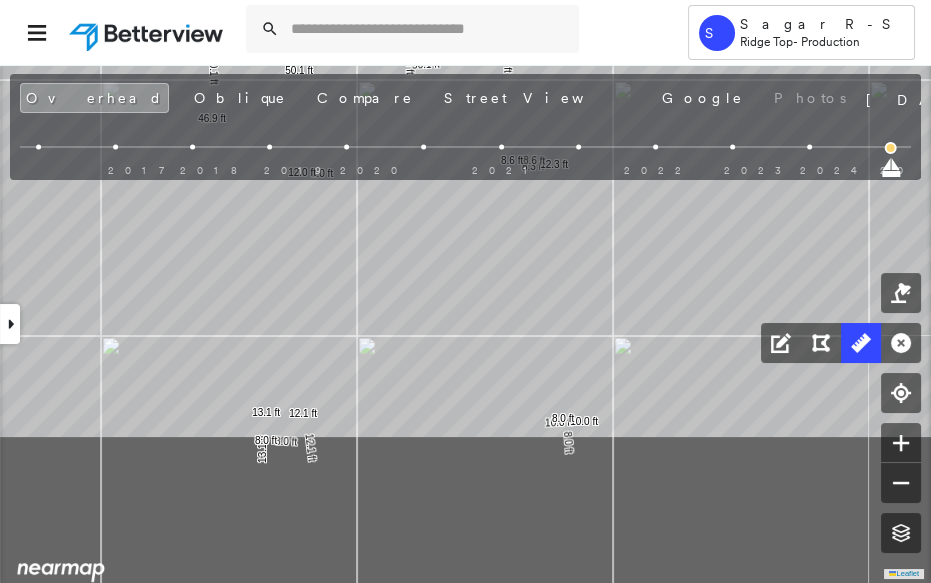 drag, startPoint x: 545, startPoint y: 425, endPoint x: 439, endPoint y: 177, distance: 269.70355 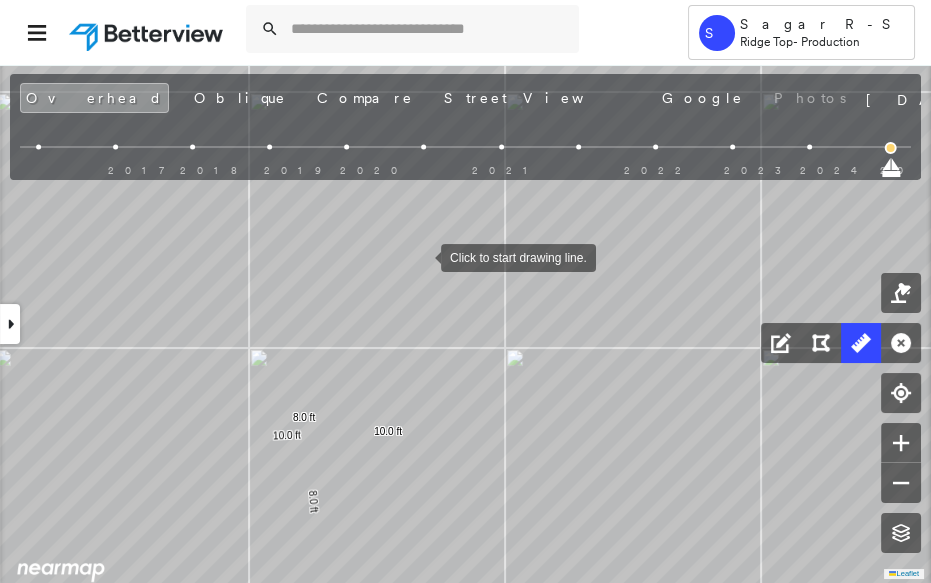 click at bounding box center [421, 256] 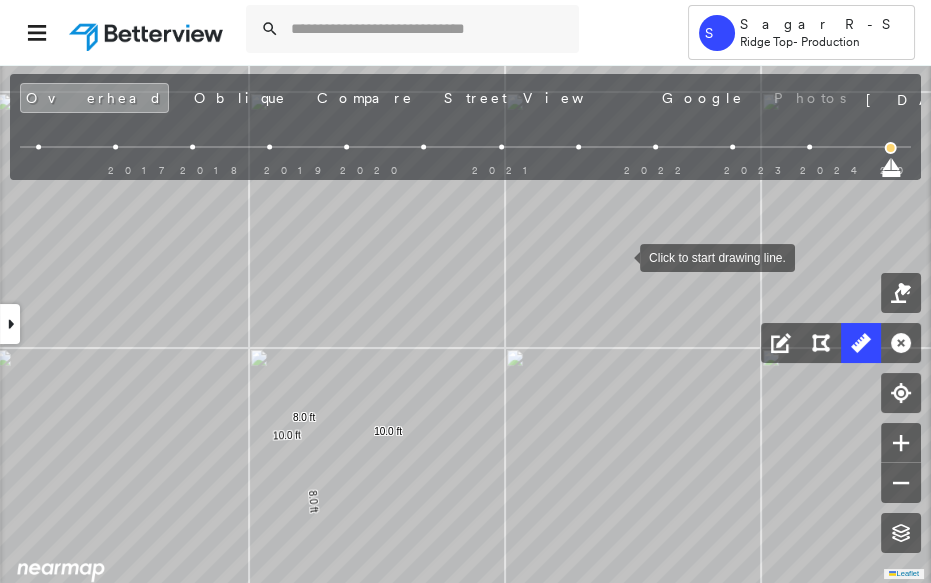 click at bounding box center [620, 256] 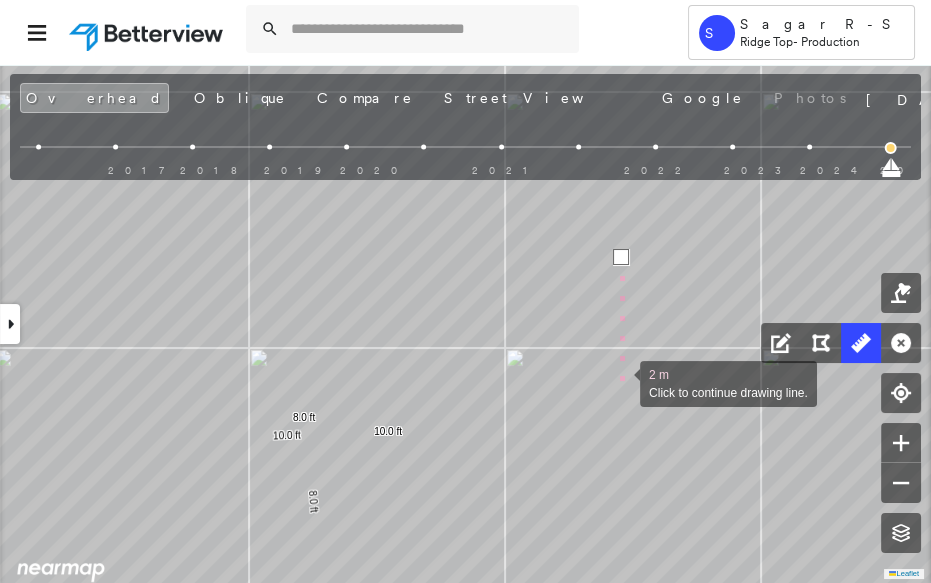 click at bounding box center [620, 382] 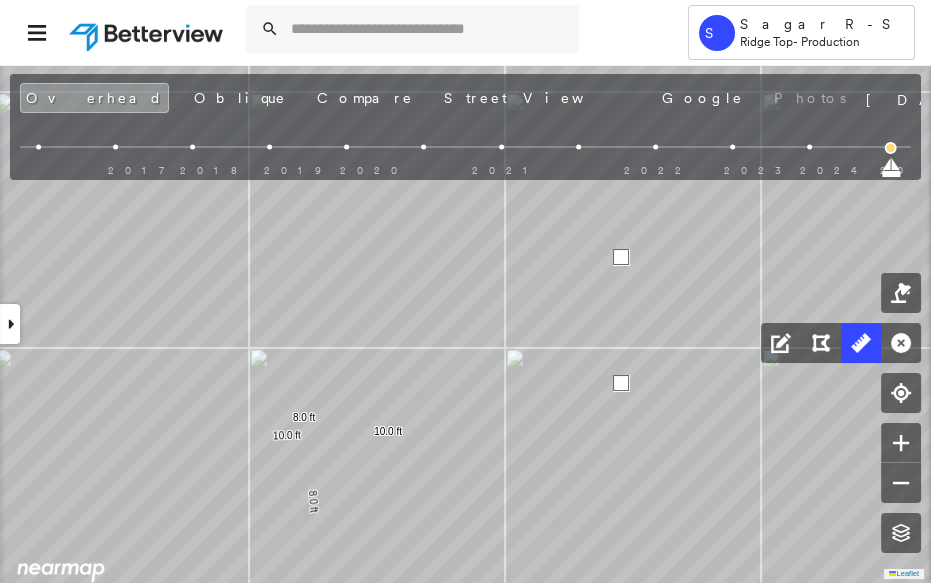click at bounding box center [621, 383] 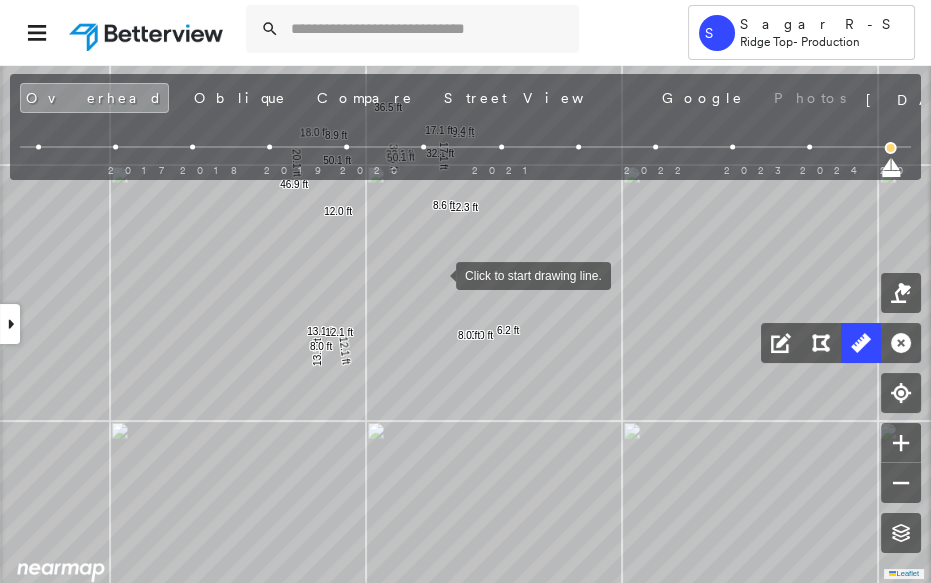 drag, startPoint x: 436, startPoint y: 271, endPoint x: 485, endPoint y: 406, distance: 143.61755 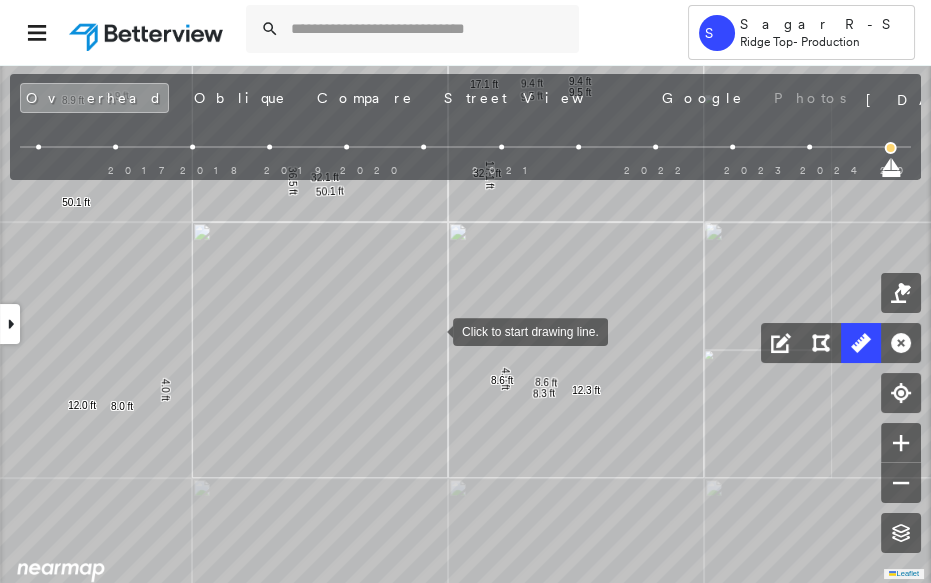 drag, startPoint x: 497, startPoint y: 485, endPoint x: 521, endPoint y: 525, distance: 46.647614 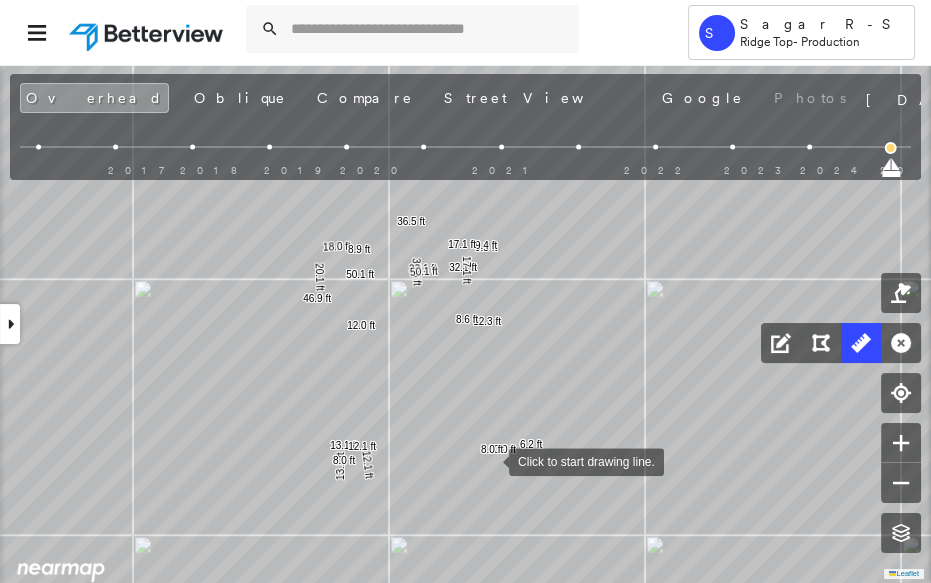 drag, startPoint x: 485, startPoint y: 474, endPoint x: 488, endPoint y: 373, distance: 101.04455 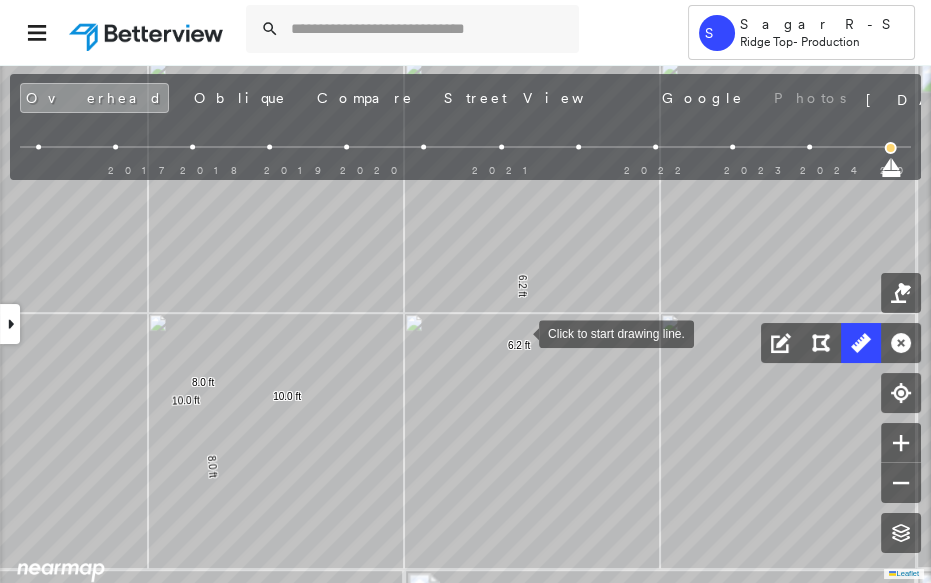click at bounding box center [519, 332] 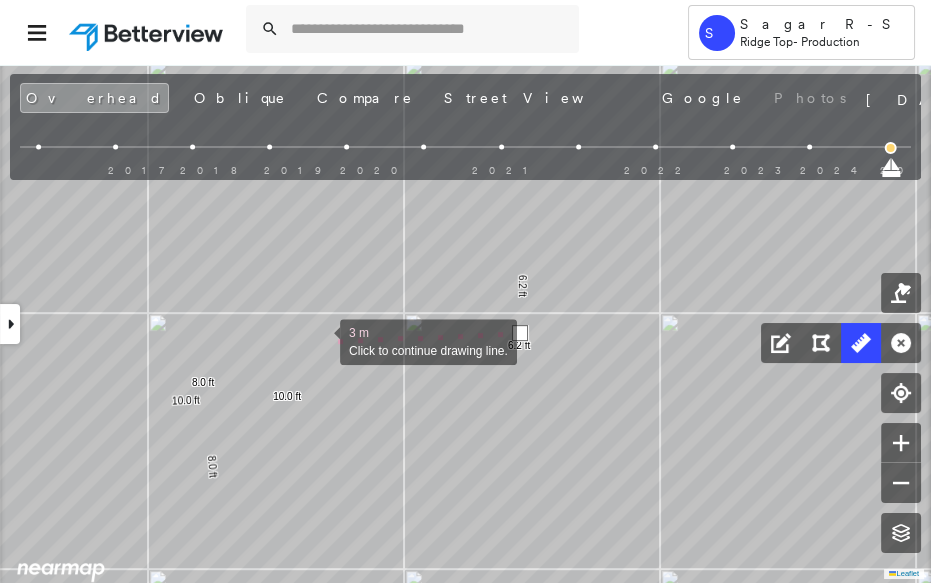click at bounding box center (320, 340) 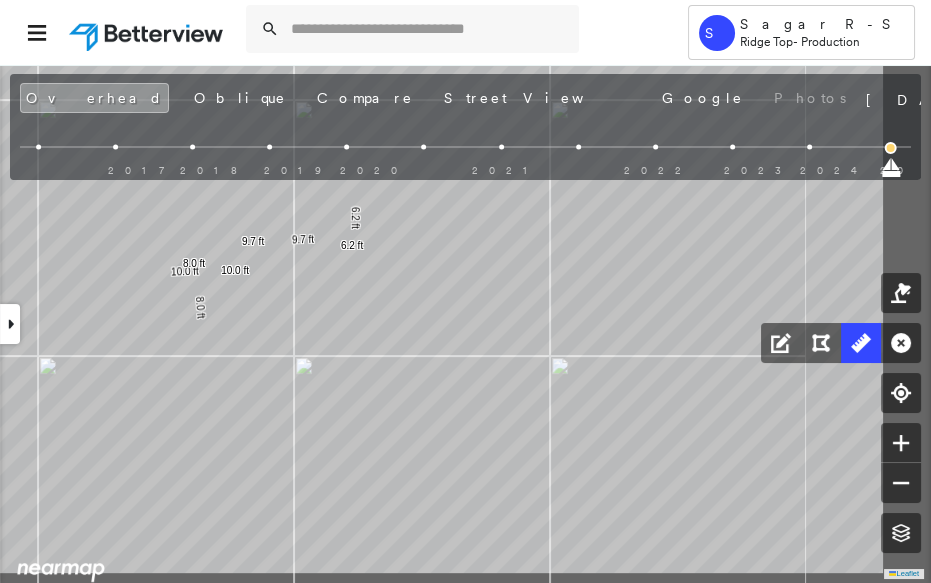 click on "36.5 ft 36.5 ft 32.1 ft 32.1 ft 9.5 ft 9.5 ft 50.1 ft 50.1 ft 4.0 ft 8.3 ft 12.3 ft 4.0 ft 8.0 ft 12.0 ft 9.4 ft 9.4 ft 8.8 ft 18.0 ft 20.1 ft 46.9 ft 17.1 ft 17.1 ft 8.9 ft 8.9 ft 8.6 ft 8.6 ft 13.1 ft 13.1 ft 8.0 ft 8.0 ft 10.0 ft 10.0 ft 8.0 ft 8.0 ft 12.1 ft 12.1 ft 6.2 ft 6.2 ft 9.7 ft 9.7 ft Click to start drawing line." at bounding box center (-78, -113) 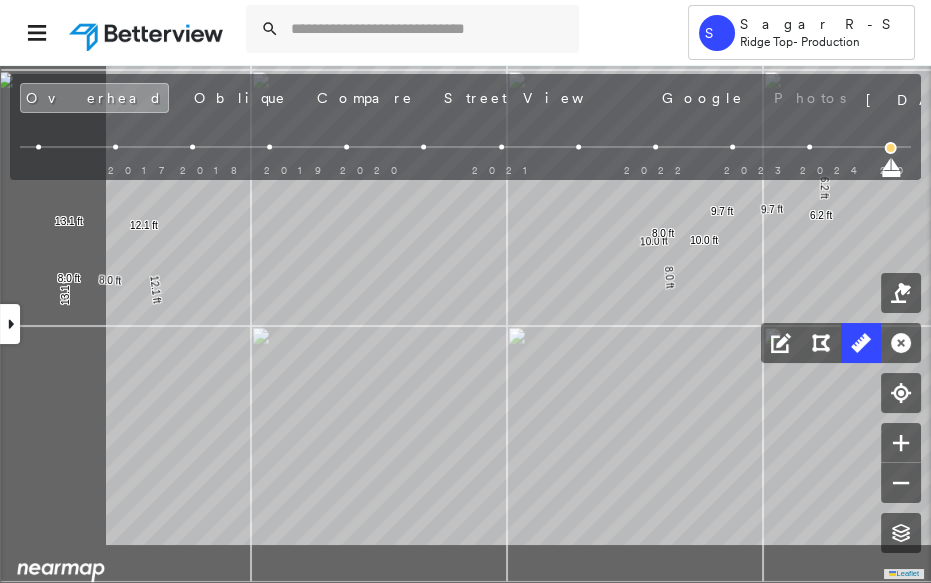 drag, startPoint x: 531, startPoint y: 356, endPoint x: 599, endPoint y: 332, distance: 72.11102 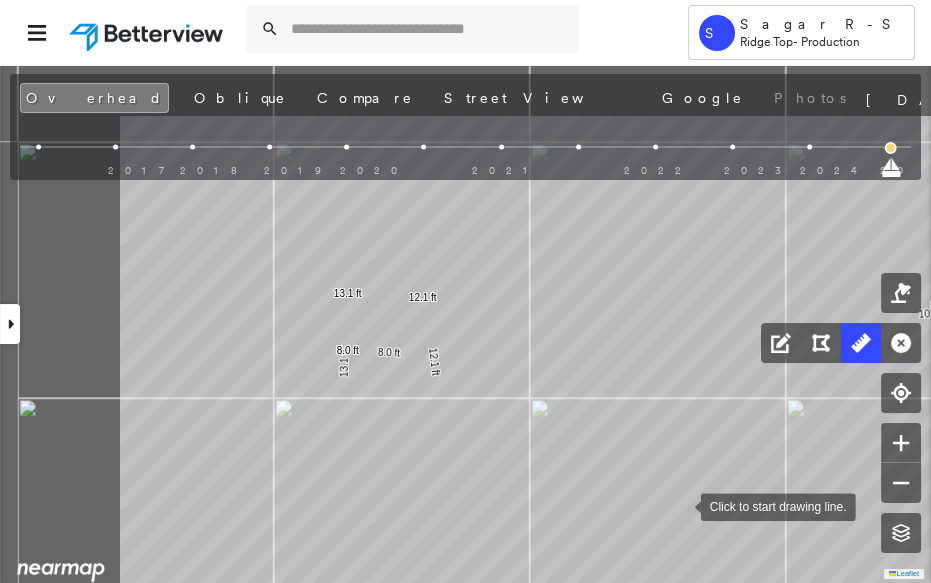 click on "36.5 ft 36.5 ft 32.1 ft 32.1 ft 9.5 ft 9.5 ft 50.1 ft 50.1 ft 4.0 ft 8.3 ft 12.3 ft 4.0 ft 8.0 ft 12.0 ft 9.4 ft 9.4 ft 8.8 ft 18.0 ft 20.1 ft 46.9 ft 17.1 ft 17.1 ft 8.9 ft 8.9 ft 8.6 ft 8.6 ft 13.1 ft 13.1 ft 8.0 ft 8.0 ft 10.0 ft 10.0 ft 8.0 ft 8.0 ft 12.1 ft 12.1 ft 6.2 ft 6.2 ft 9.7 ft 9.7 ft Click to start drawing line." at bounding box center [670, -71] 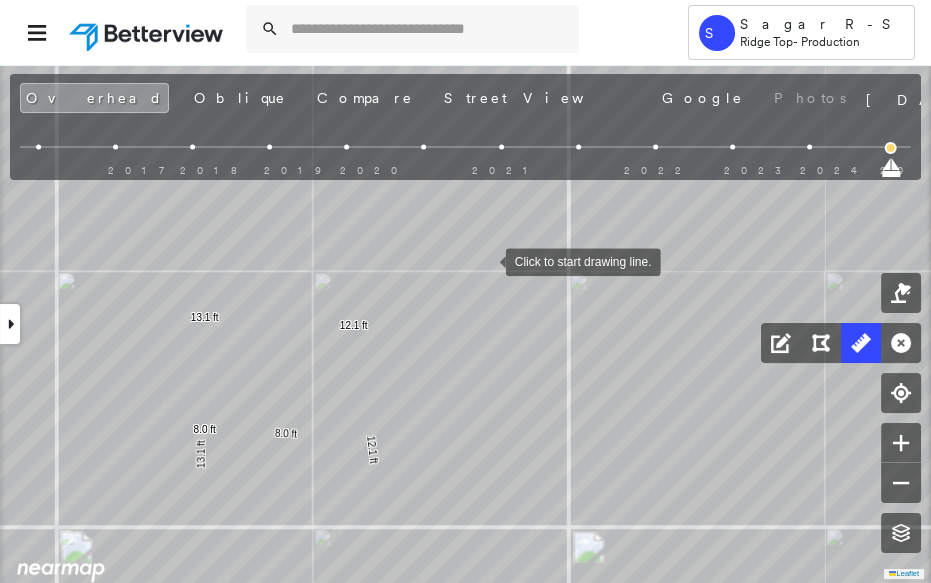 click at bounding box center (486, 260) 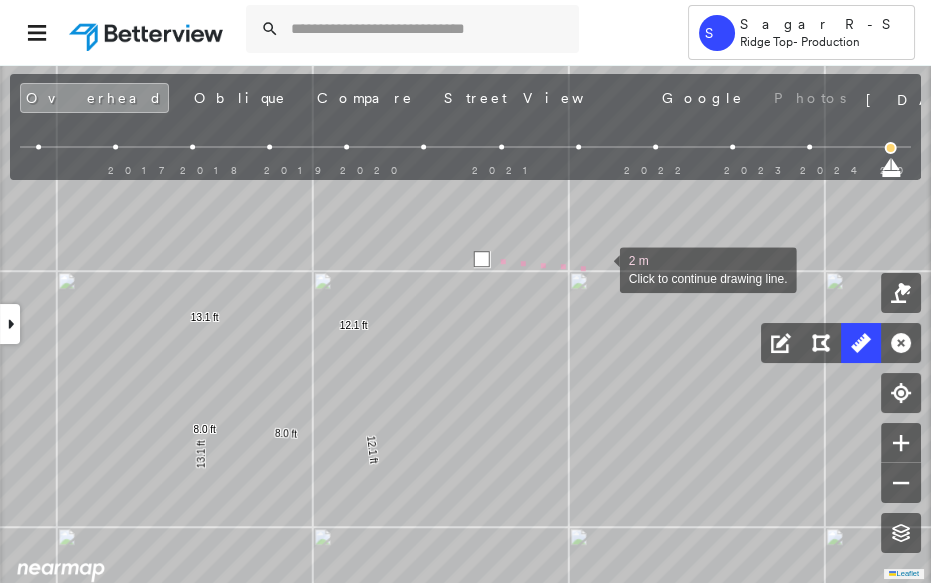 click at bounding box center (600, 268) 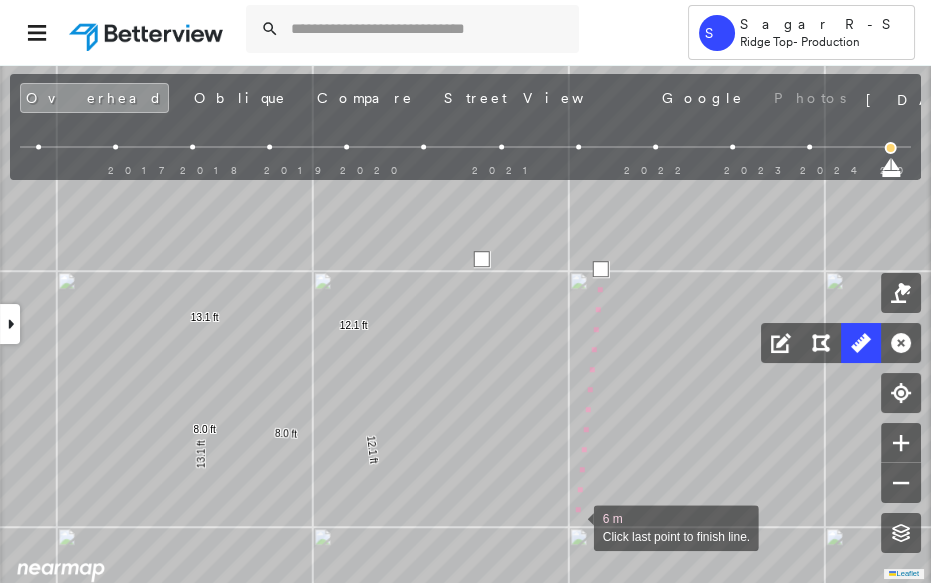 click at bounding box center [574, 526] 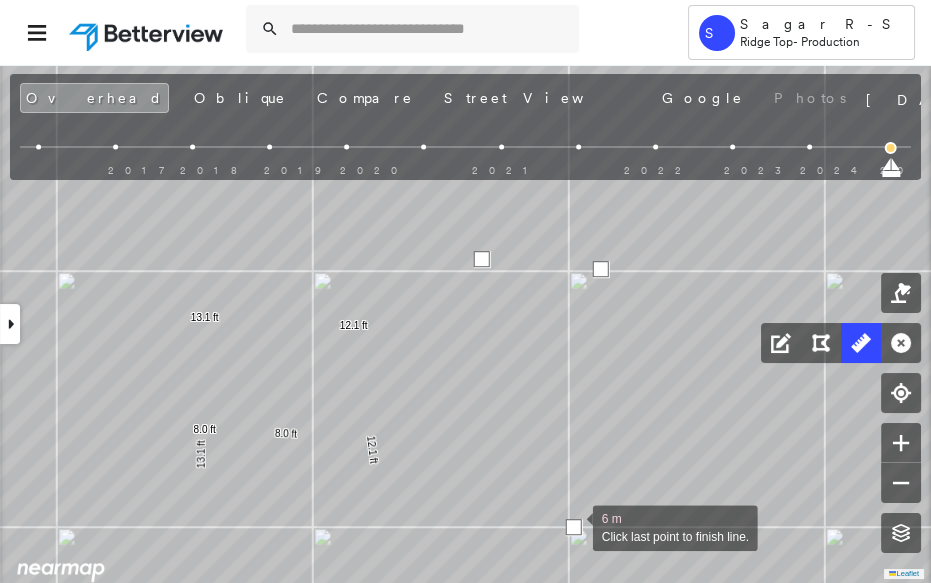 click at bounding box center (574, 527) 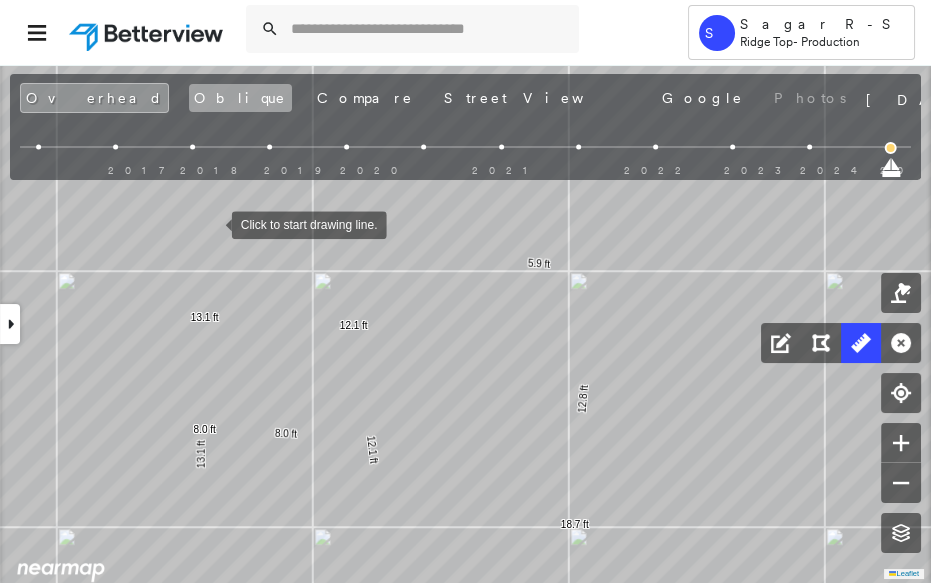 drag, startPoint x: 143, startPoint y: 102, endPoint x: 119, endPoint y: 100, distance: 24.083189 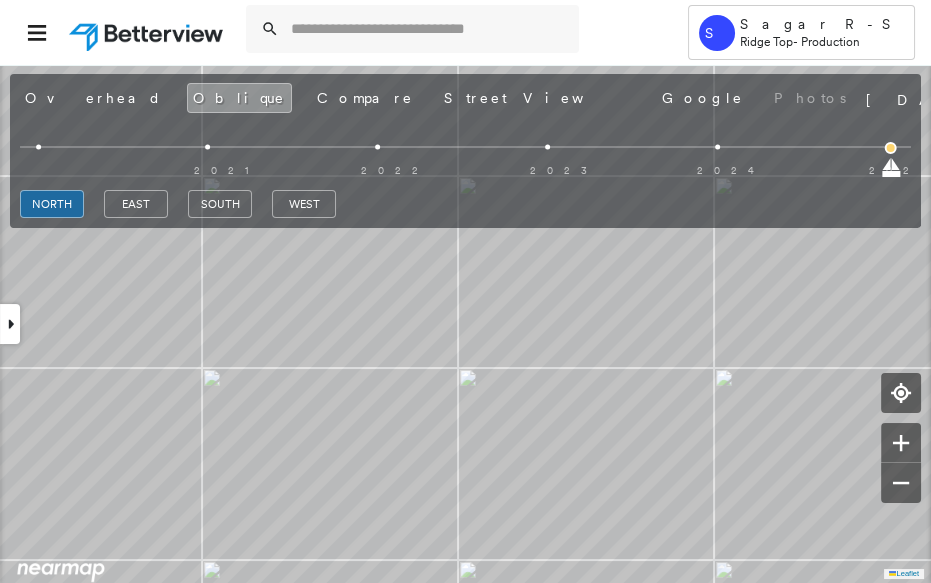 click on "[STREET_ADDRESS][PERSON_NAME]  Assigned to:  [PERSON_NAME] Assigned to:  [PERSON_NAME] Nayyan 780715_Partnership  Assigned to:  [PERSON_NAME] Nayyan Open Comments Download PDF Report Summary Construction Occupancy Protection Exposure Determination Overhead Obliques Street View Roof Spotlight™ Index :  51-96 out of 100 0 100 25 50 75 1 2 Building Roof Scores 2 Buildings Policy Information :  780715_Partnership  Flags :  1 (0 cleared, 1 uncleared) Construction Roof Spotlights :  Staining, Overhang, Vent, Satellite Dish Property Features :  Car Roof Size & Shape :  2 buildings  Occupancy Protection Exposure Determination Flags :  1 (0 cleared, 1 uncleared) Uncleared Flags (1) Cleared Flags  (0) Betterview Property Flagged [DATE] Clear Action Taken New Entry History Quote/New Business Terms & Conditions Added ACV Endorsement Added Cosmetic Endorsement Inspection/Loss Control Report Information Added to Inspection Survey Onsite Inspection Ordered Determined No Inspection Needed General Save Renewal" at bounding box center (465, 323) 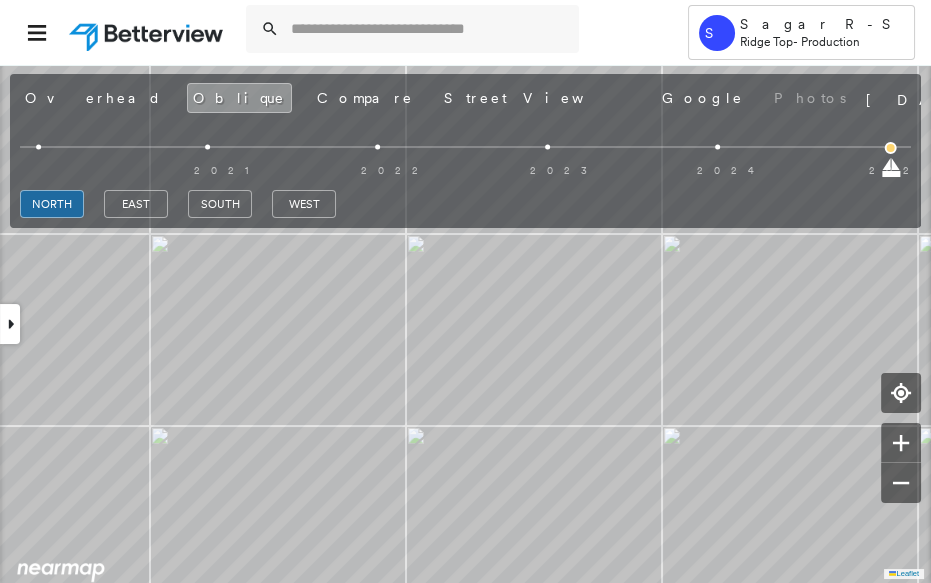 click on "east" at bounding box center (136, 204) 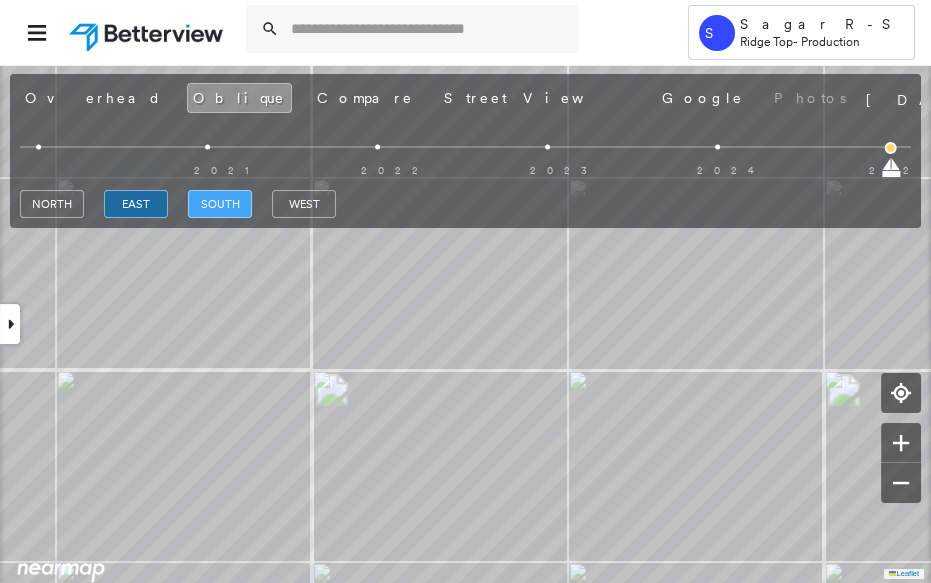 click on "south" at bounding box center (220, 204) 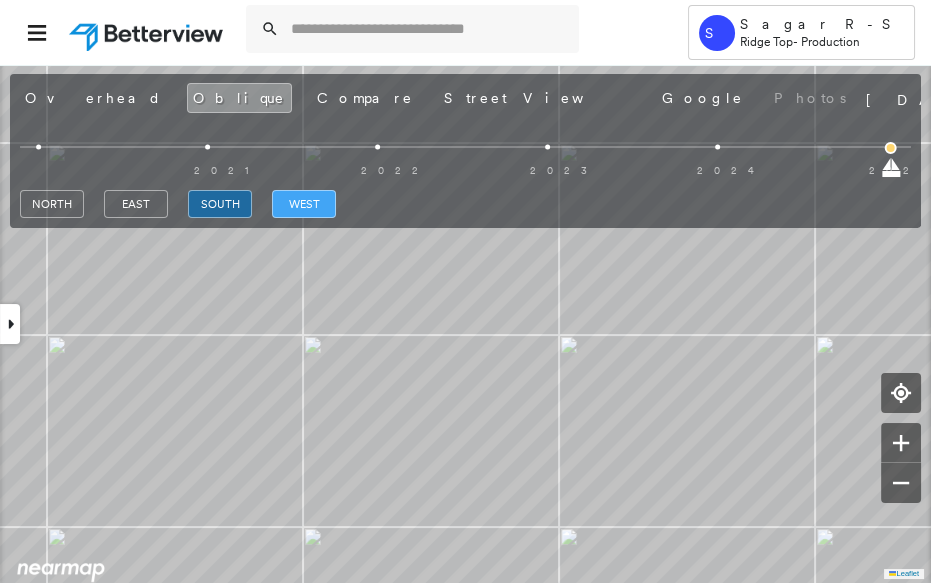 click on "west" at bounding box center (304, 204) 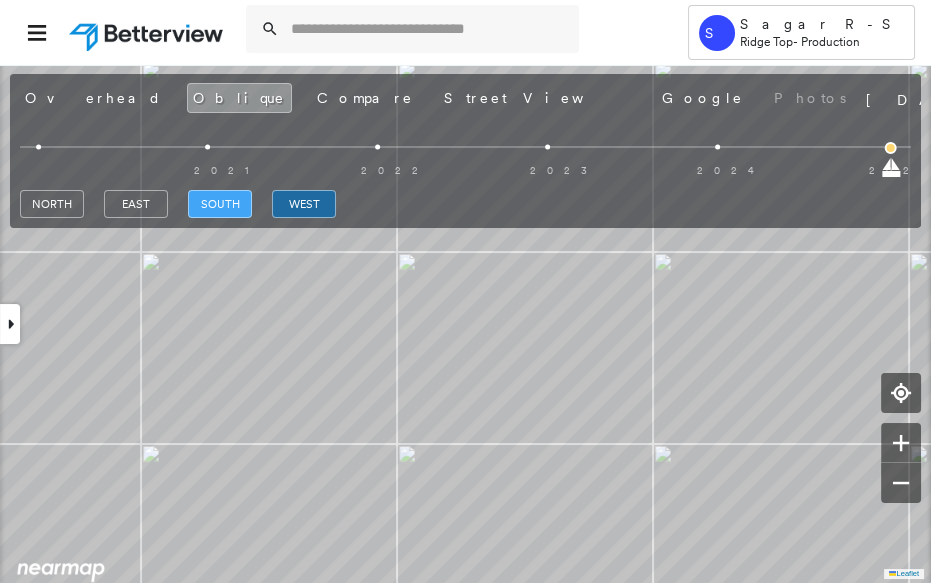 click on "south" at bounding box center [220, 204] 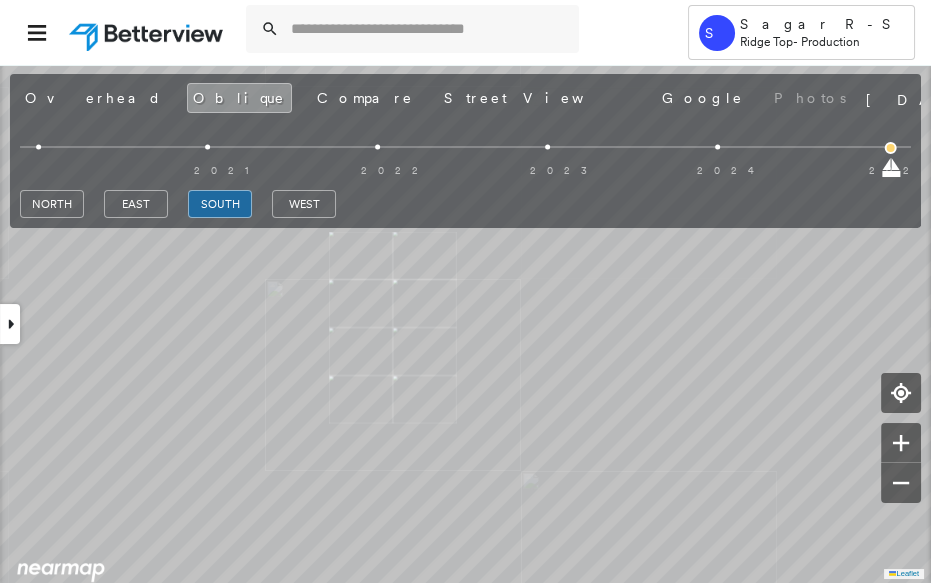 click on "Overhead Oblique Compare Street View Google Photos" at bounding box center (435, 98) 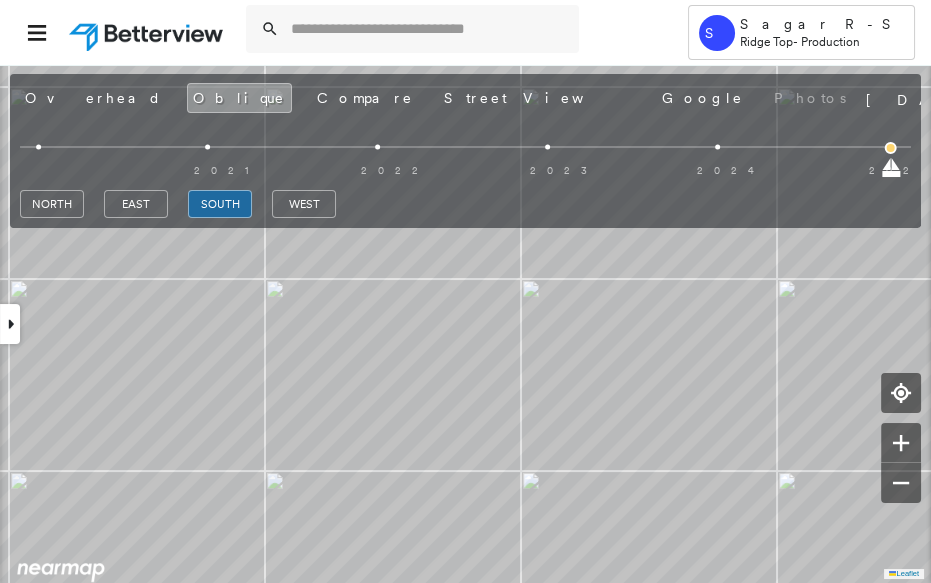 drag, startPoint x: 81, startPoint y: 103, endPoint x: 210, endPoint y: 119, distance: 129.98846 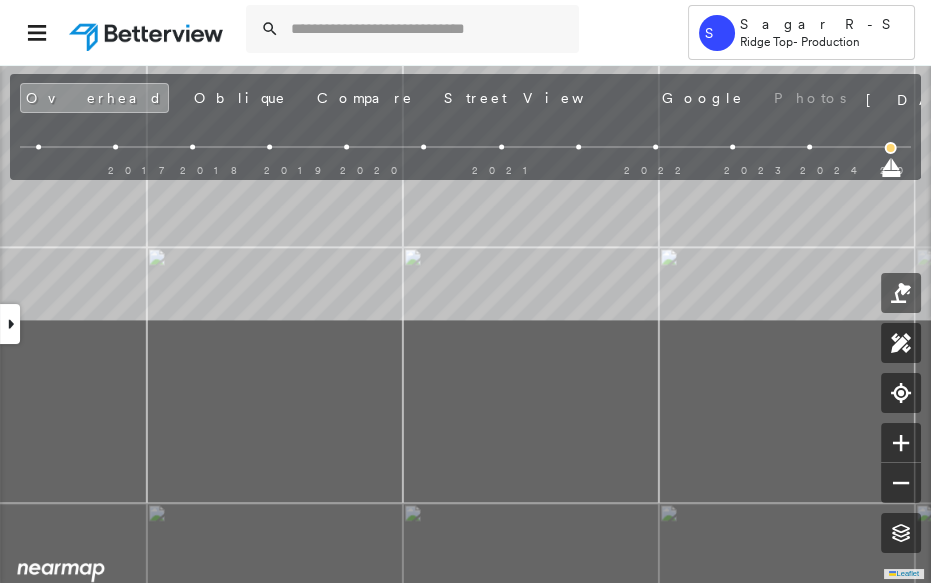click on "Leaflet" at bounding box center (465, 323) 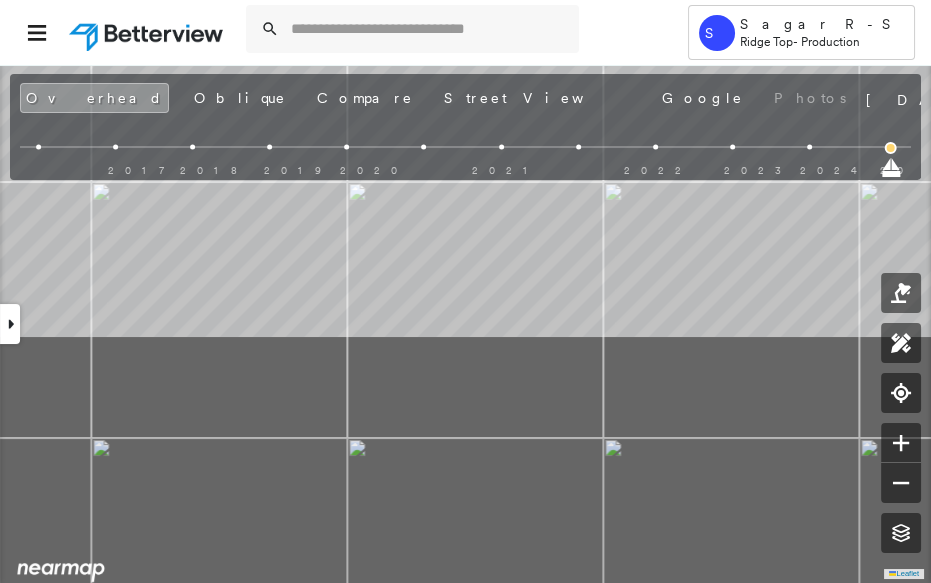 click on "Leaflet" at bounding box center (465, 323) 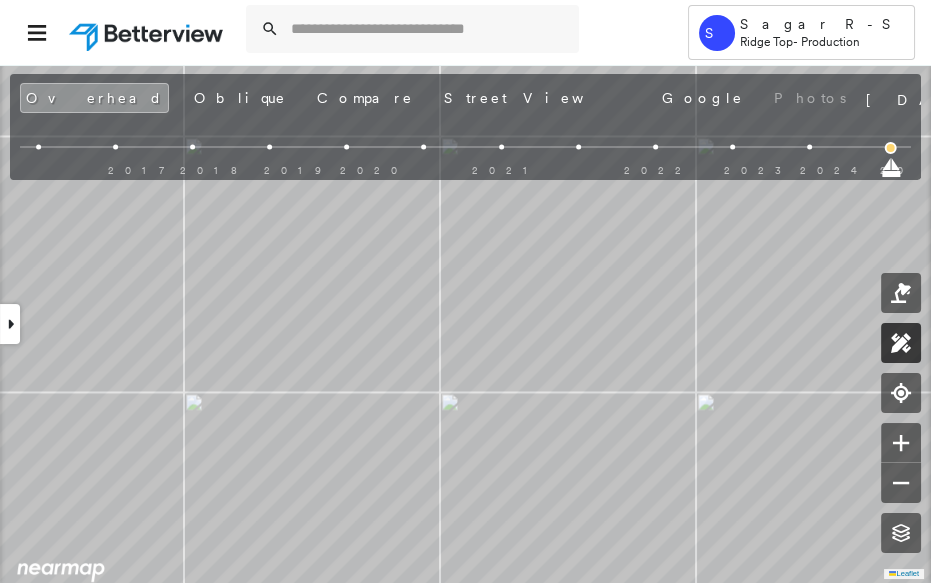 click at bounding box center [901, 343] 